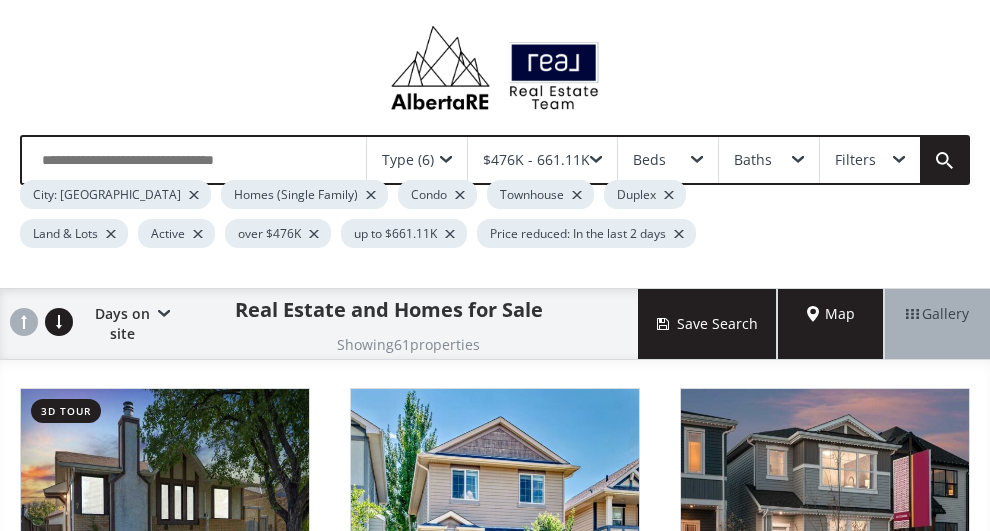 scroll, scrollTop: 500, scrollLeft: 0, axis: vertical 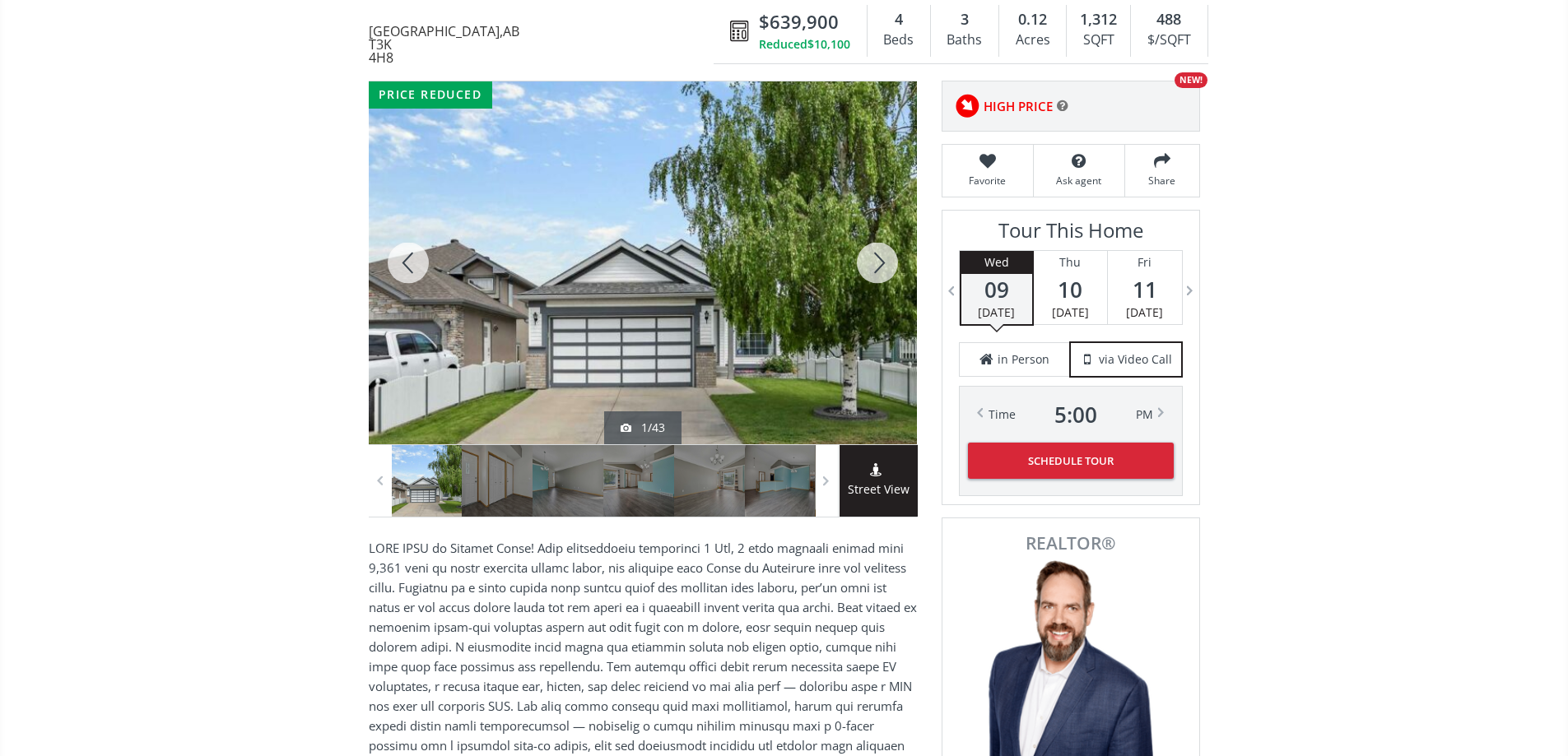 click at bounding box center (877, 262) 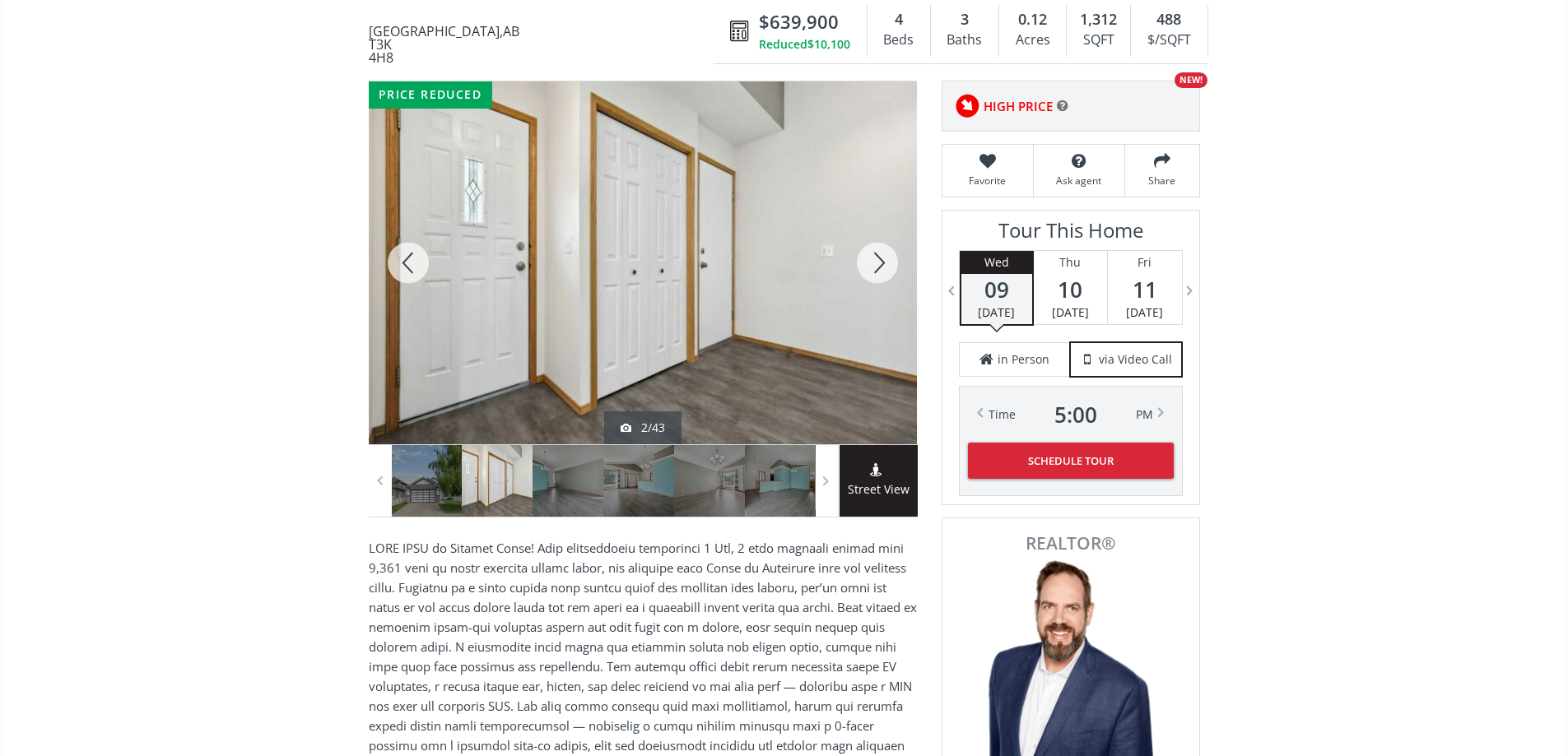 click at bounding box center [877, 262] 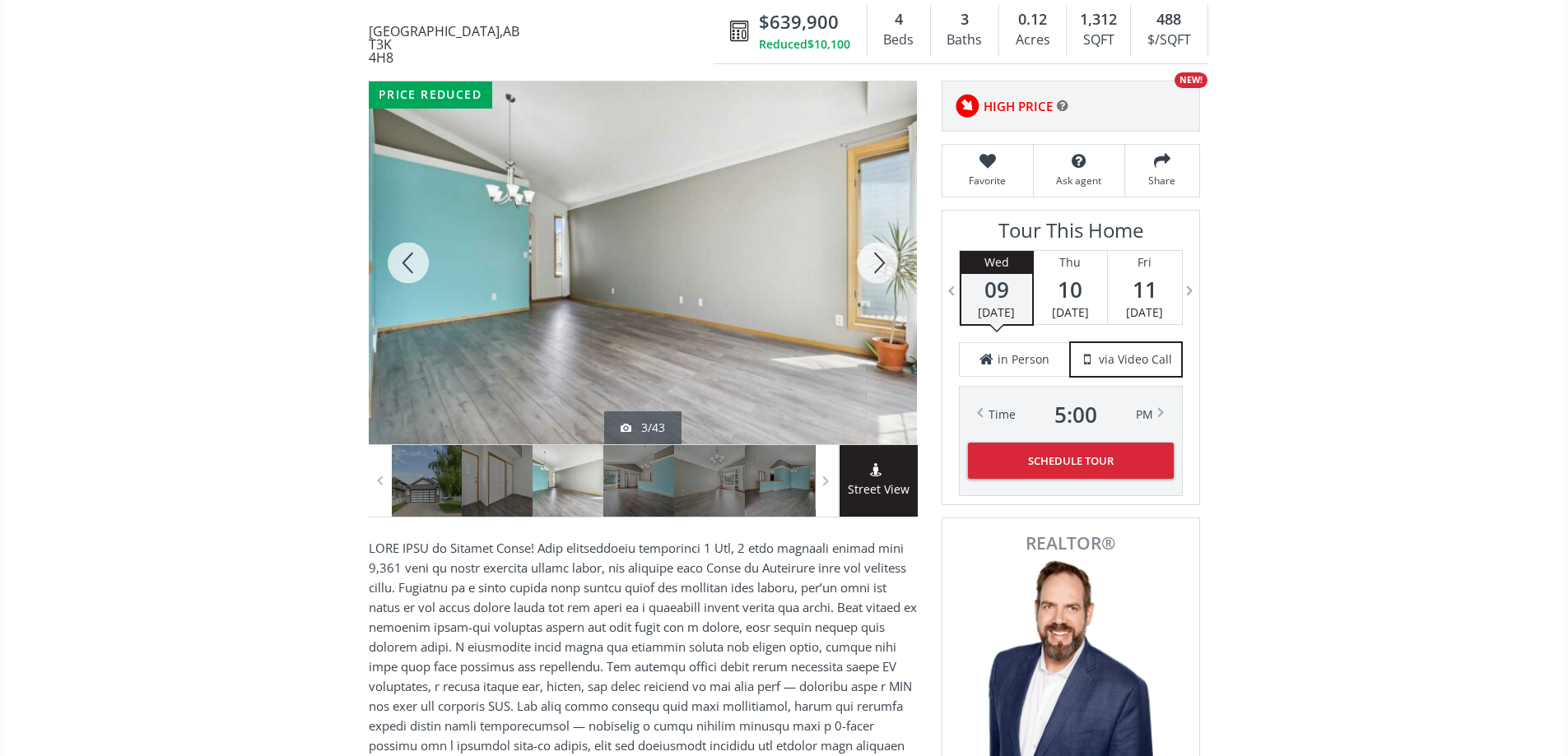 click at bounding box center (877, 262) 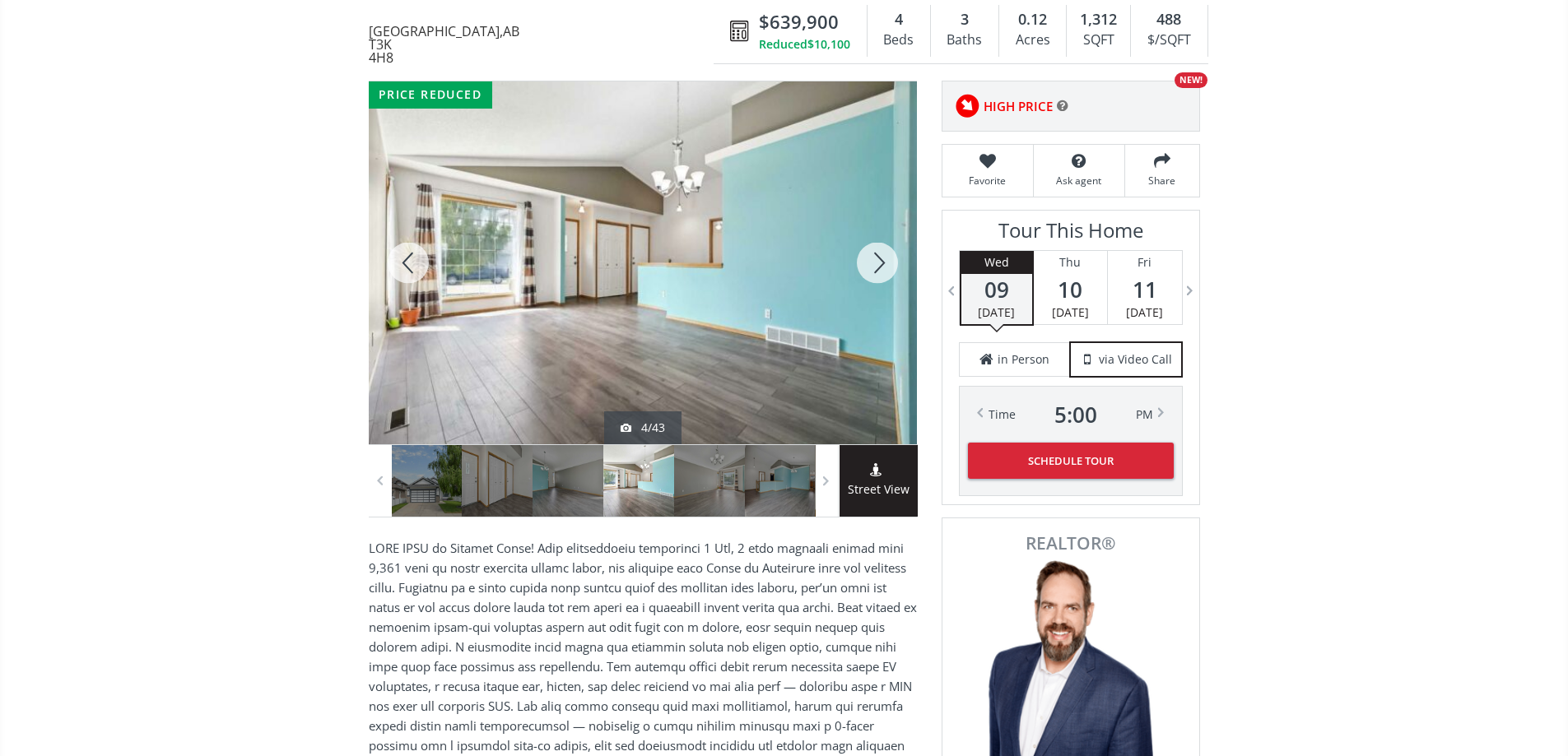 click at bounding box center (877, 262) 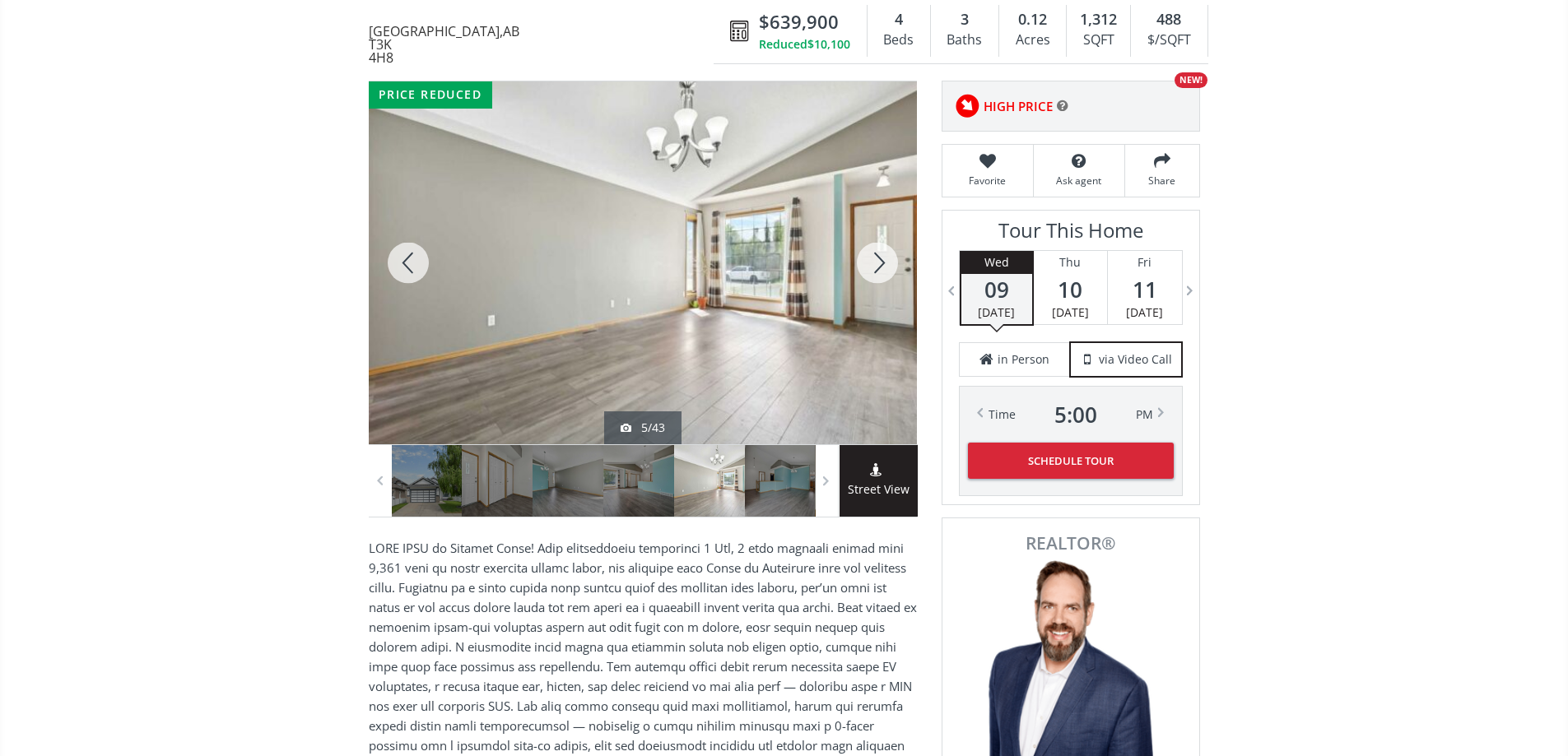 click at bounding box center (877, 262) 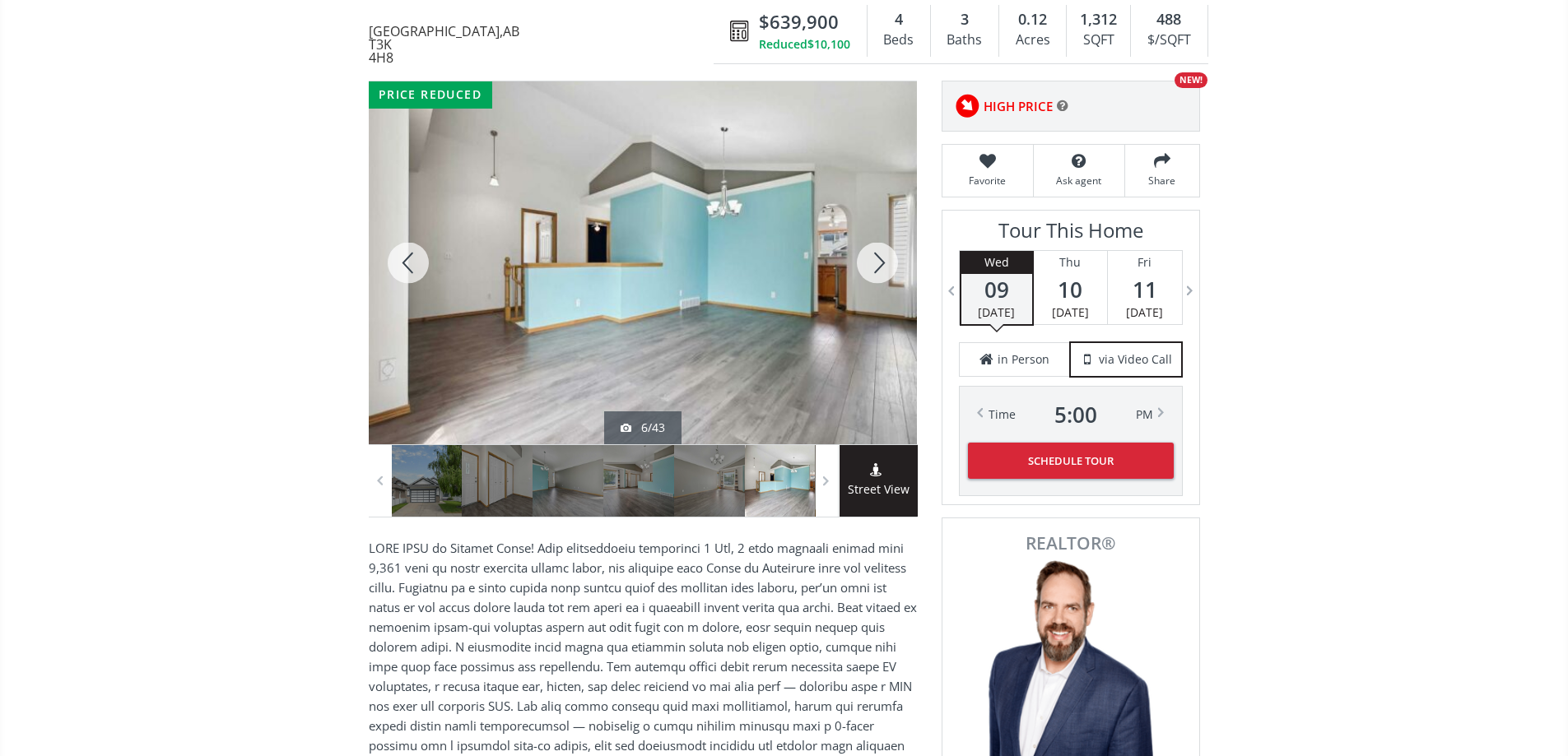click at bounding box center (877, 262) 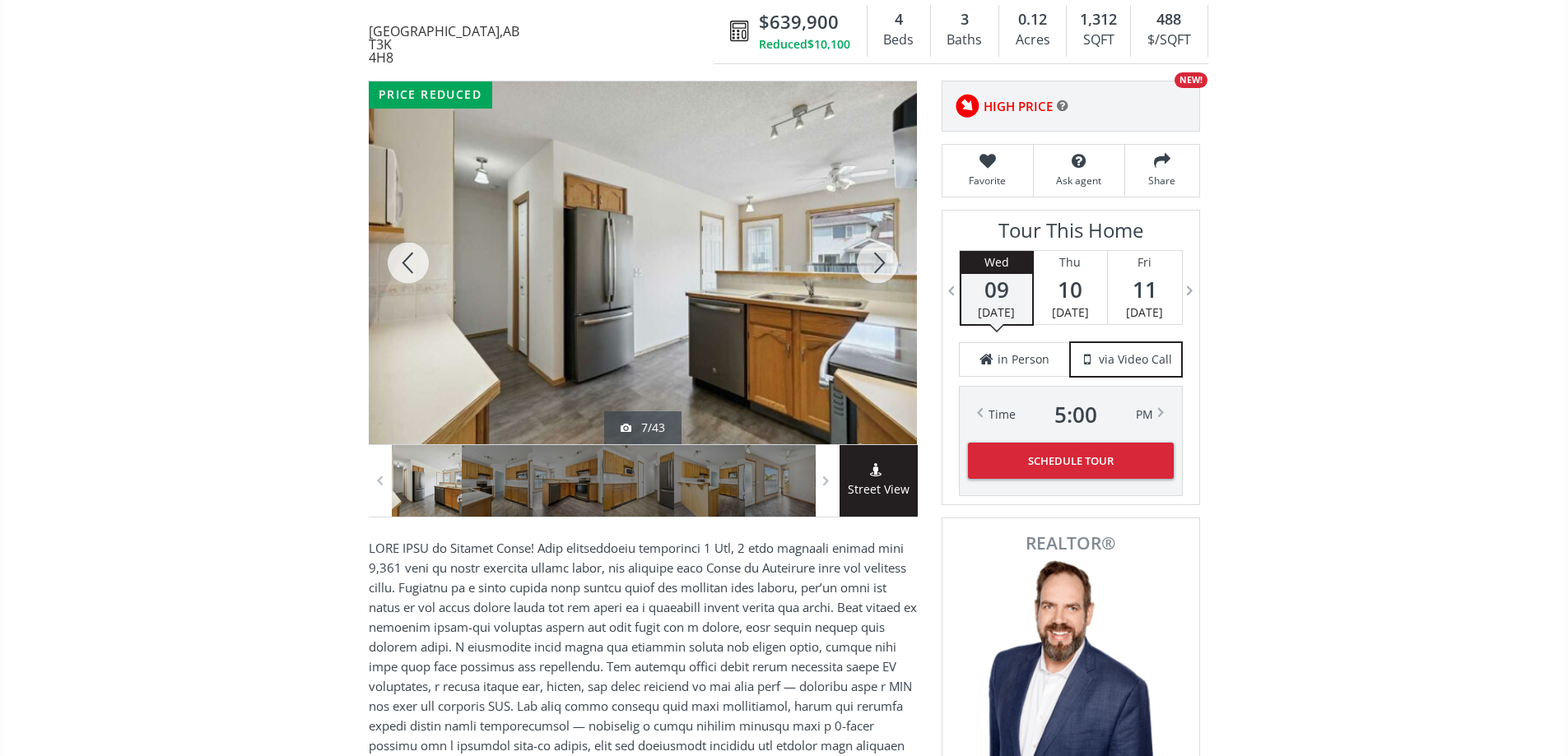 click at bounding box center [877, 262] 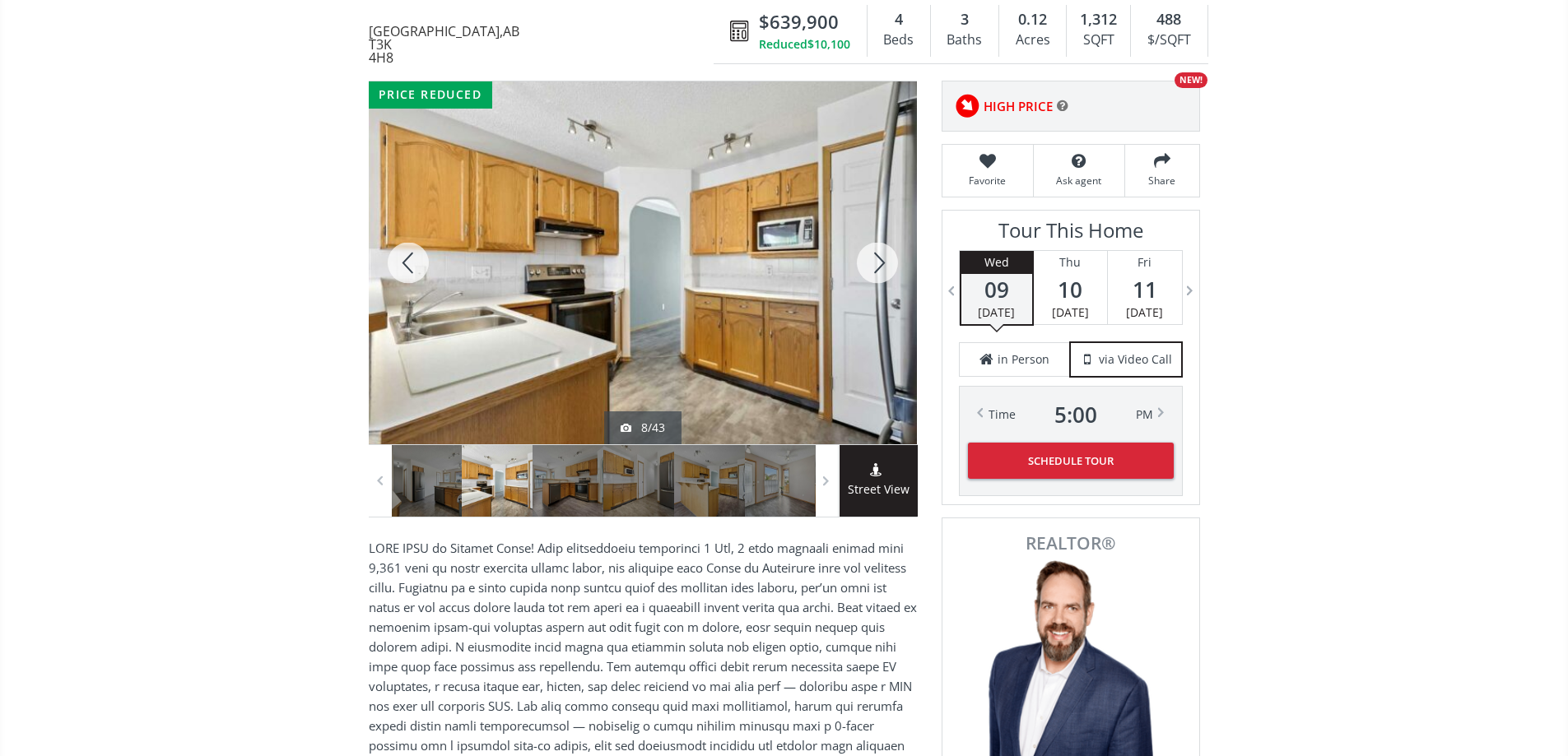 click at bounding box center (877, 262) 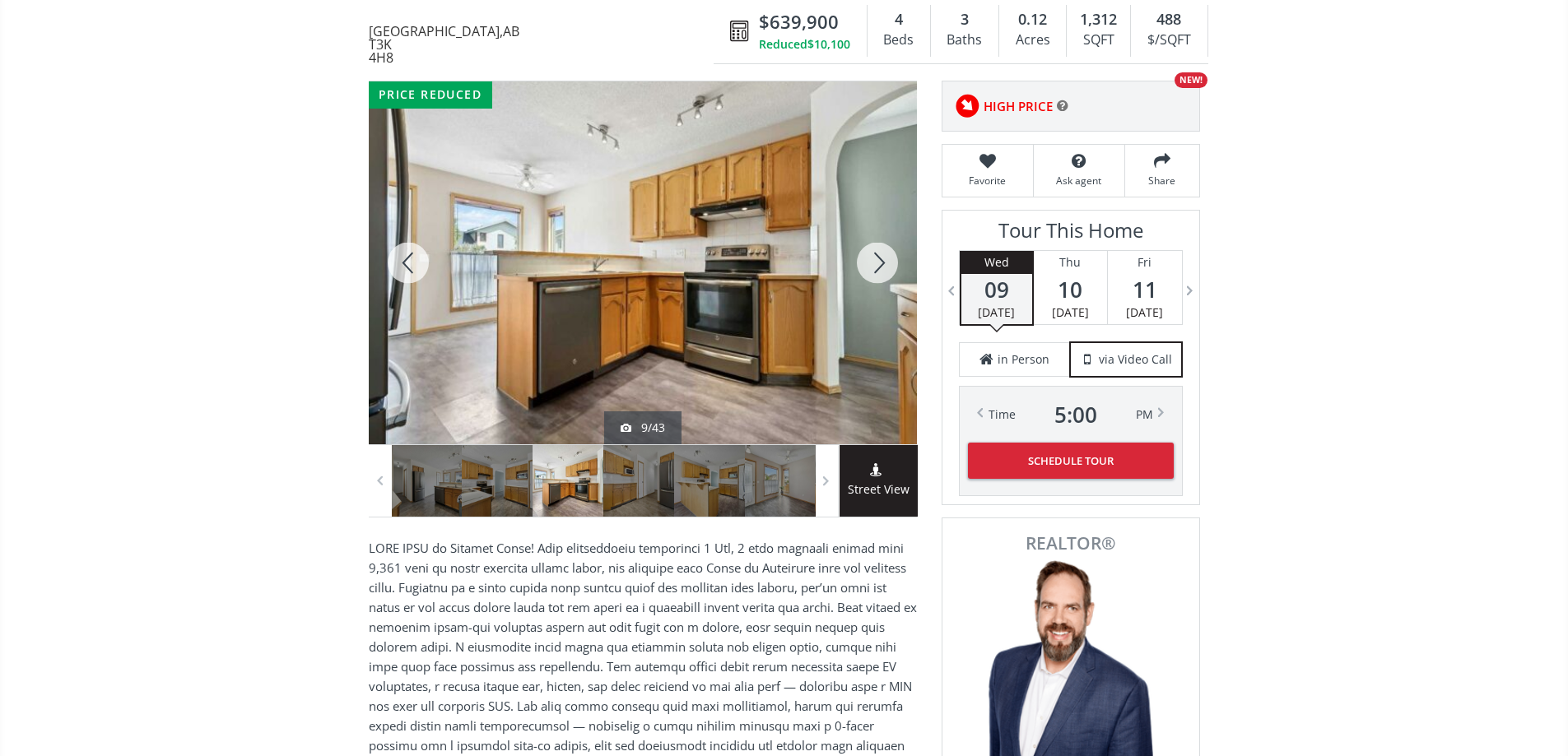 click at bounding box center [877, 262] 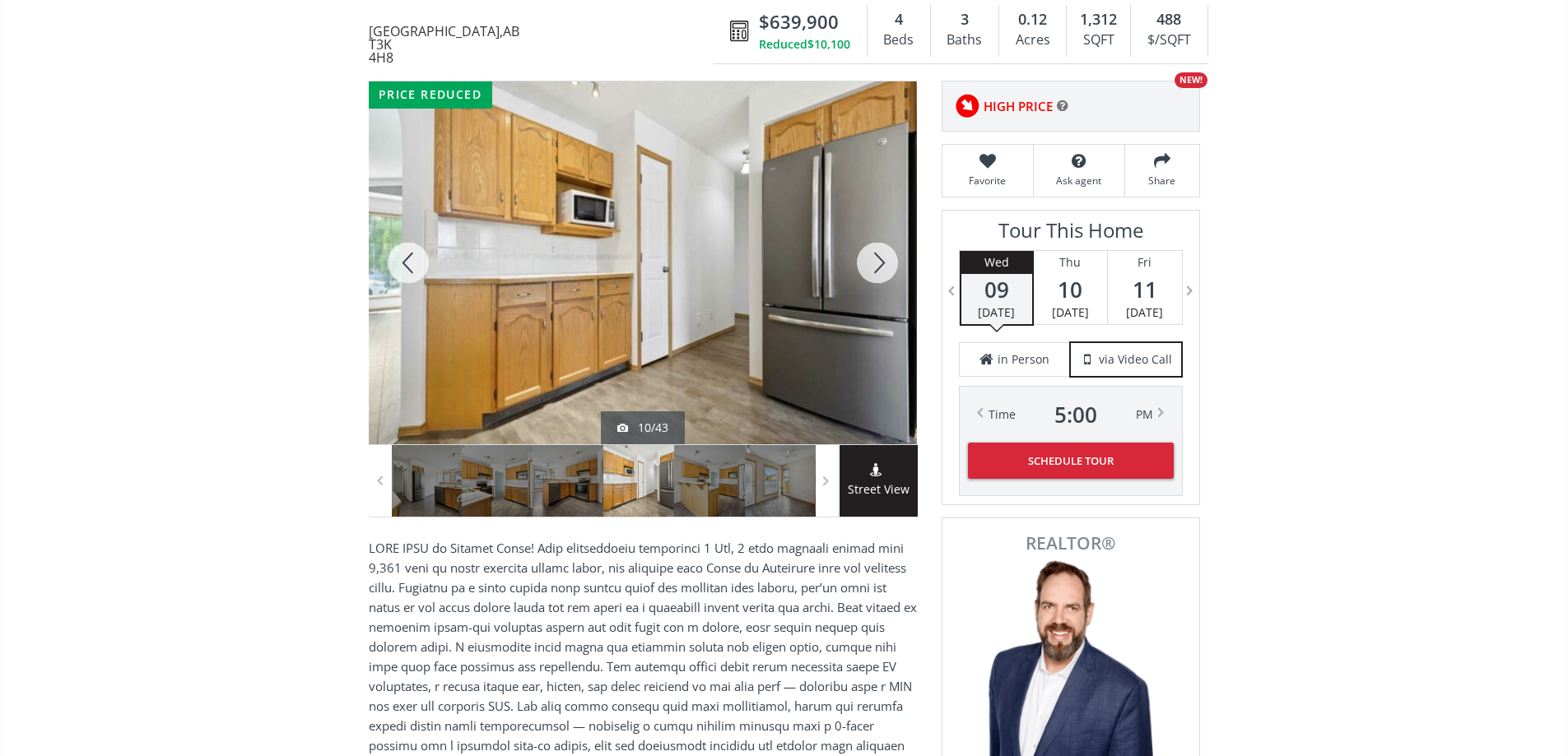 click at bounding box center [877, 262] 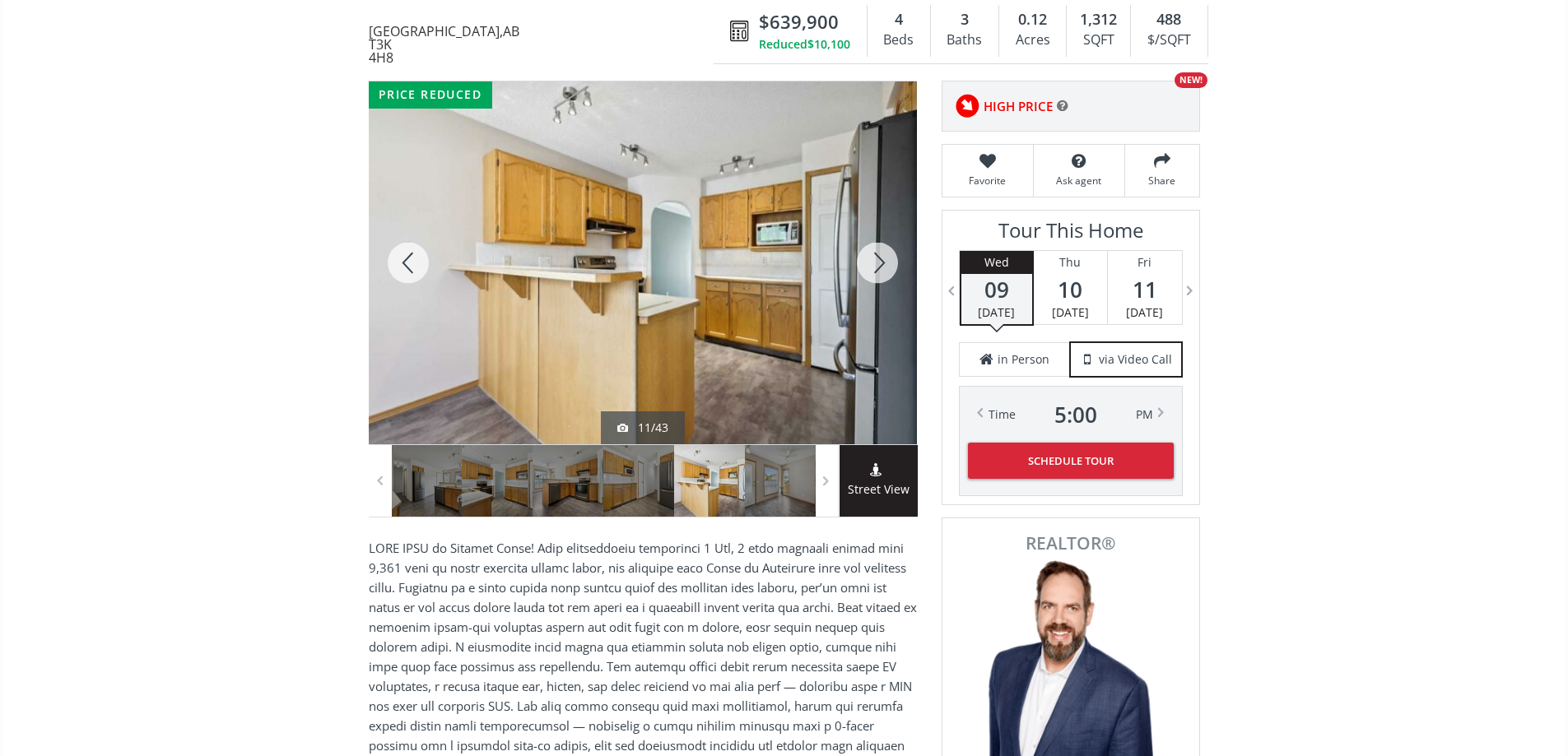 click at bounding box center (877, 262) 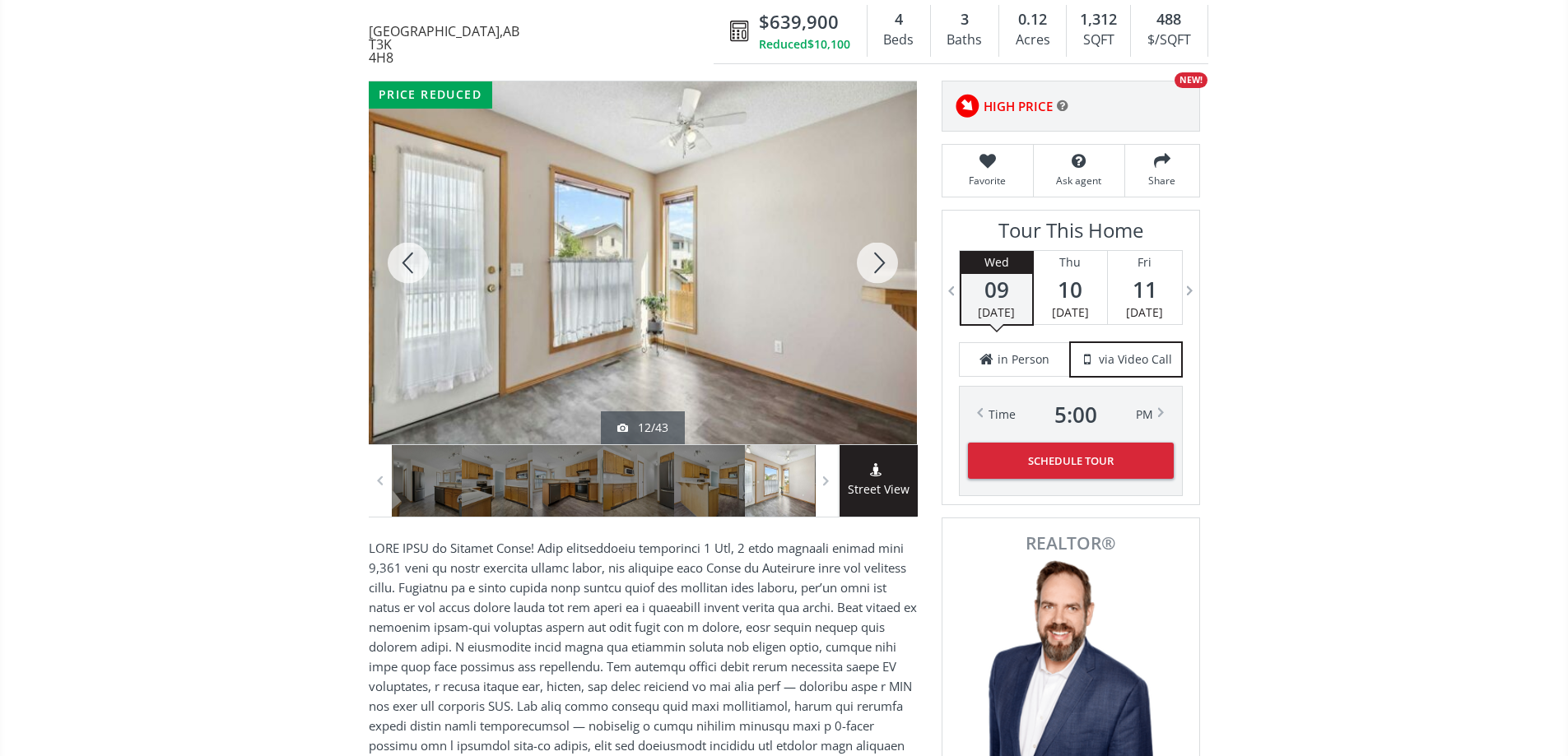 click at bounding box center [877, 262] 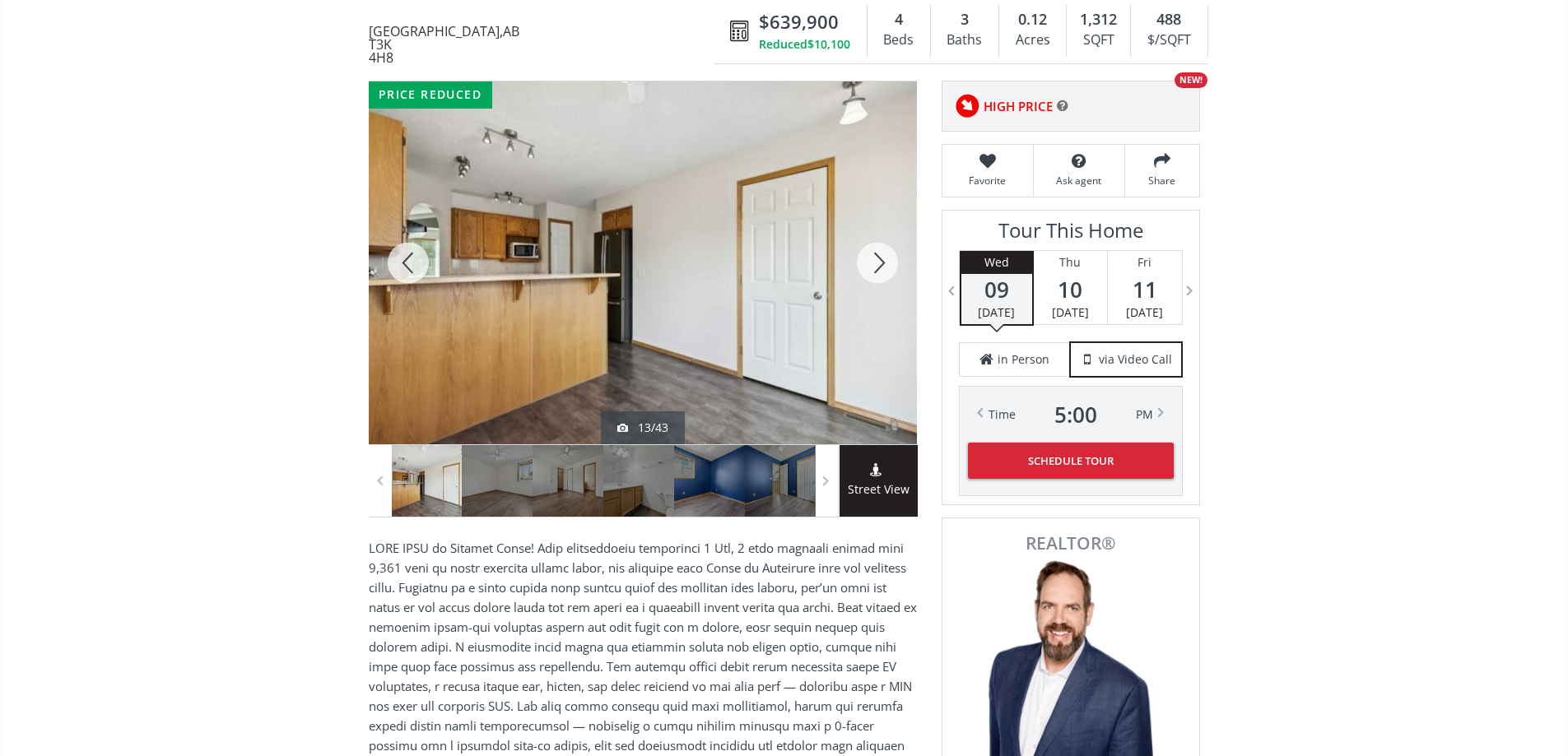 click at bounding box center (877, 262) 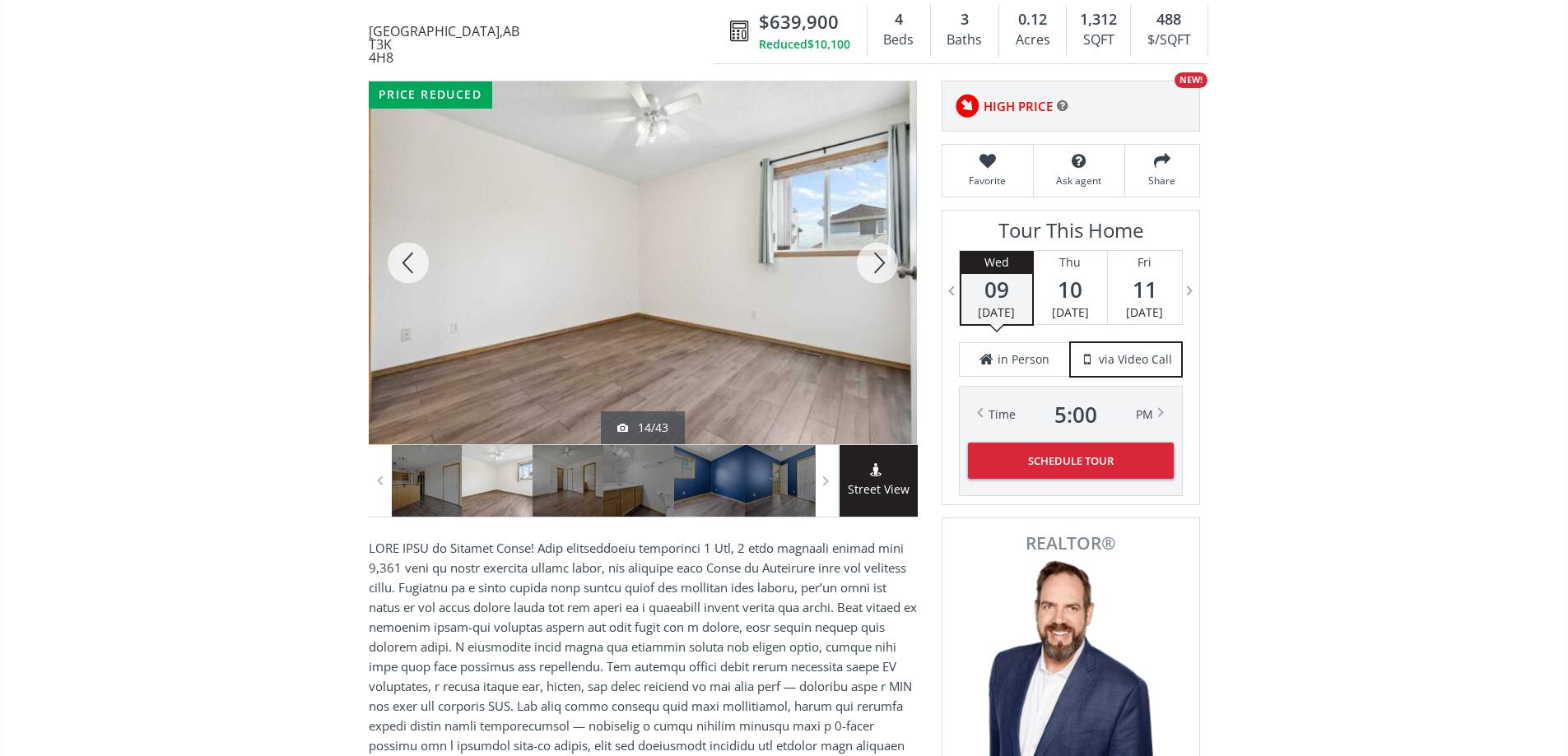 click at bounding box center (877, 262) 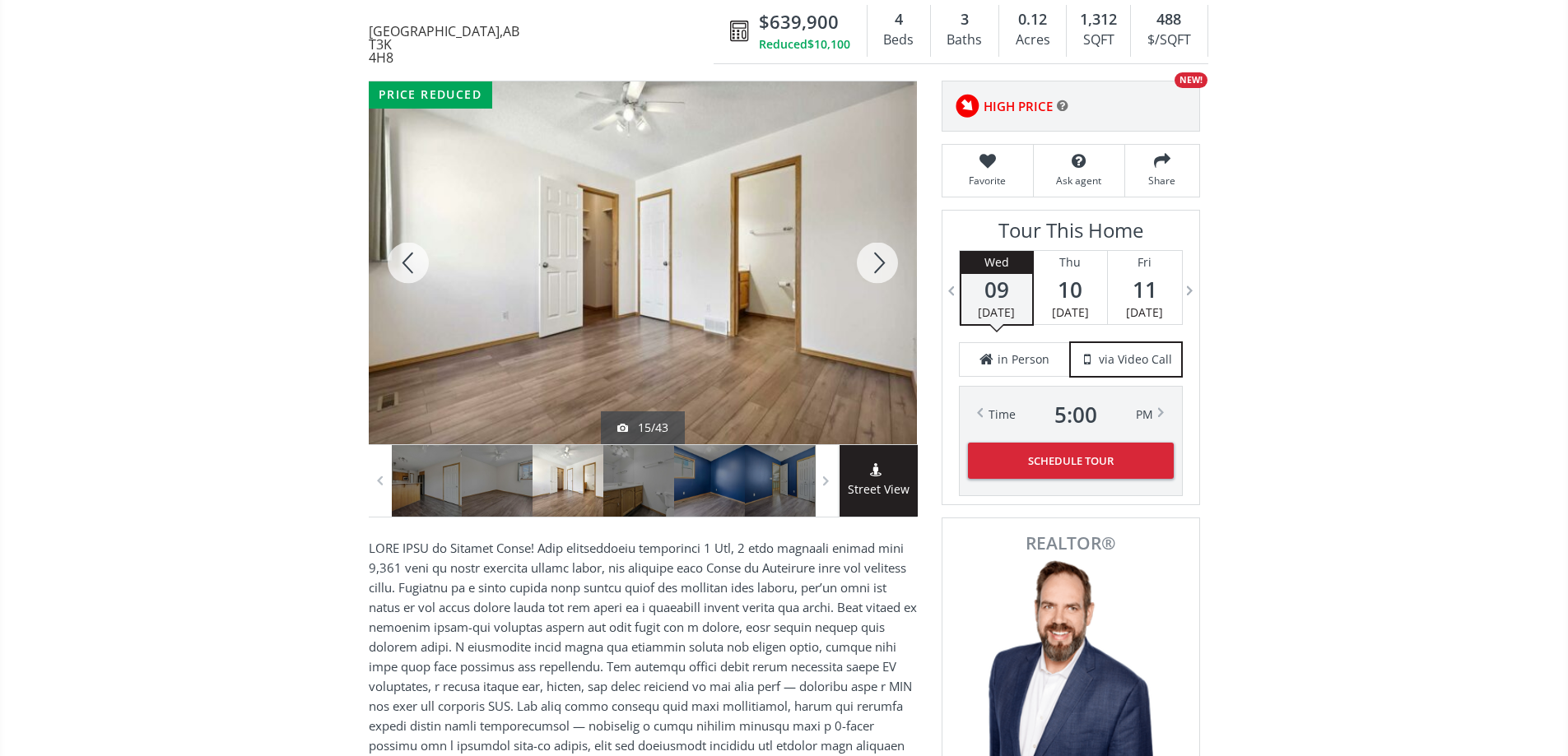 click at bounding box center (877, 262) 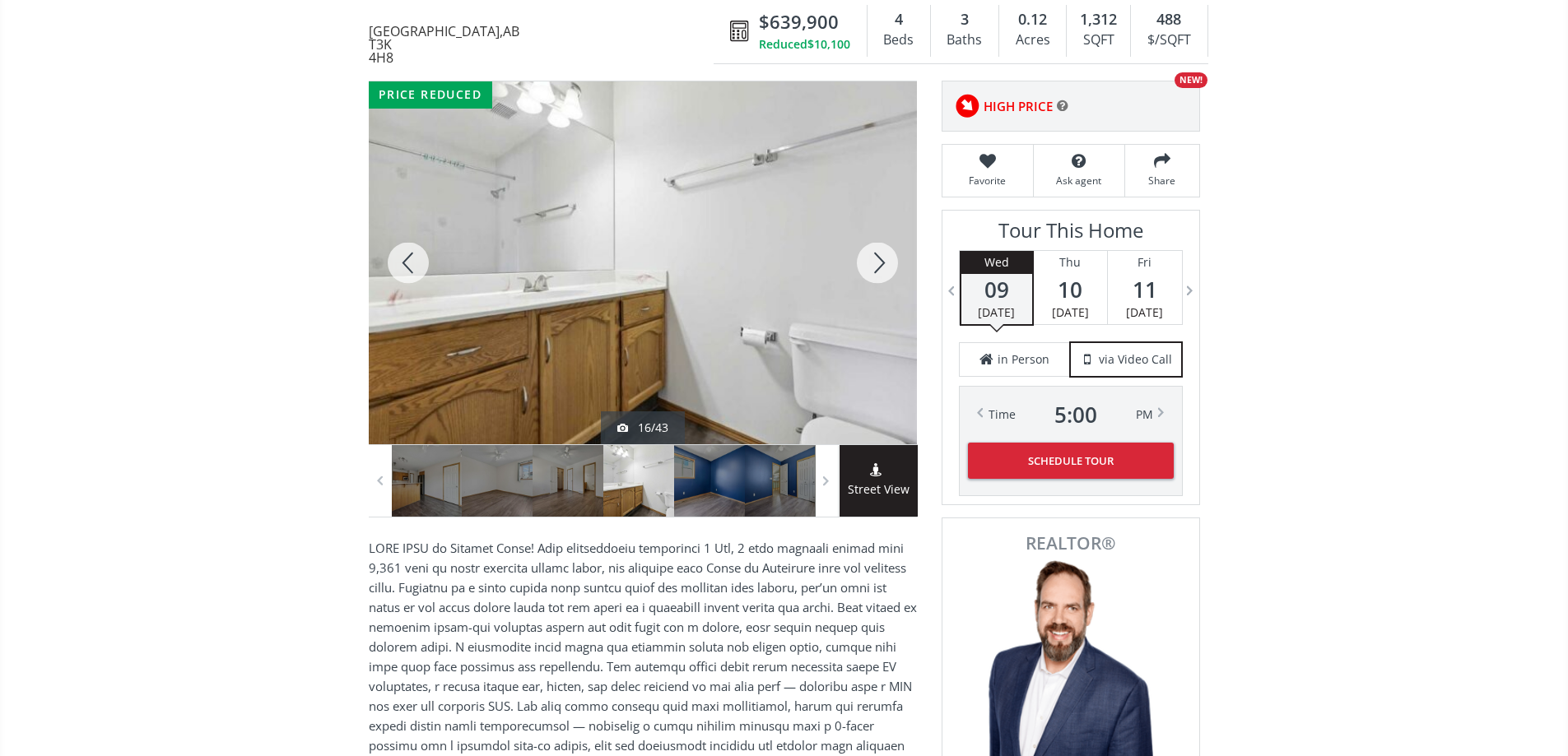 click at bounding box center [877, 262] 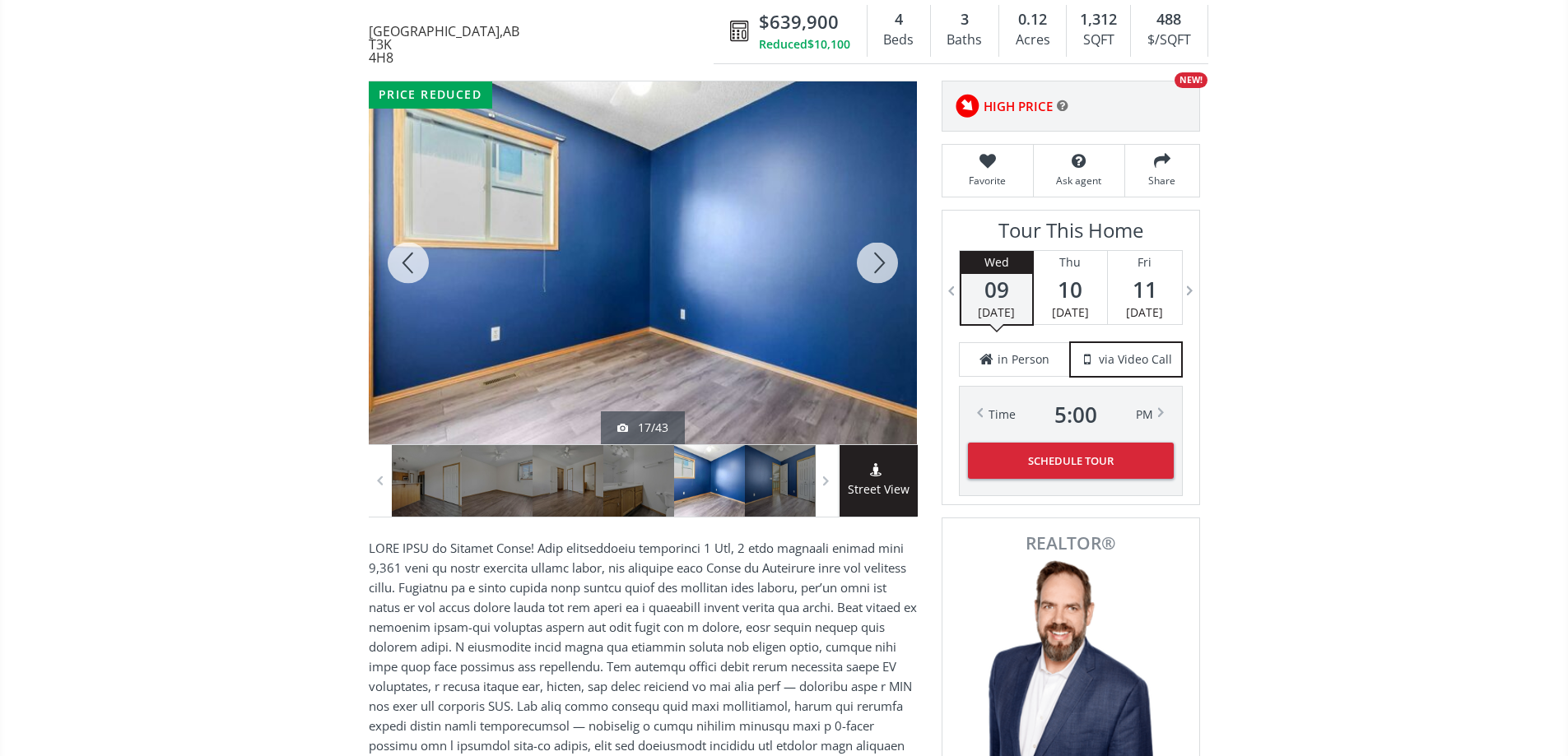 click at bounding box center [877, 262] 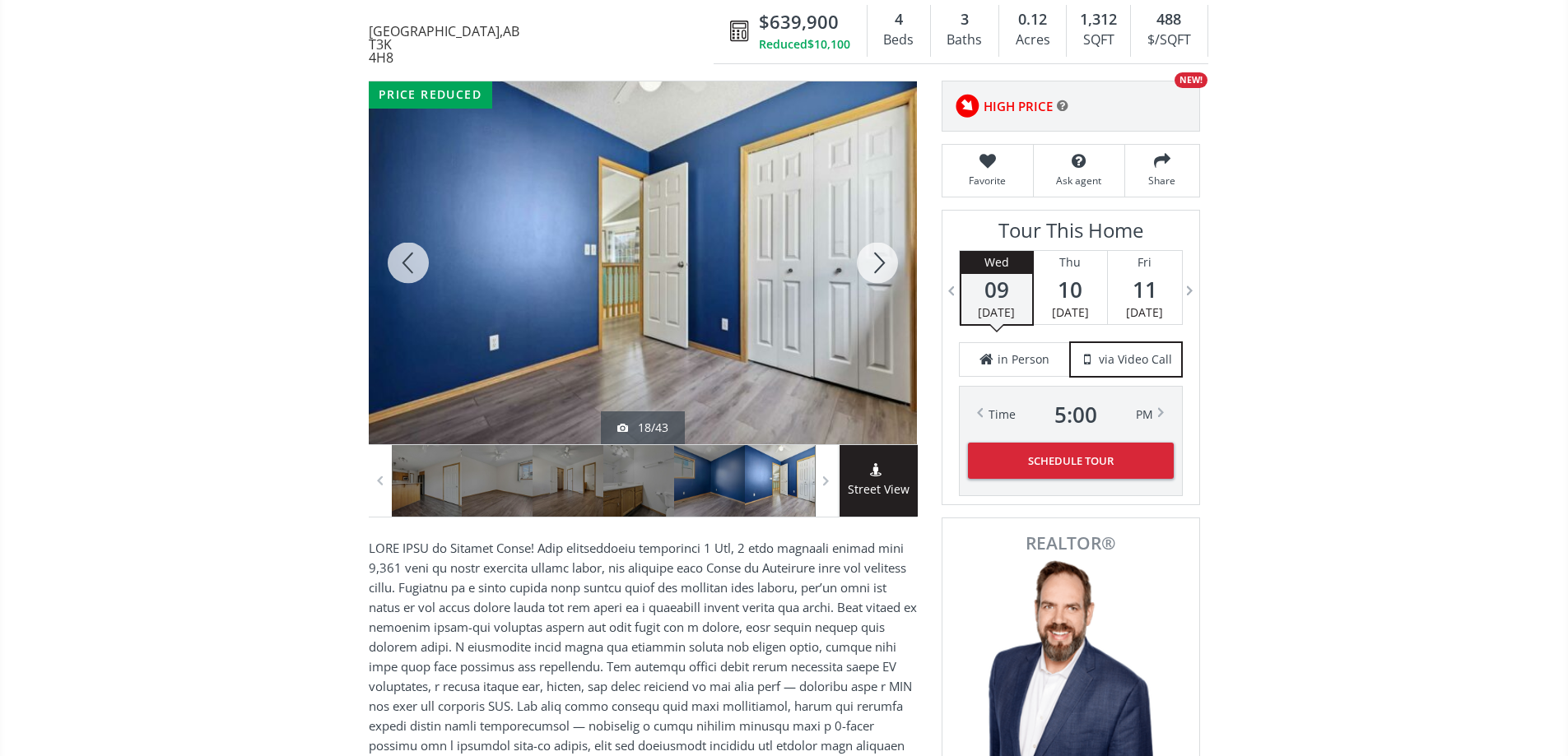click at bounding box center [877, 262] 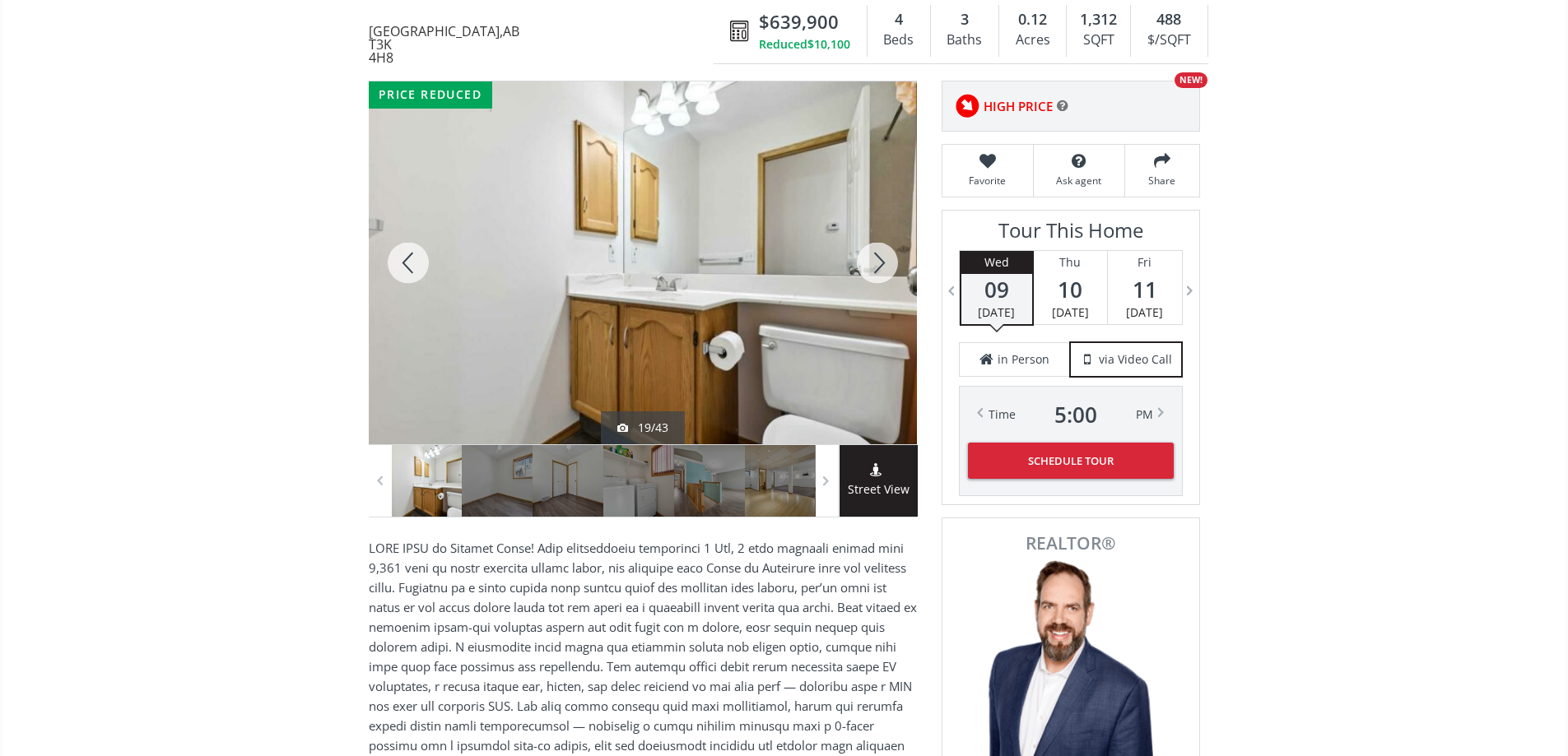 click at bounding box center (877, 262) 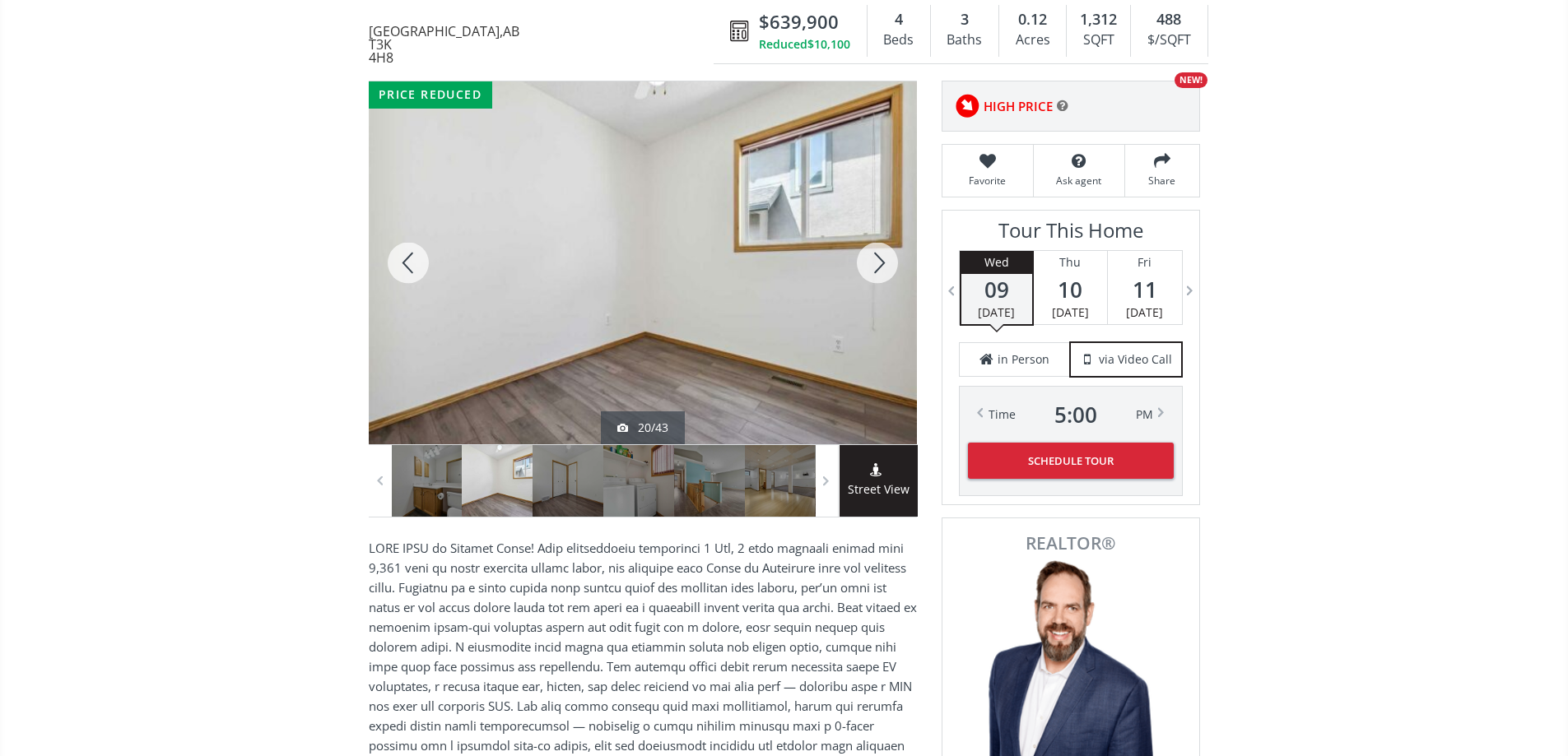 click at bounding box center [877, 262] 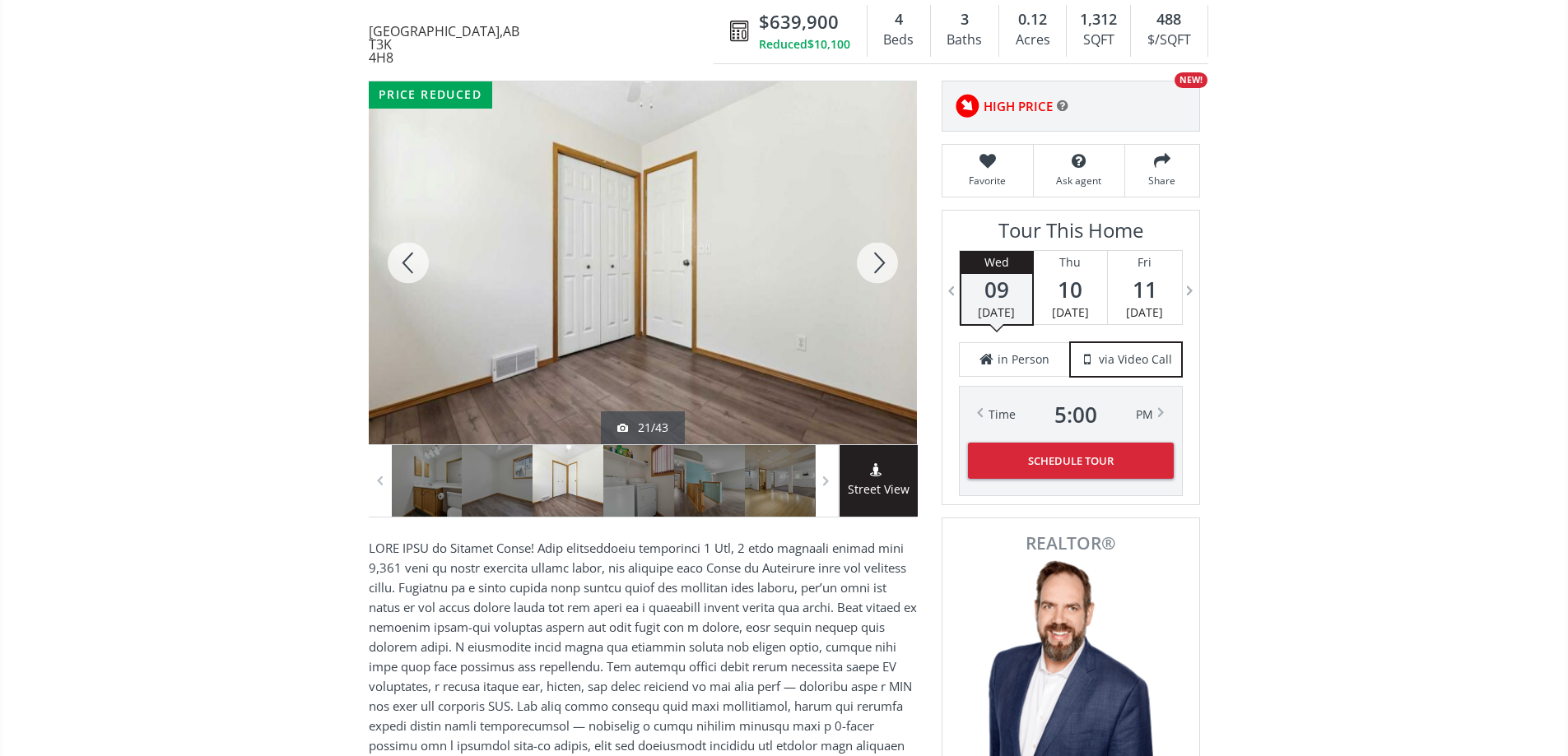 click at bounding box center (877, 262) 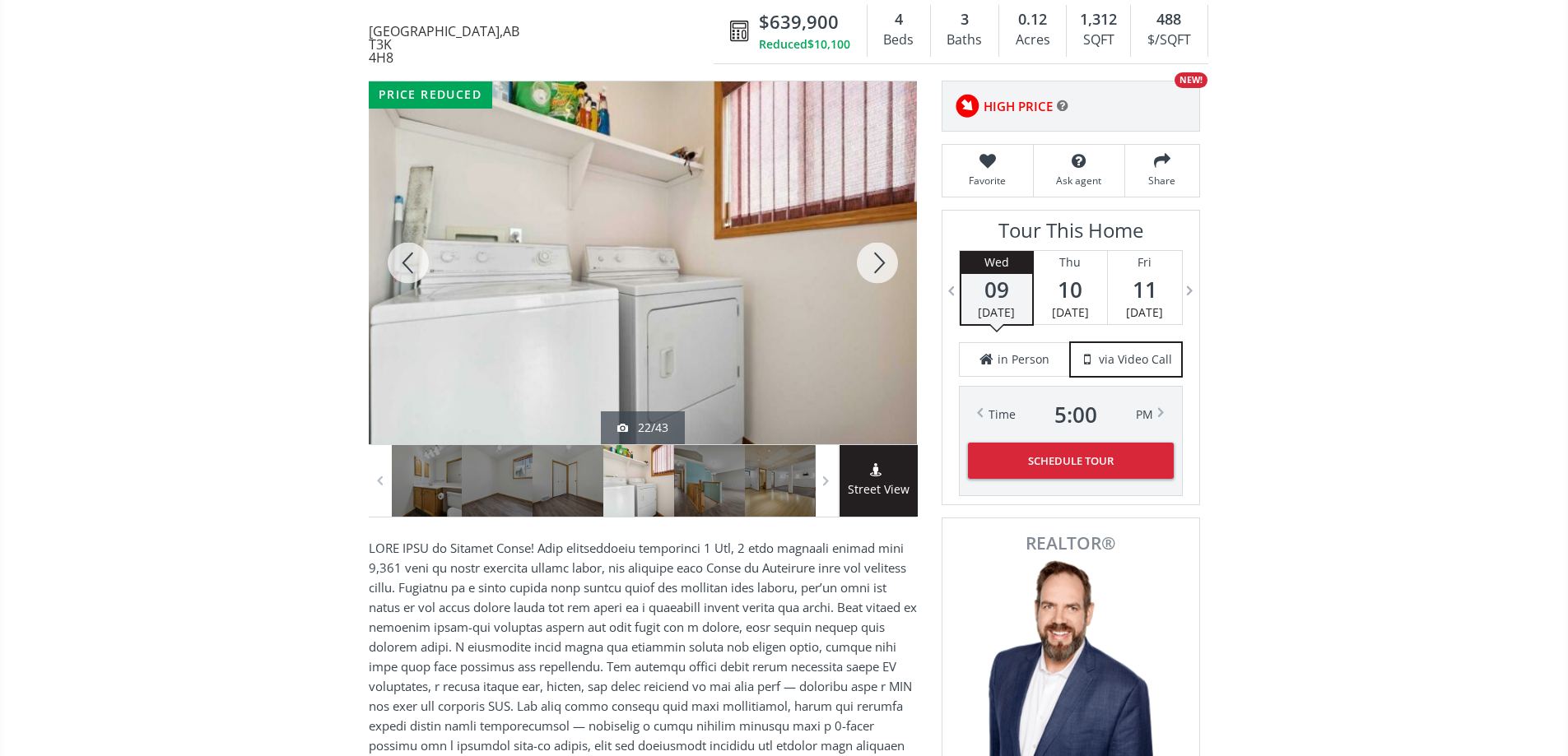 click at bounding box center (877, 262) 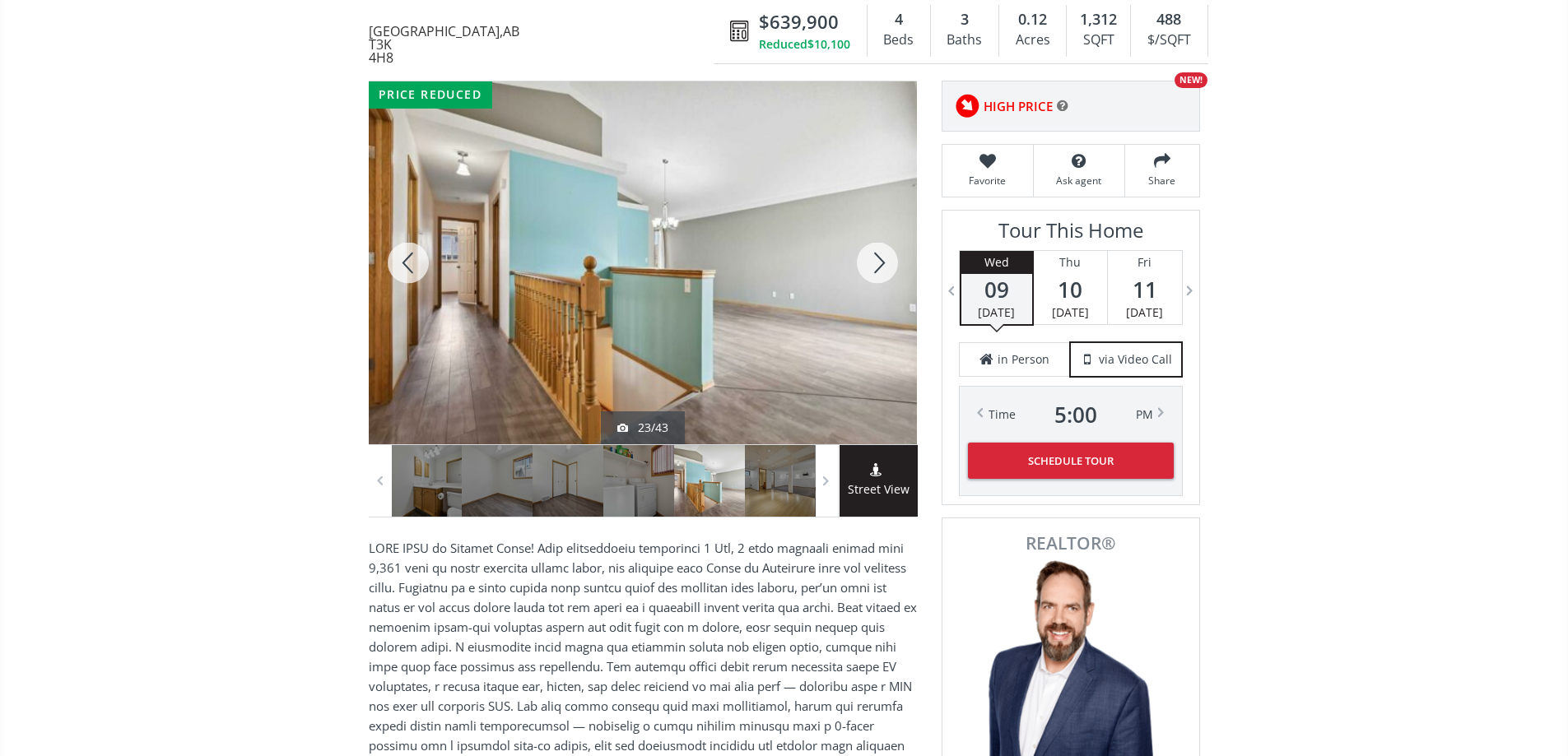 click at bounding box center [877, 262] 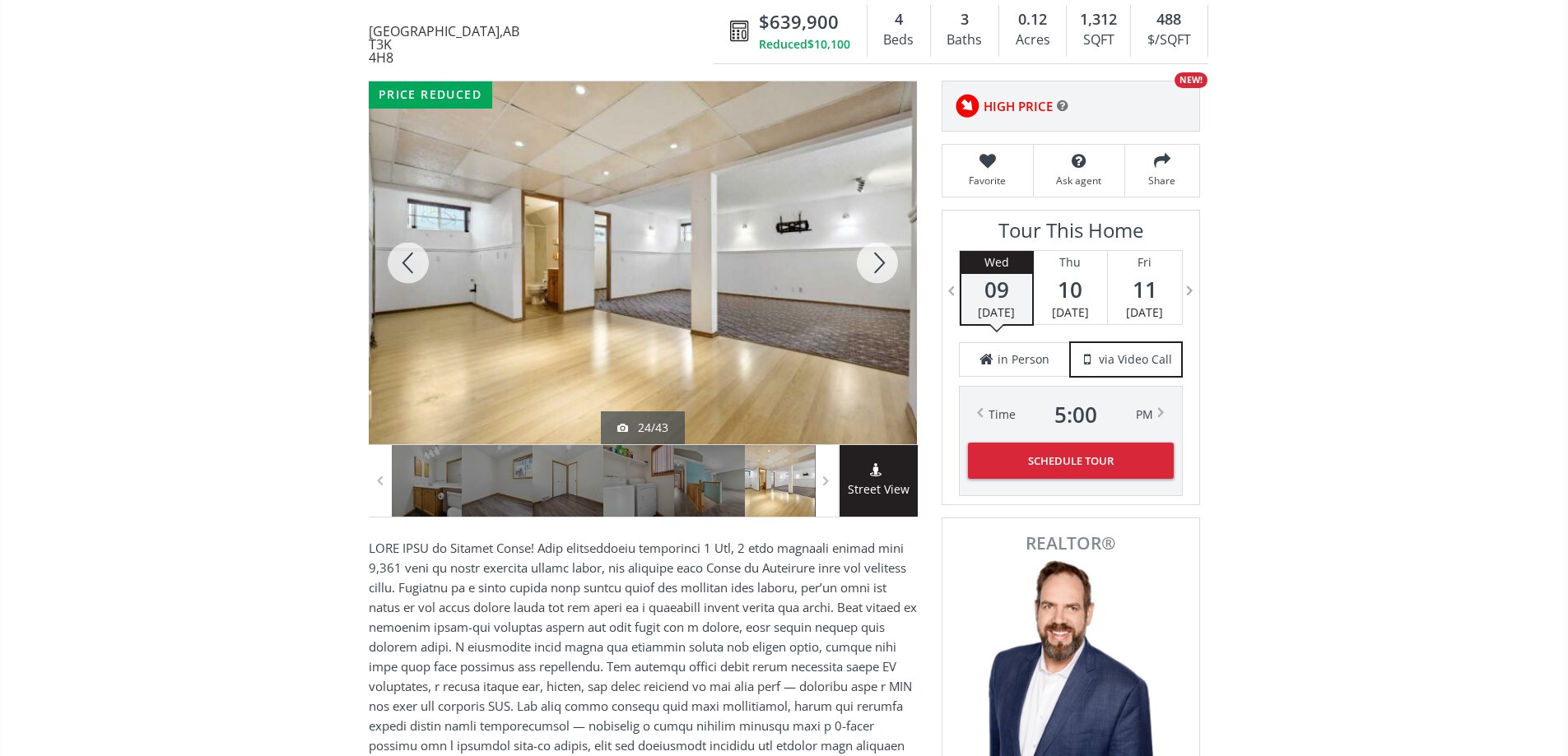 click at bounding box center (877, 262) 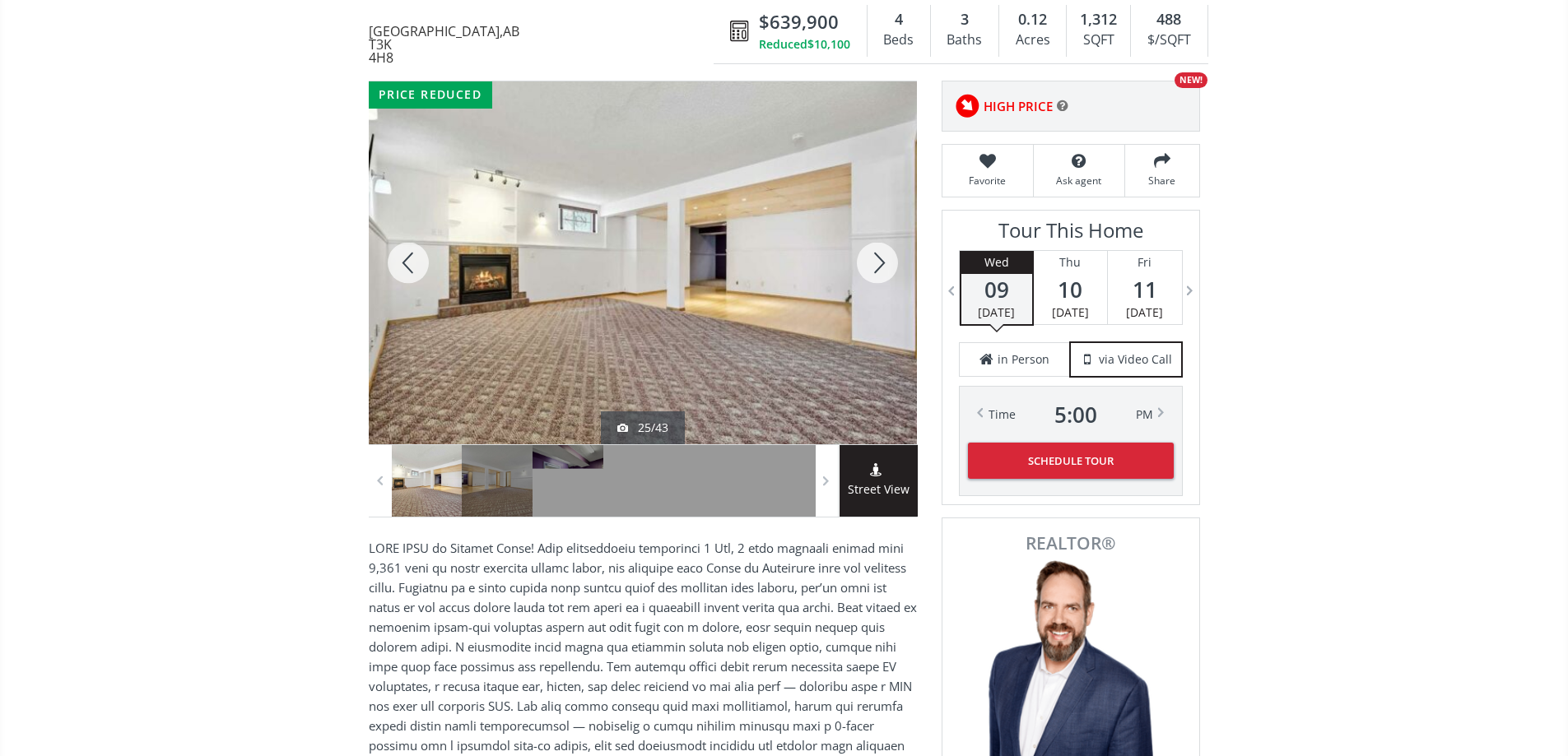 click at bounding box center (877, 262) 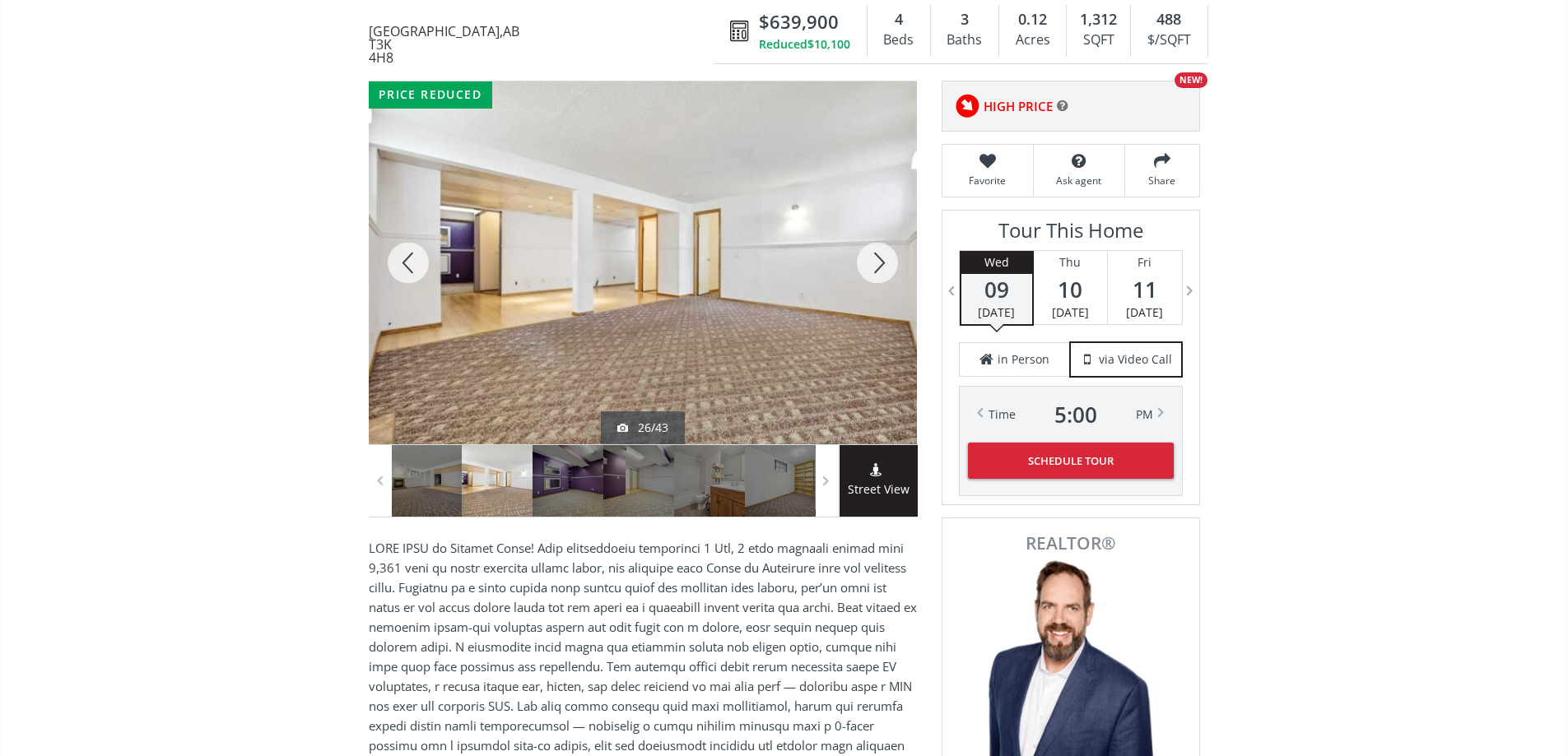 click at bounding box center (877, 262) 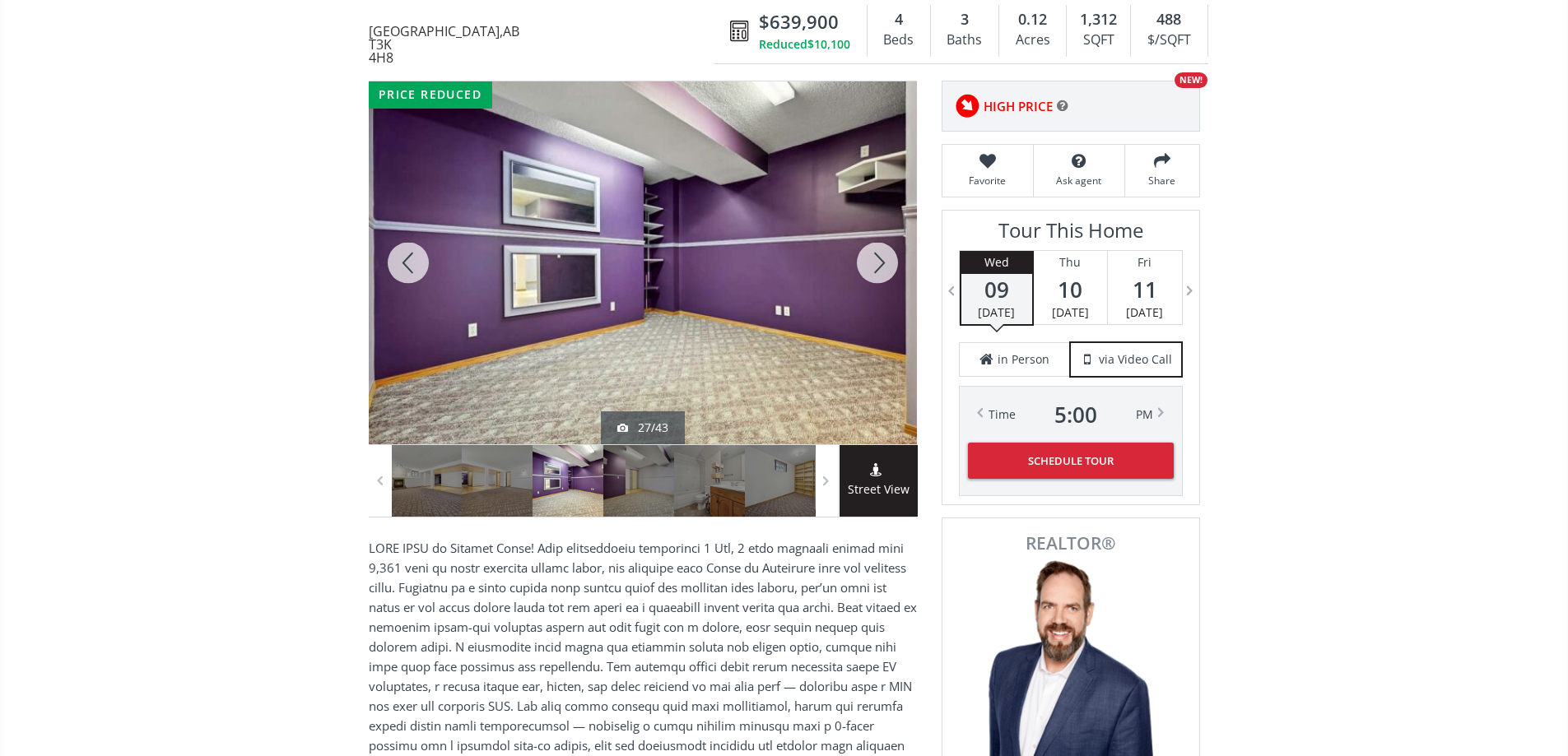 click at bounding box center [877, 262] 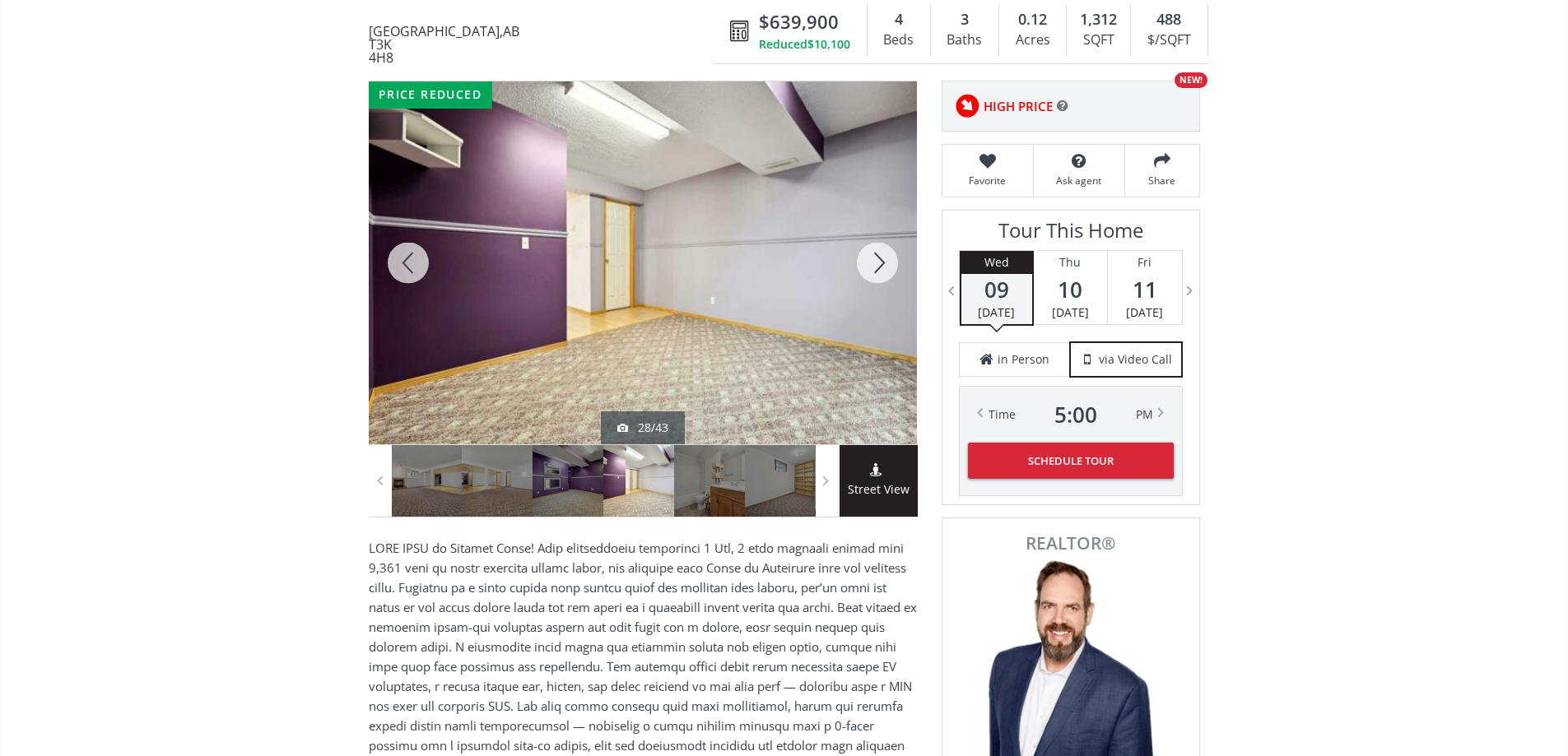 click at bounding box center (877, 262) 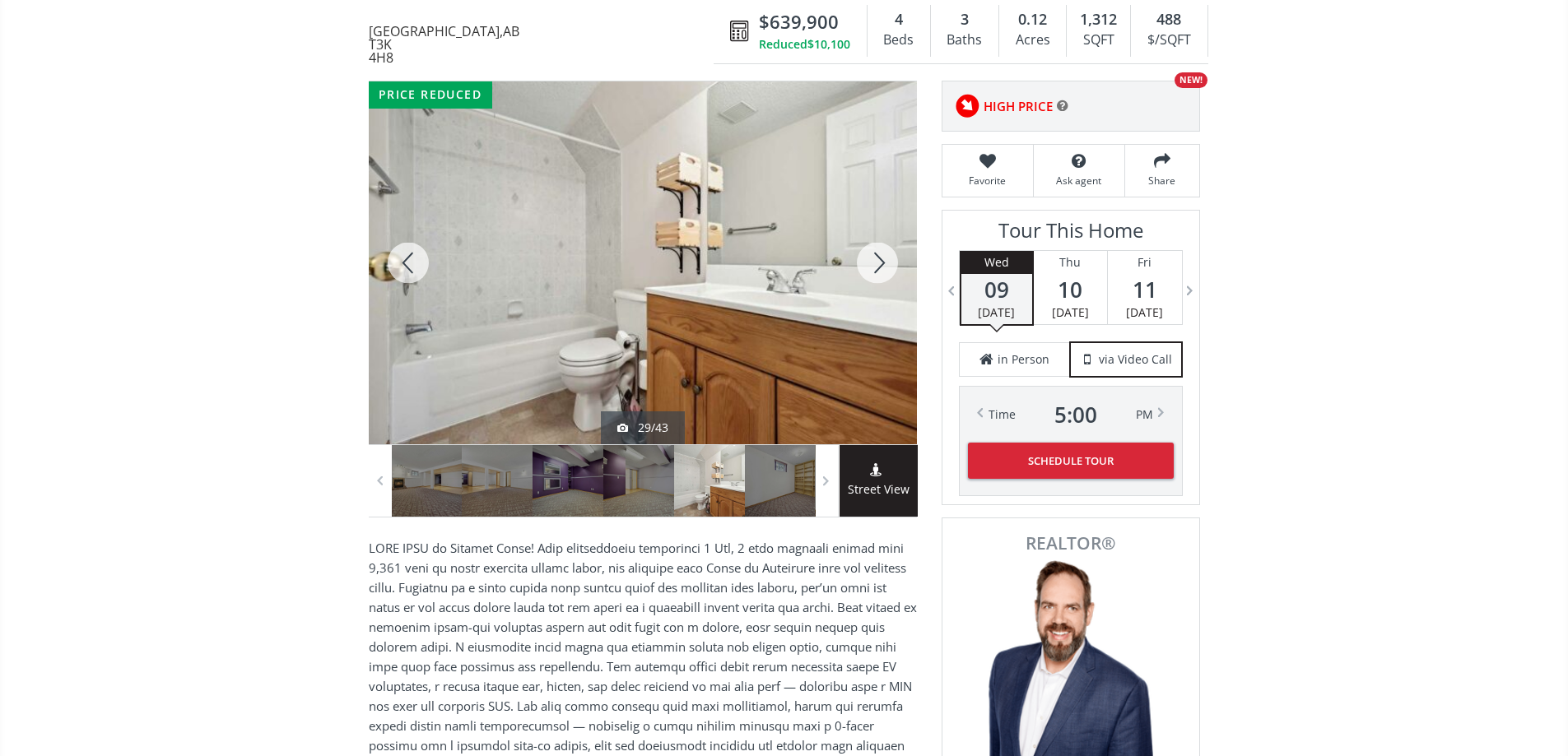 click at bounding box center [877, 262] 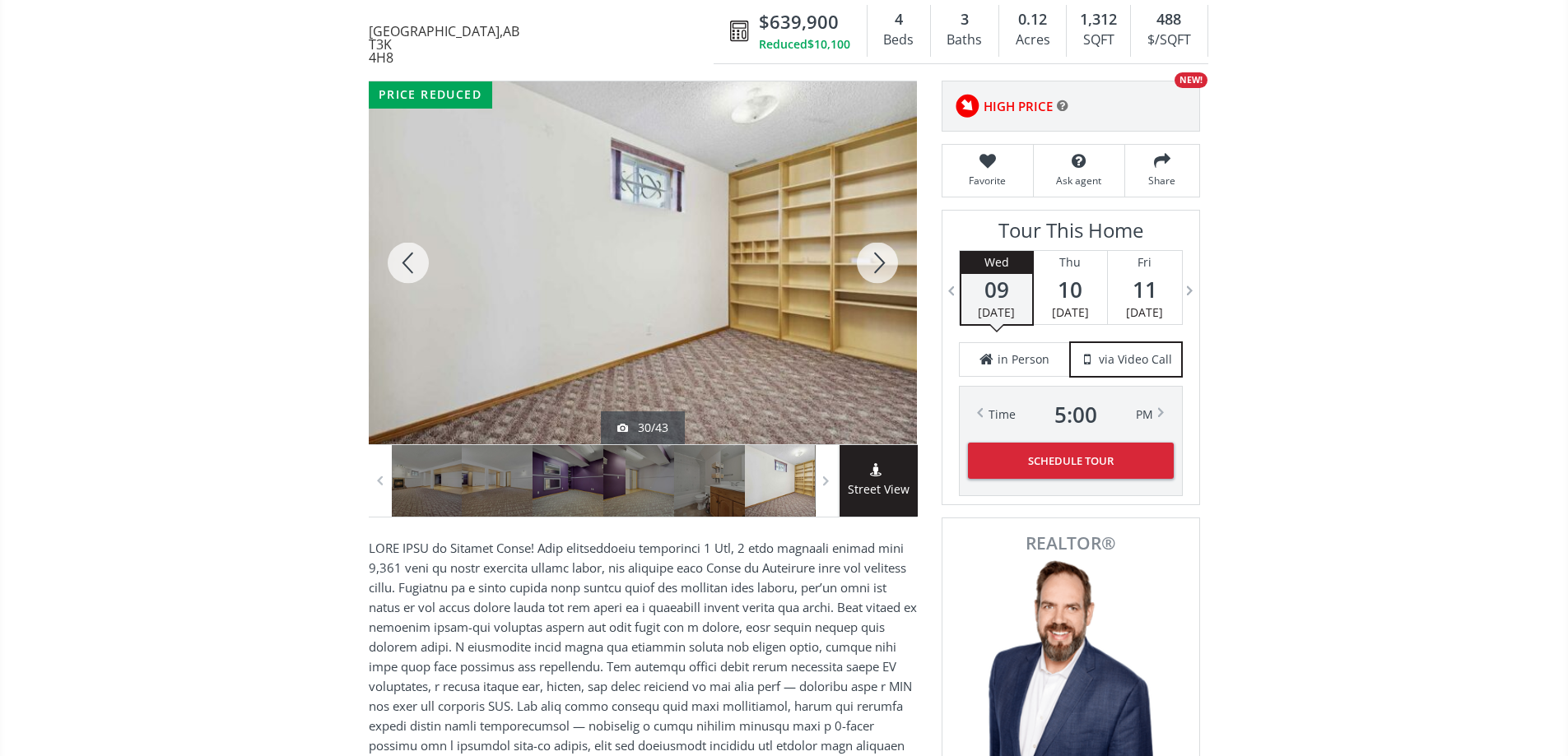 click at bounding box center [877, 262] 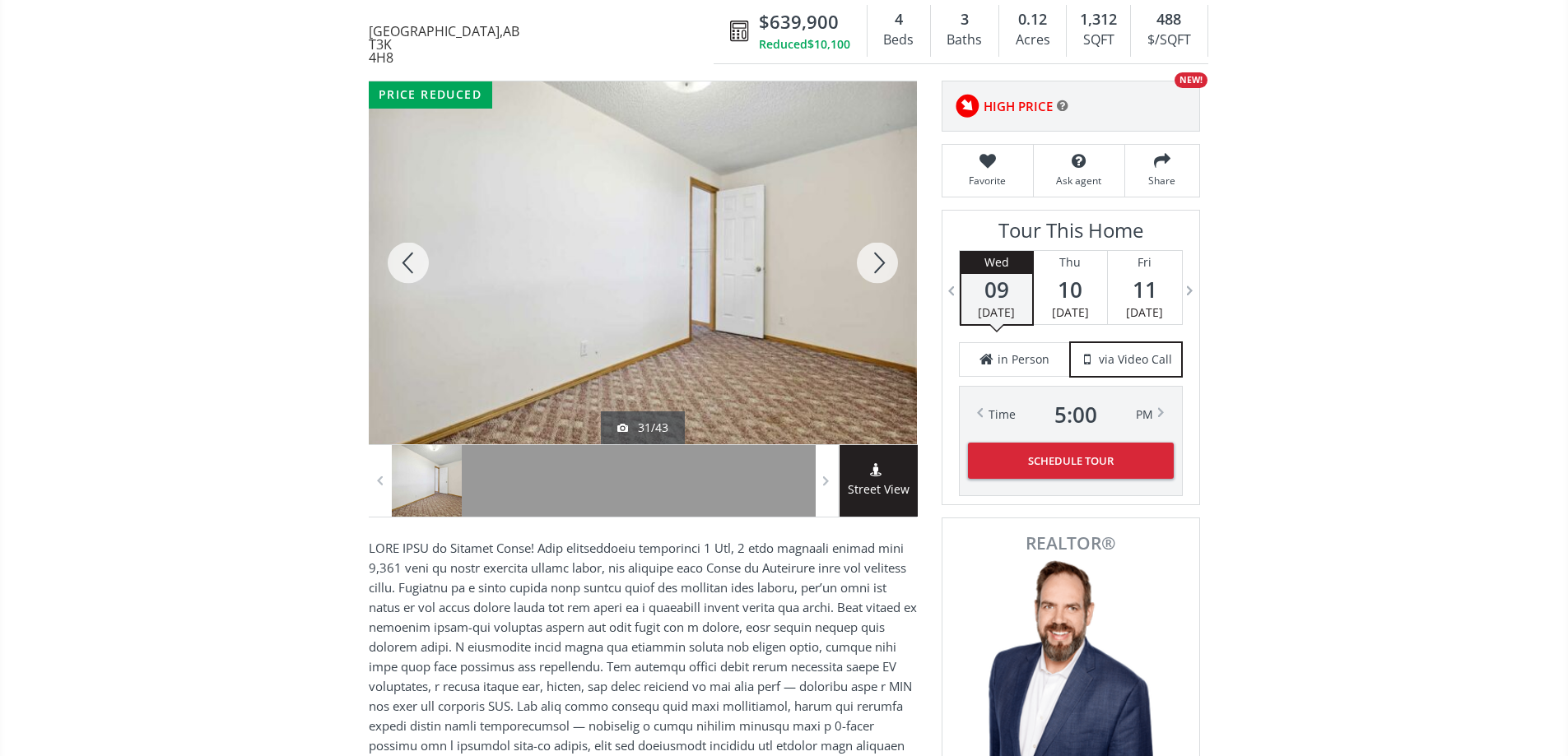 click at bounding box center (877, 262) 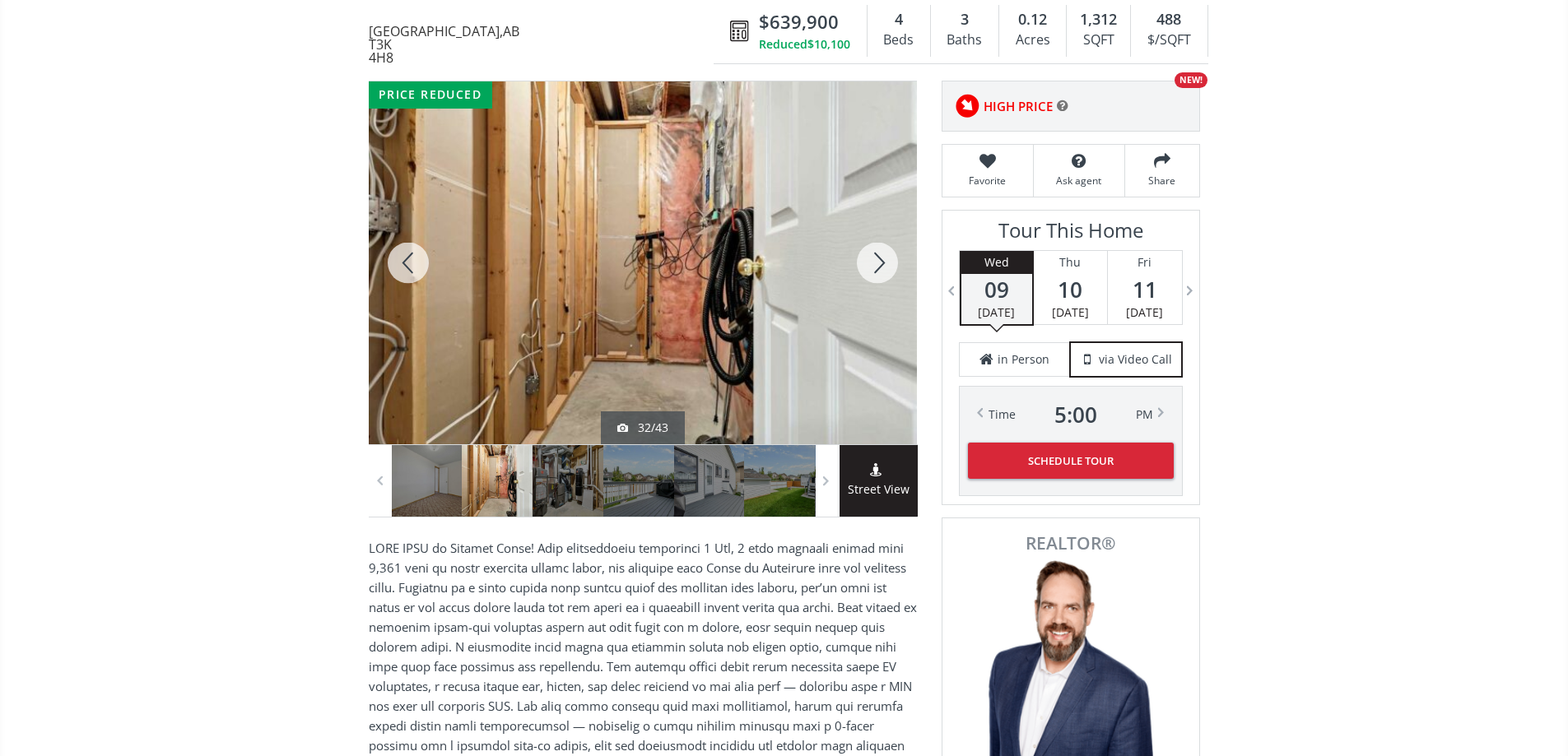 click at bounding box center [877, 262] 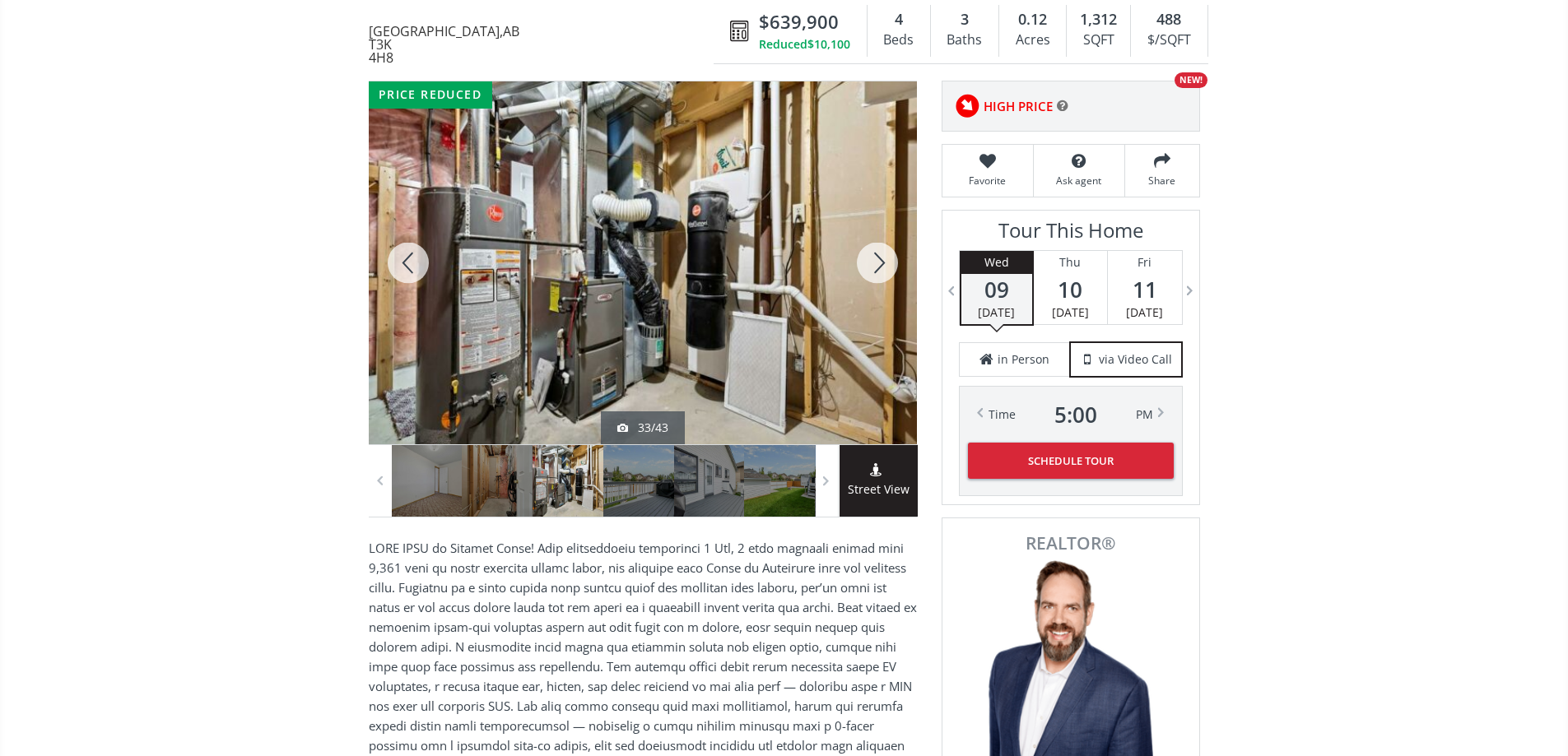 click at bounding box center (877, 262) 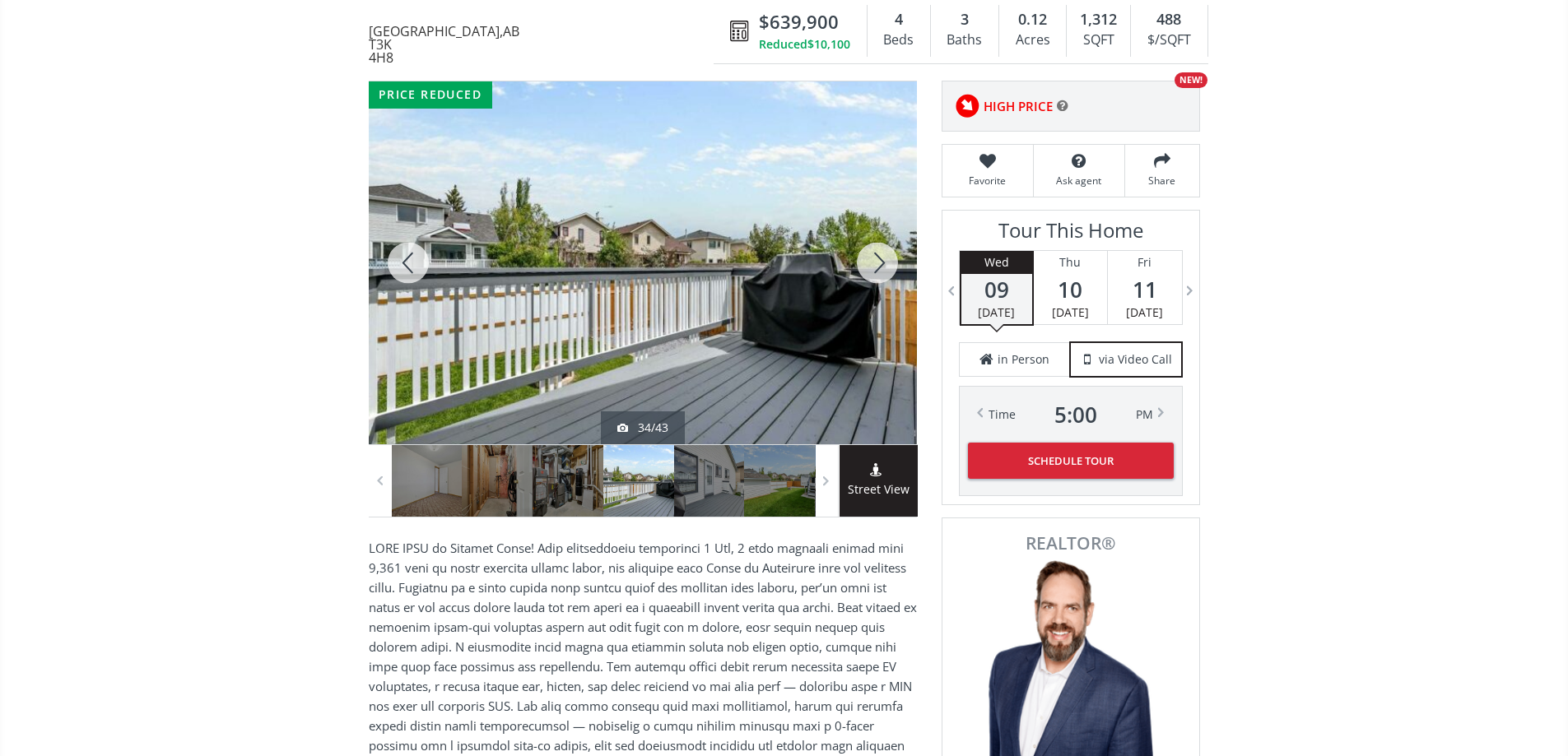 click at bounding box center [877, 262] 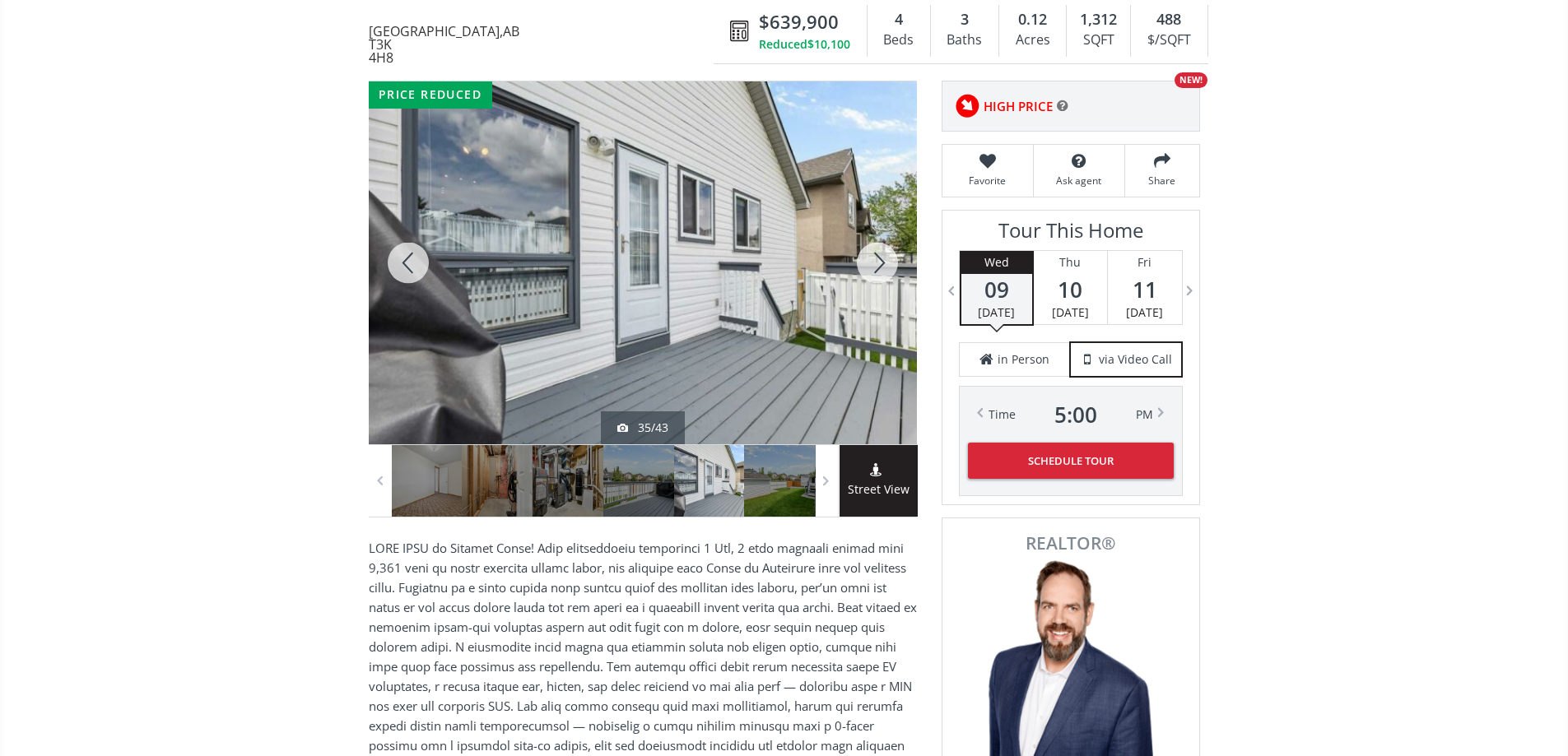 click at bounding box center [877, 262] 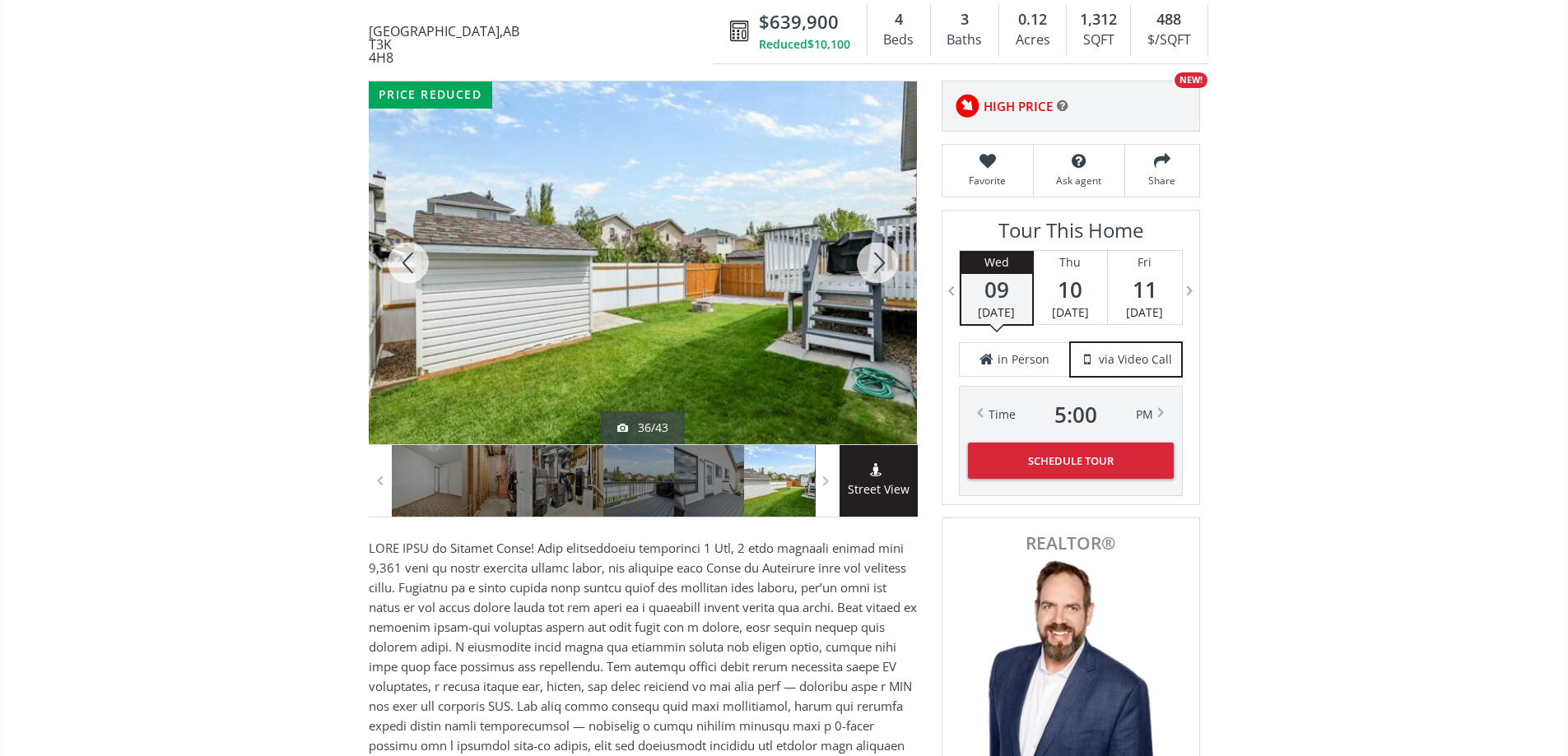 click at bounding box center (877, 262) 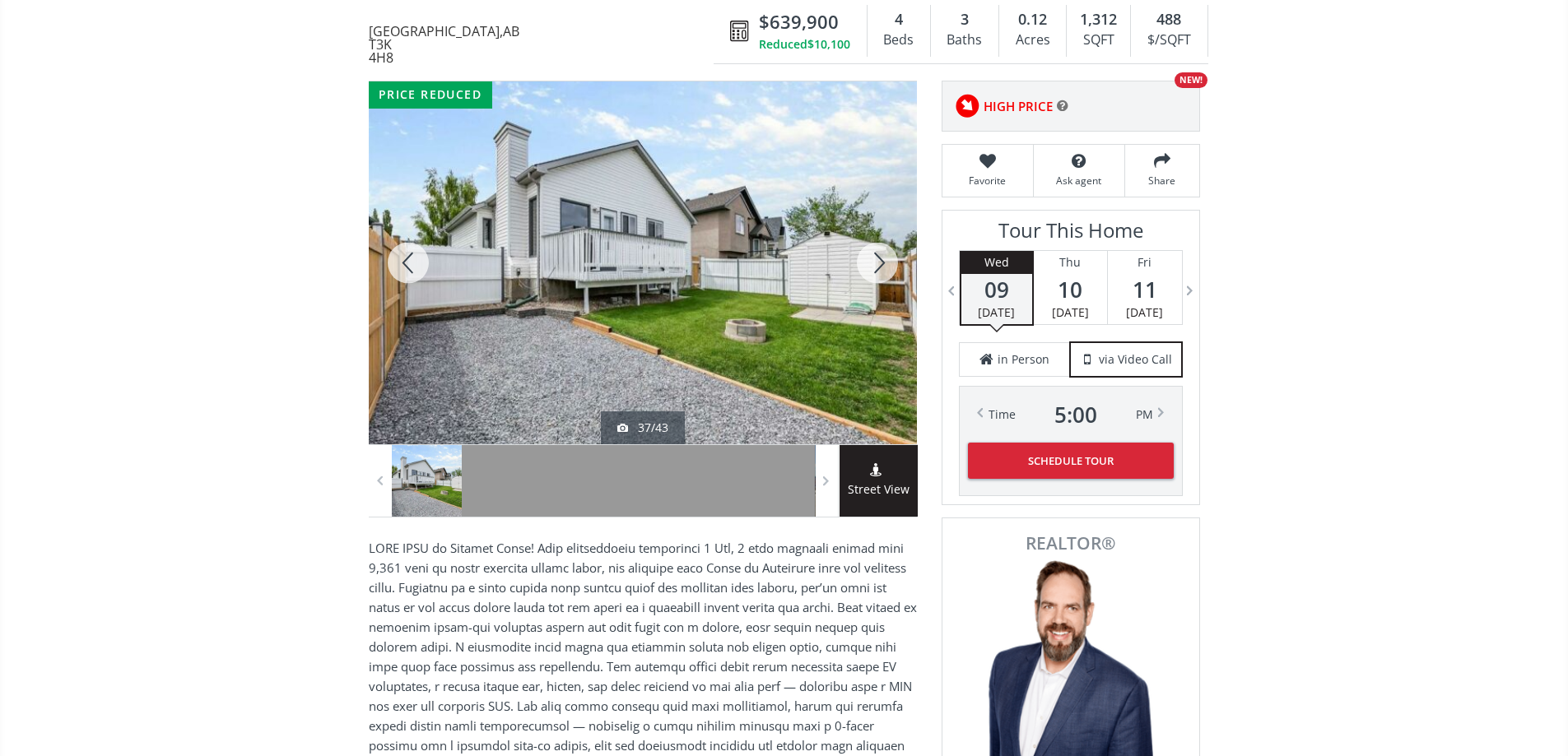 click at bounding box center (877, 262) 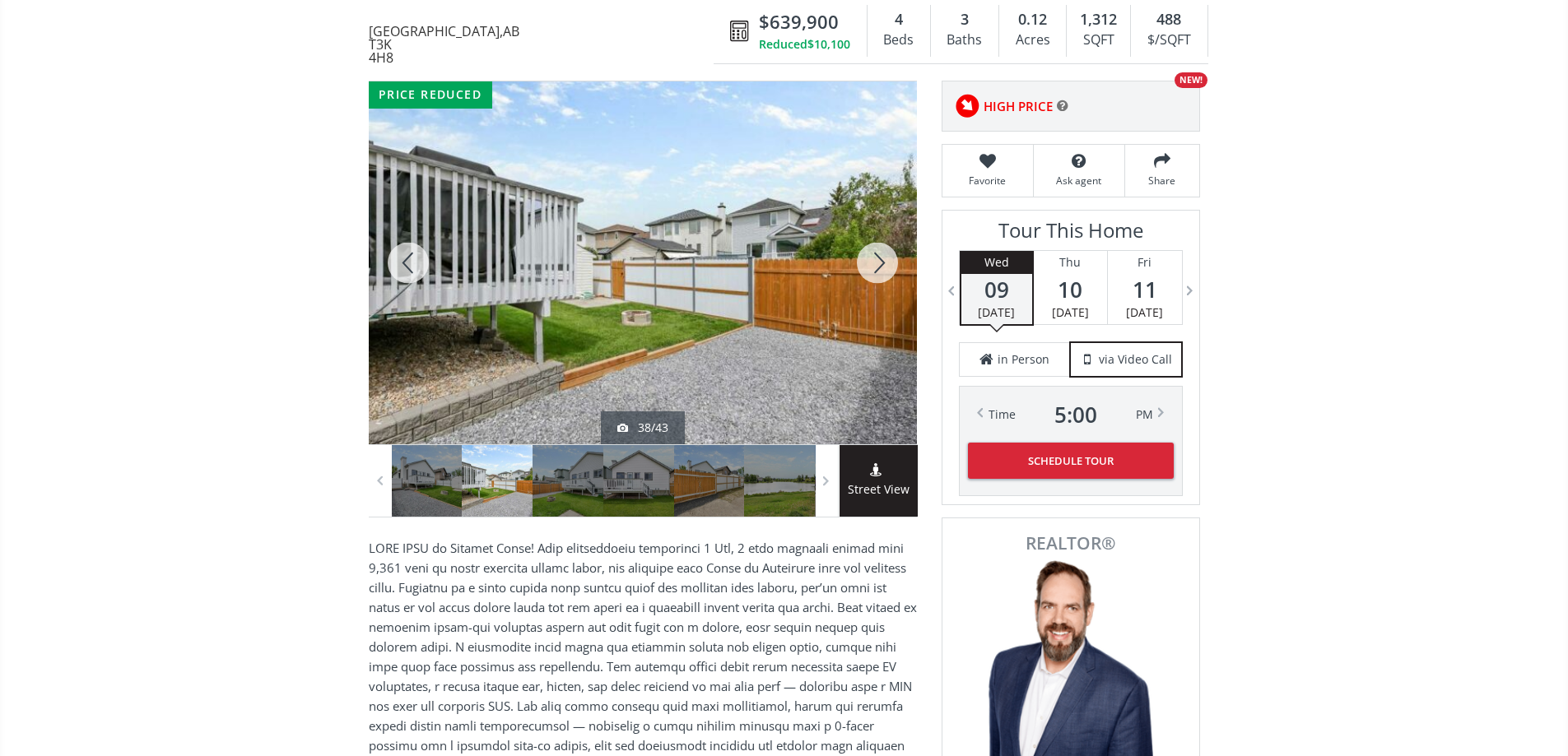 click at bounding box center (877, 262) 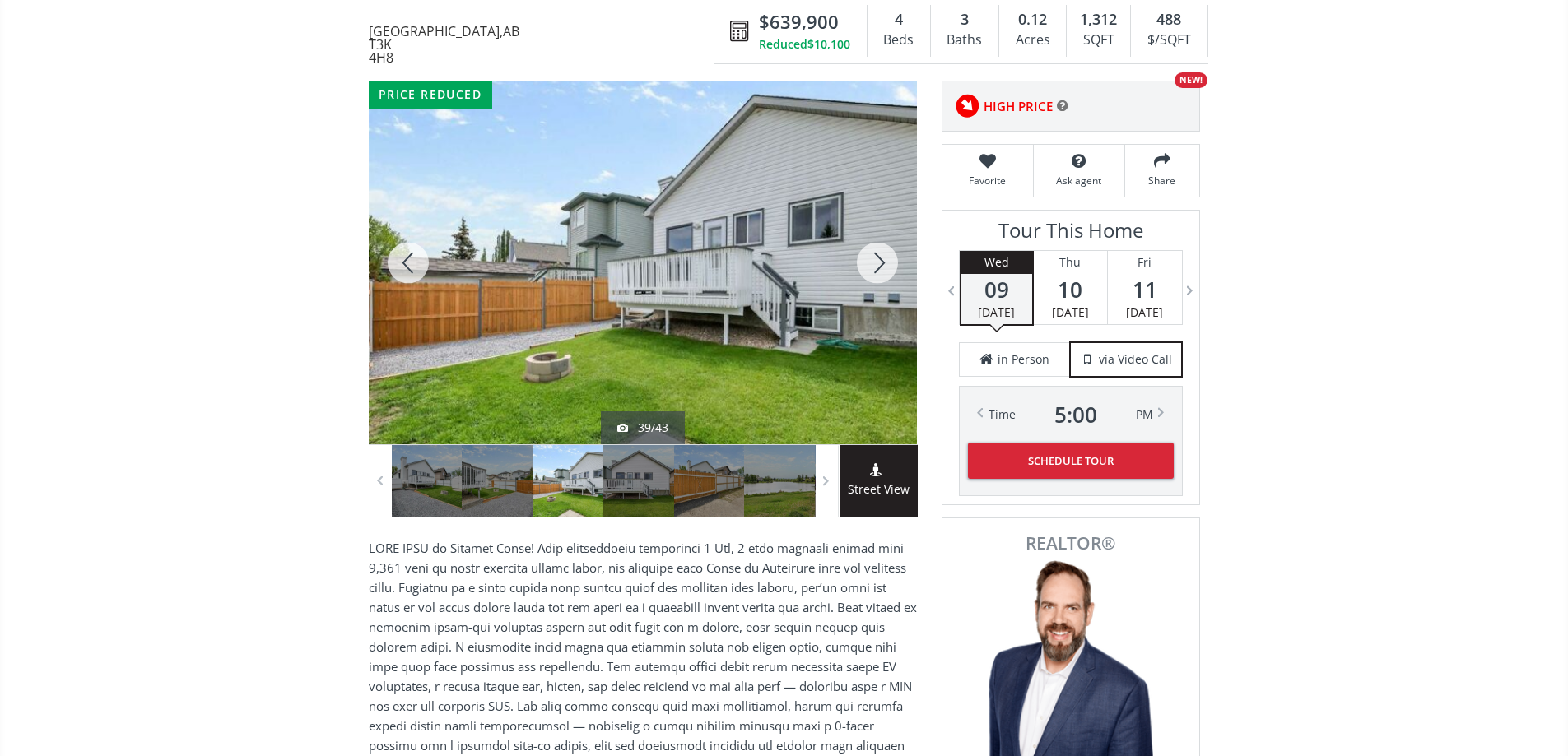 click at bounding box center (877, 262) 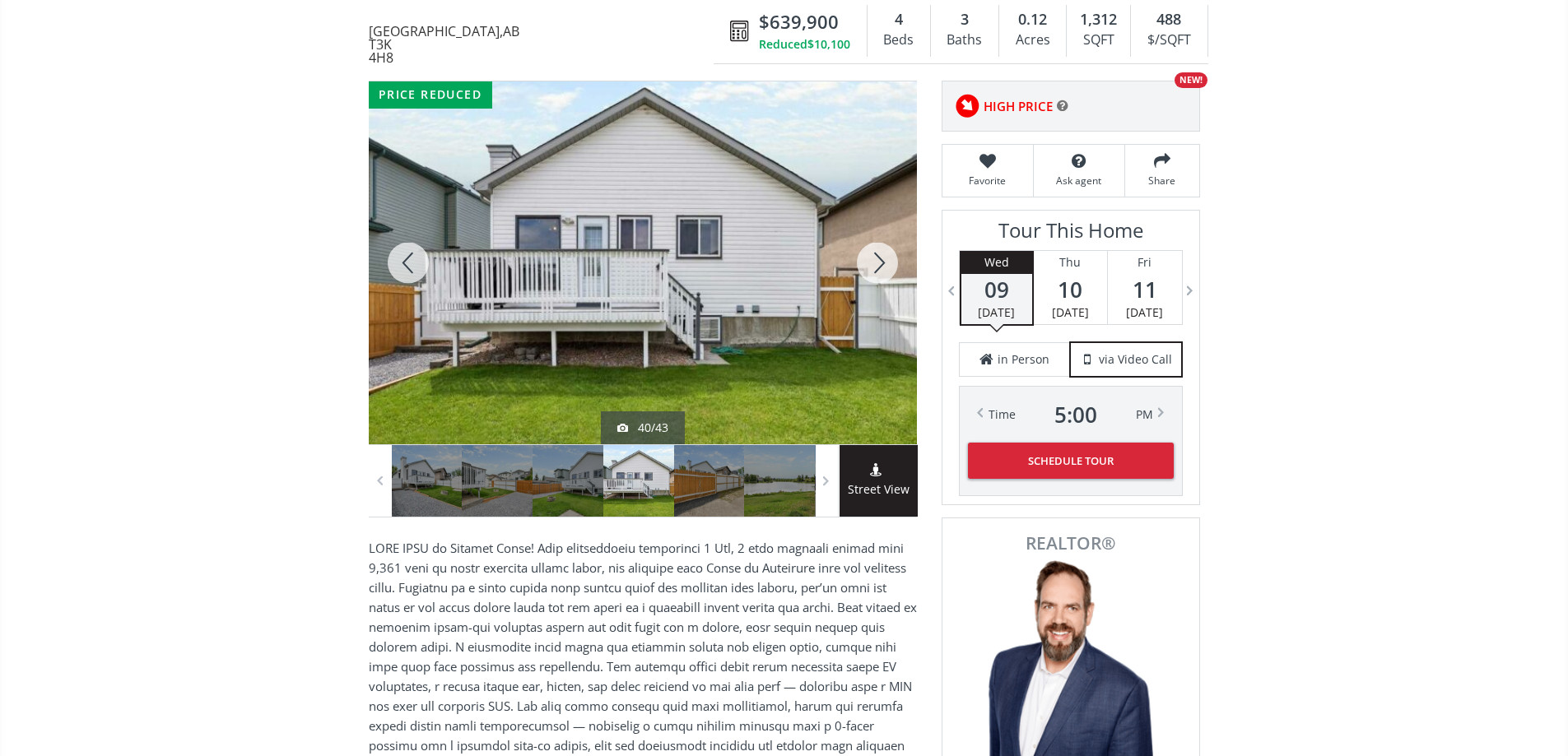 click at bounding box center [877, 262] 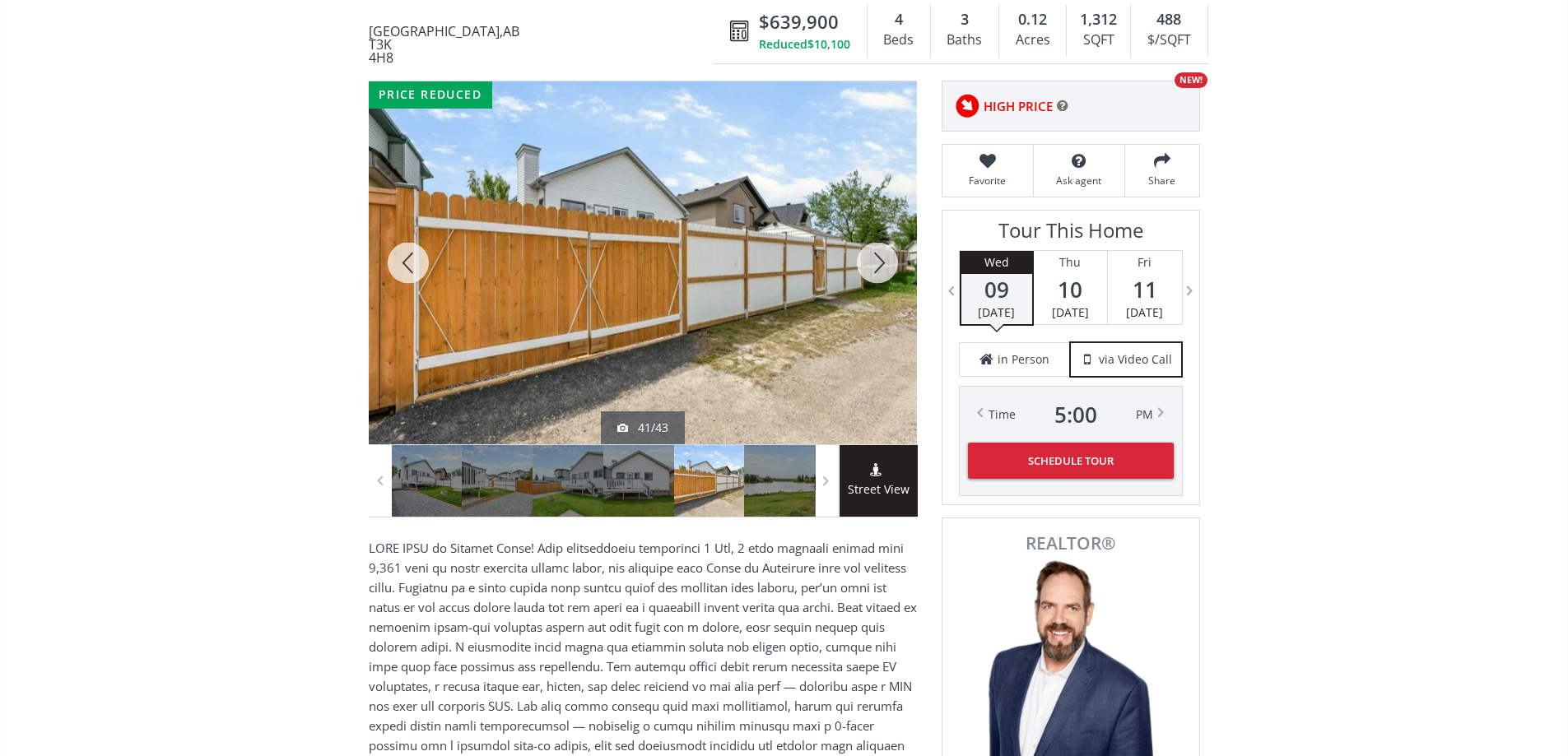 click at bounding box center (877, 262) 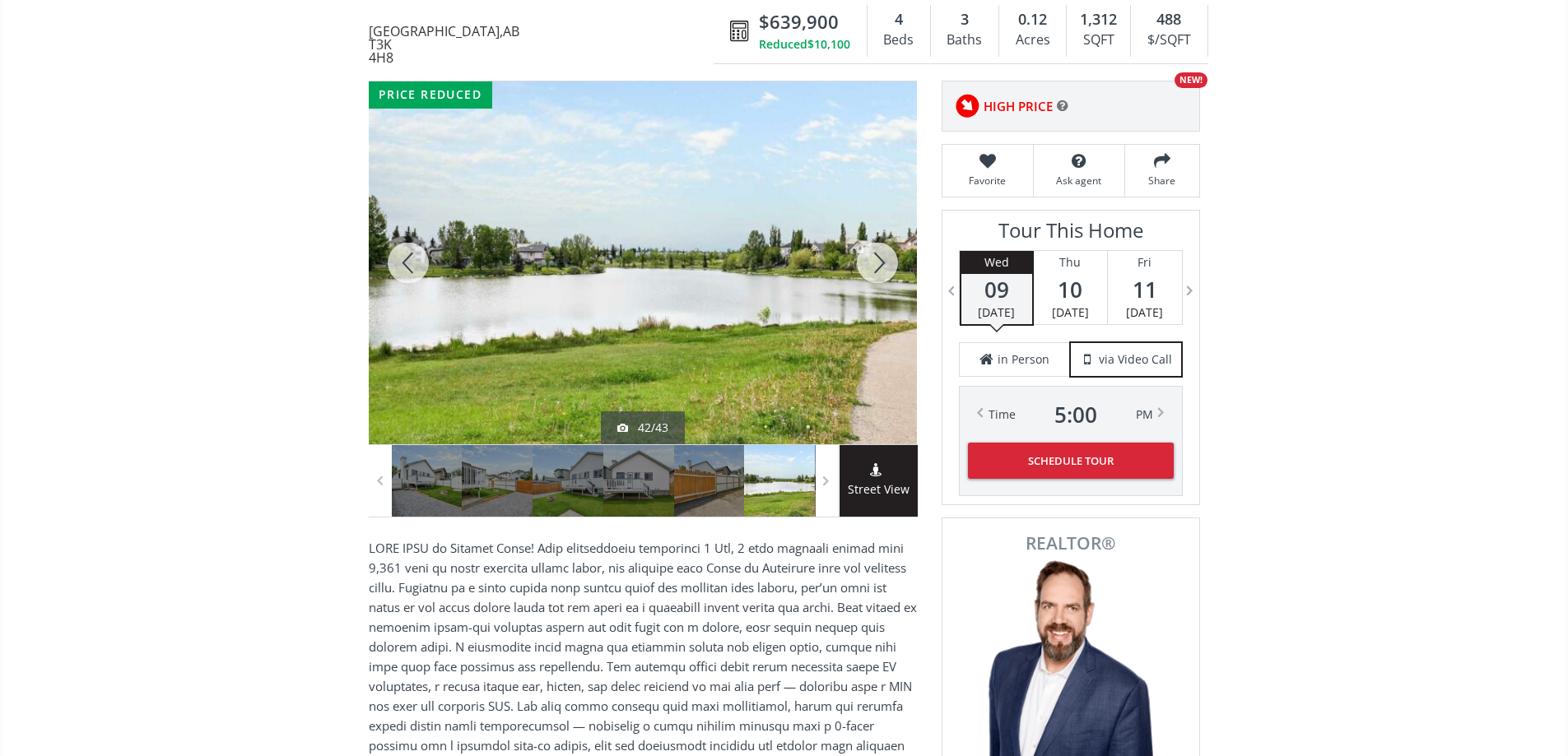 click at bounding box center [877, 262] 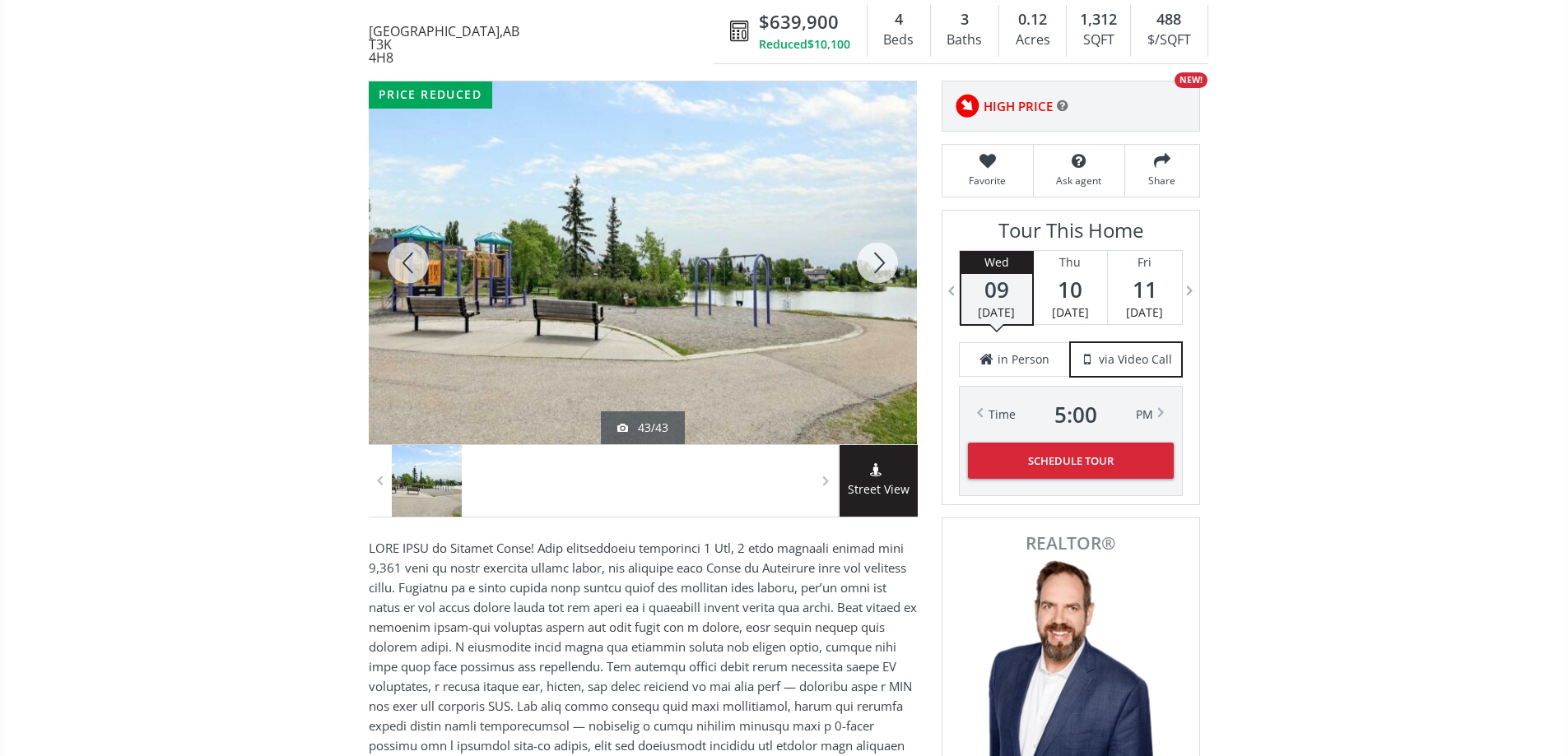 click at bounding box center [877, 262] 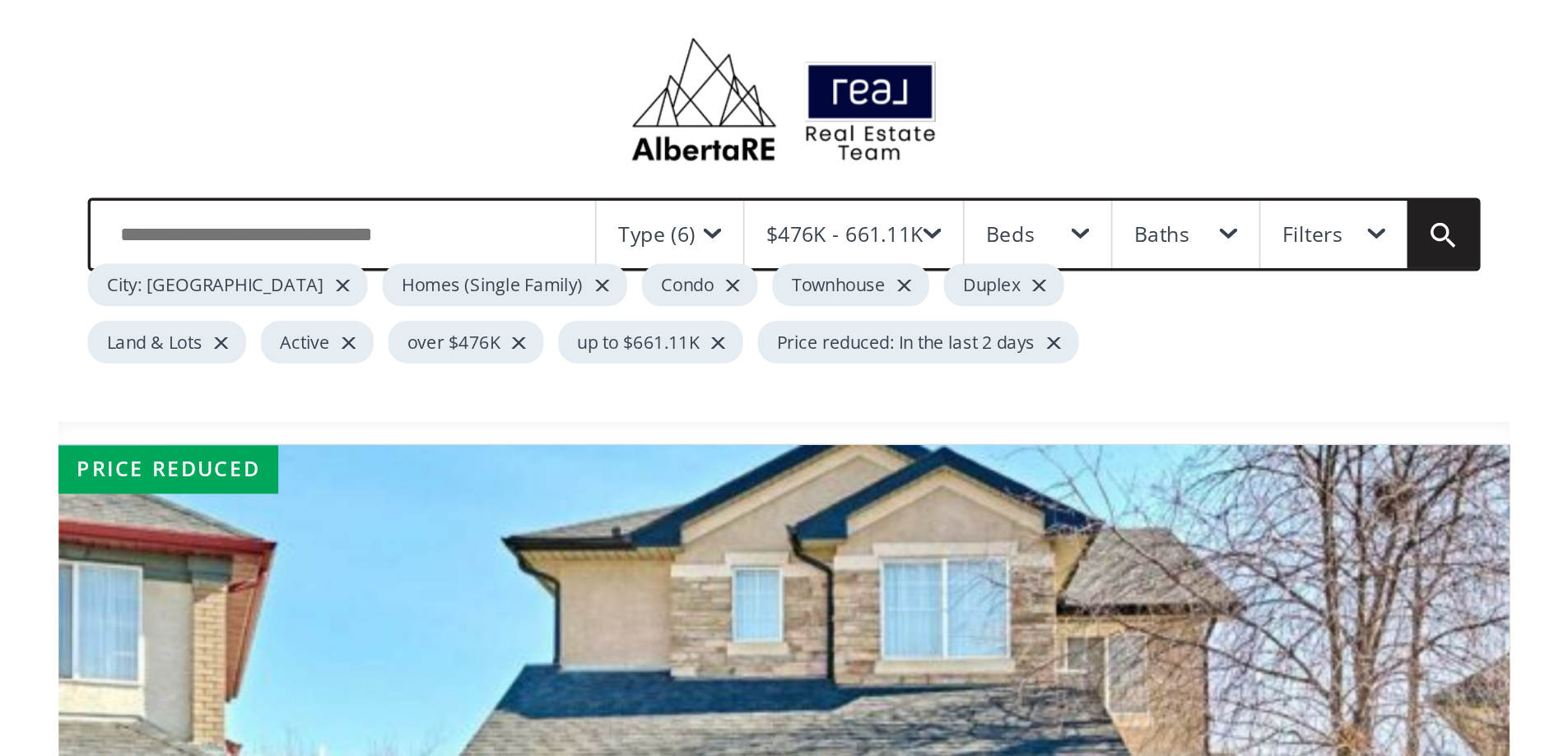 scroll, scrollTop: 0, scrollLeft: 0, axis: both 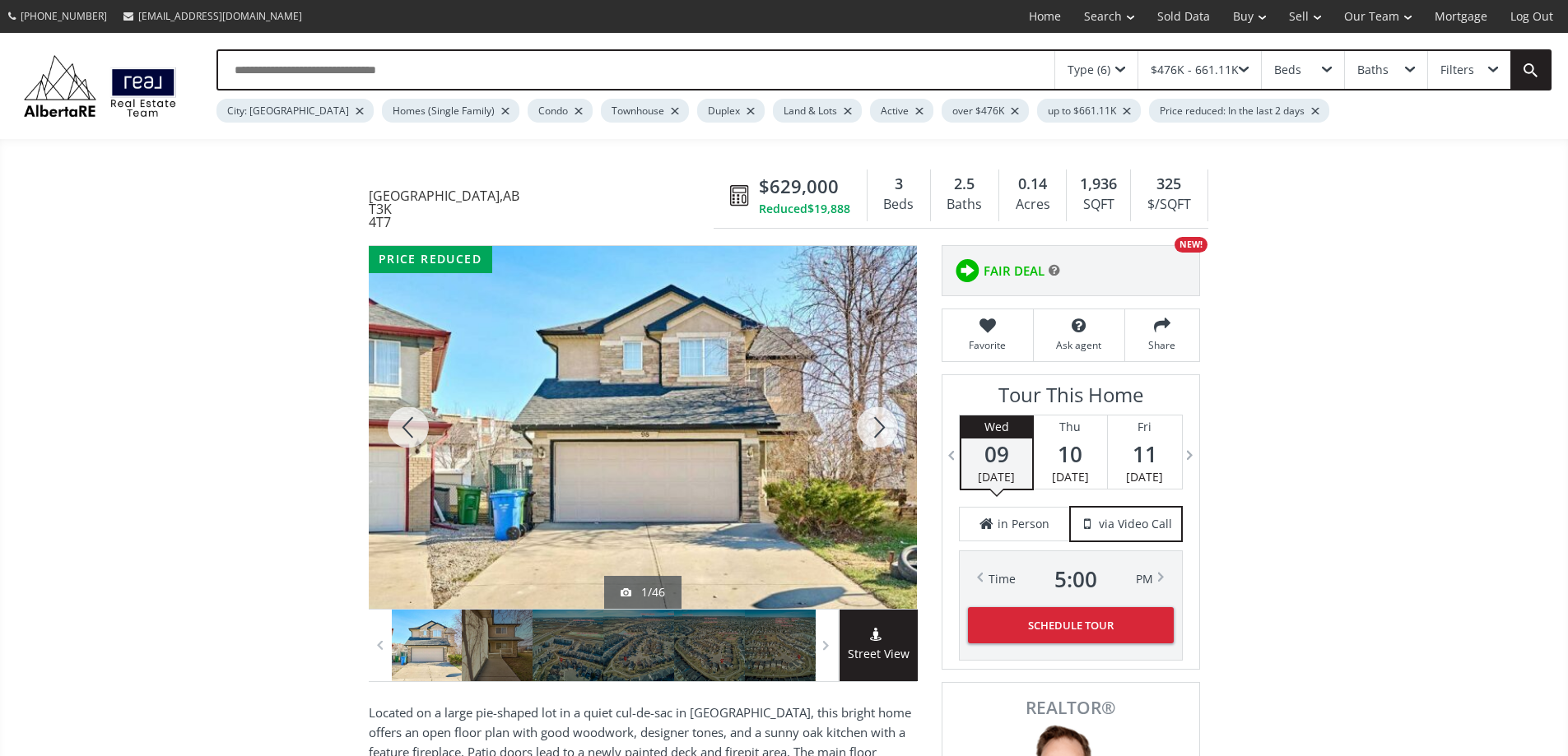 click at bounding box center (877, 427) 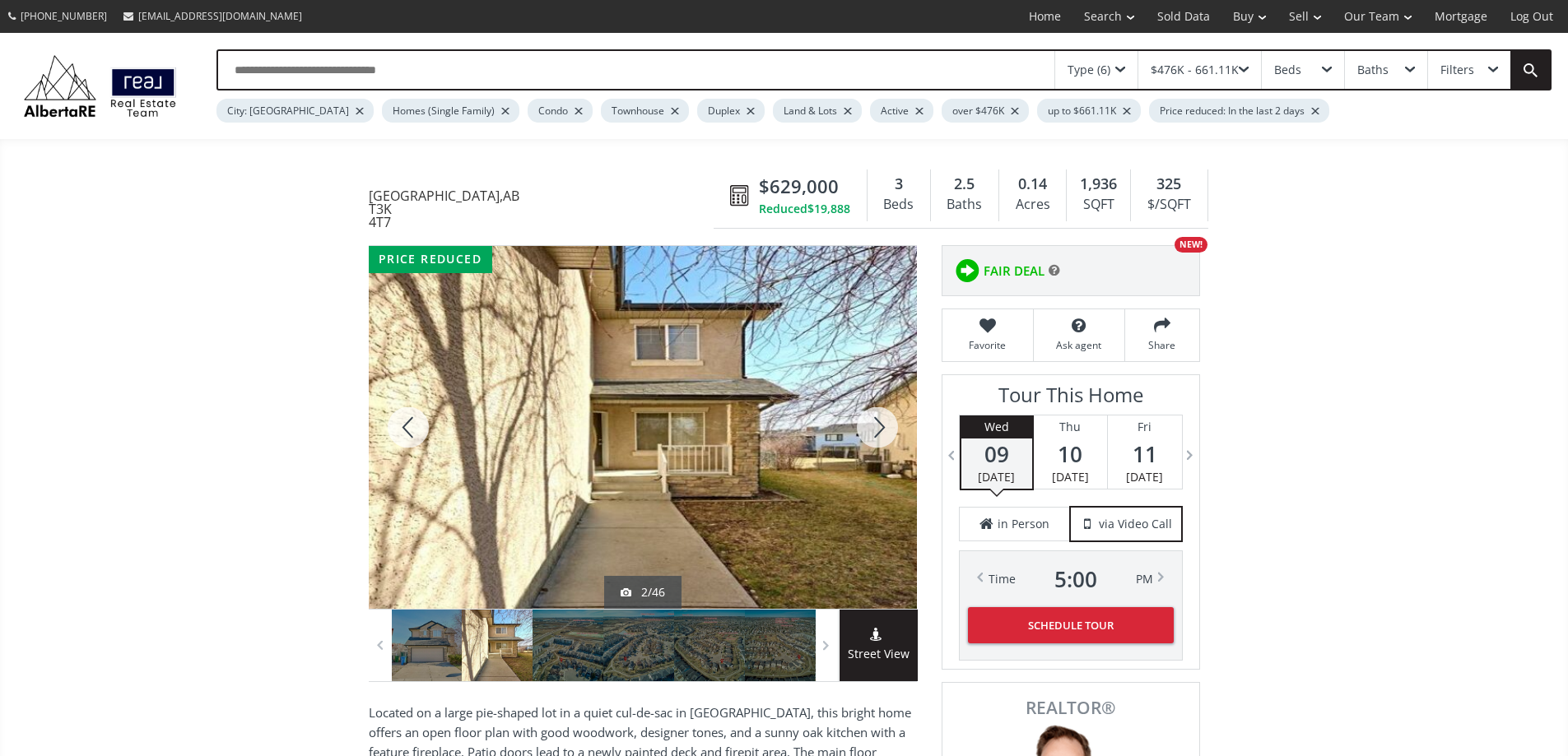 click at bounding box center [877, 427] 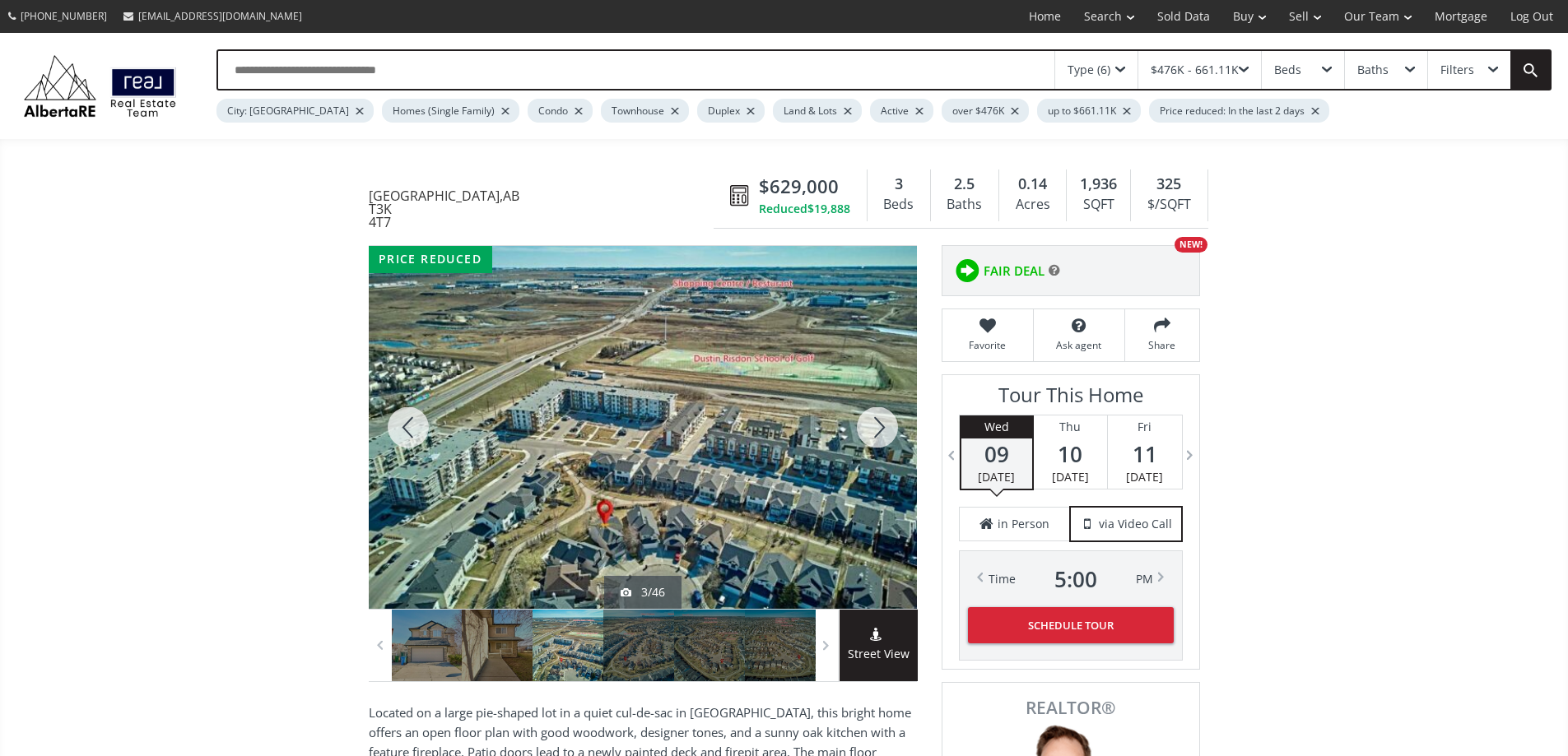 click at bounding box center [877, 427] 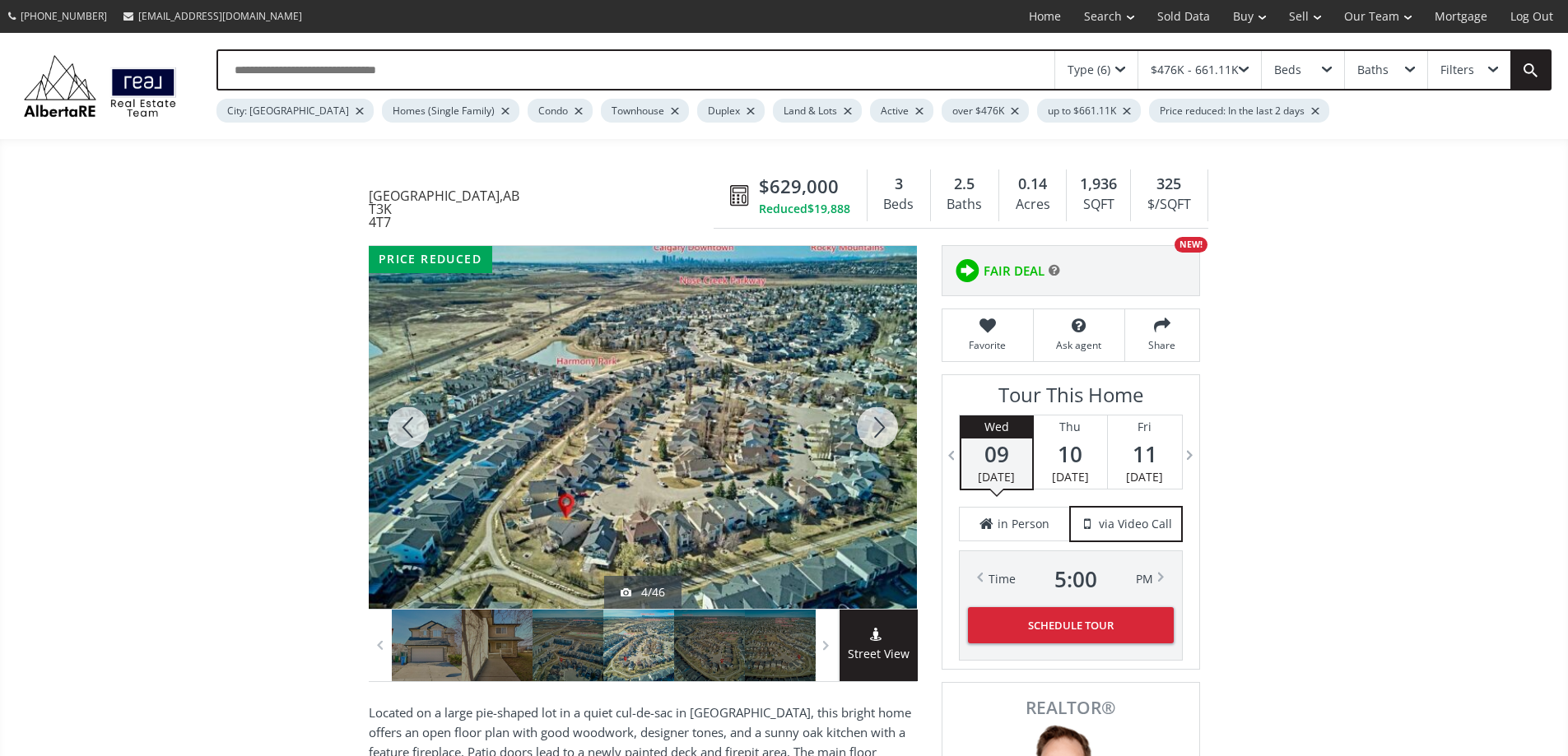 click at bounding box center (877, 427) 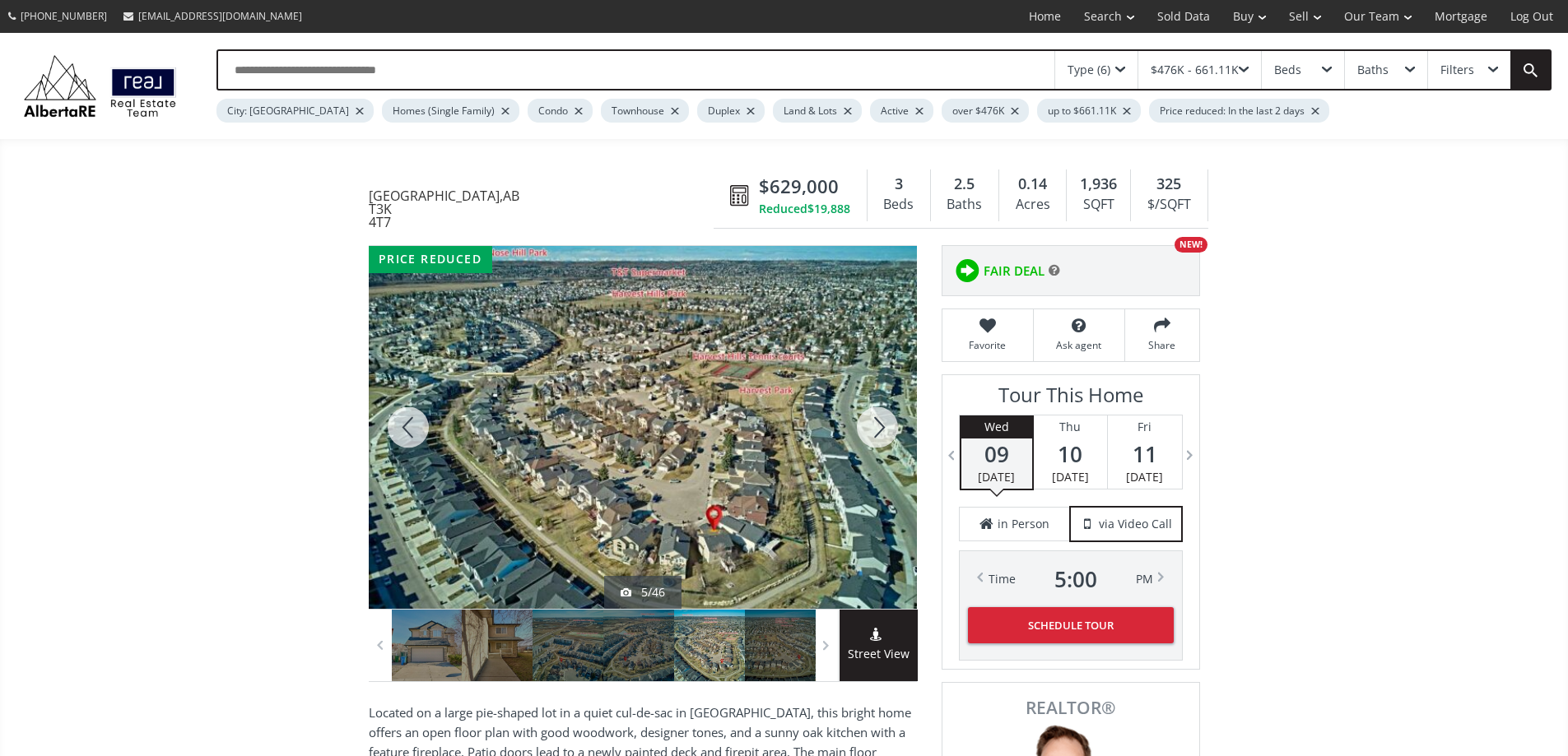 click at bounding box center [877, 427] 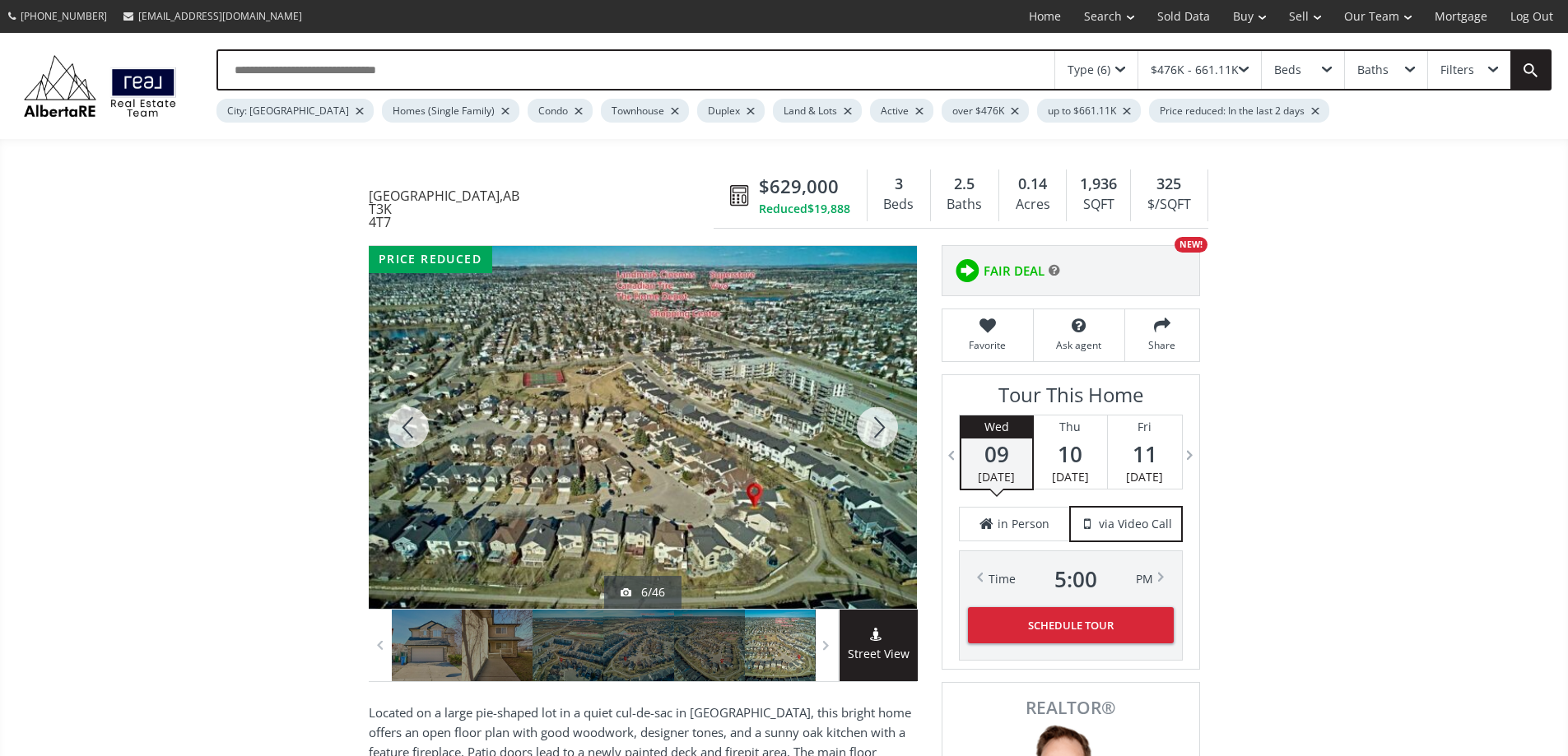 click at bounding box center [877, 427] 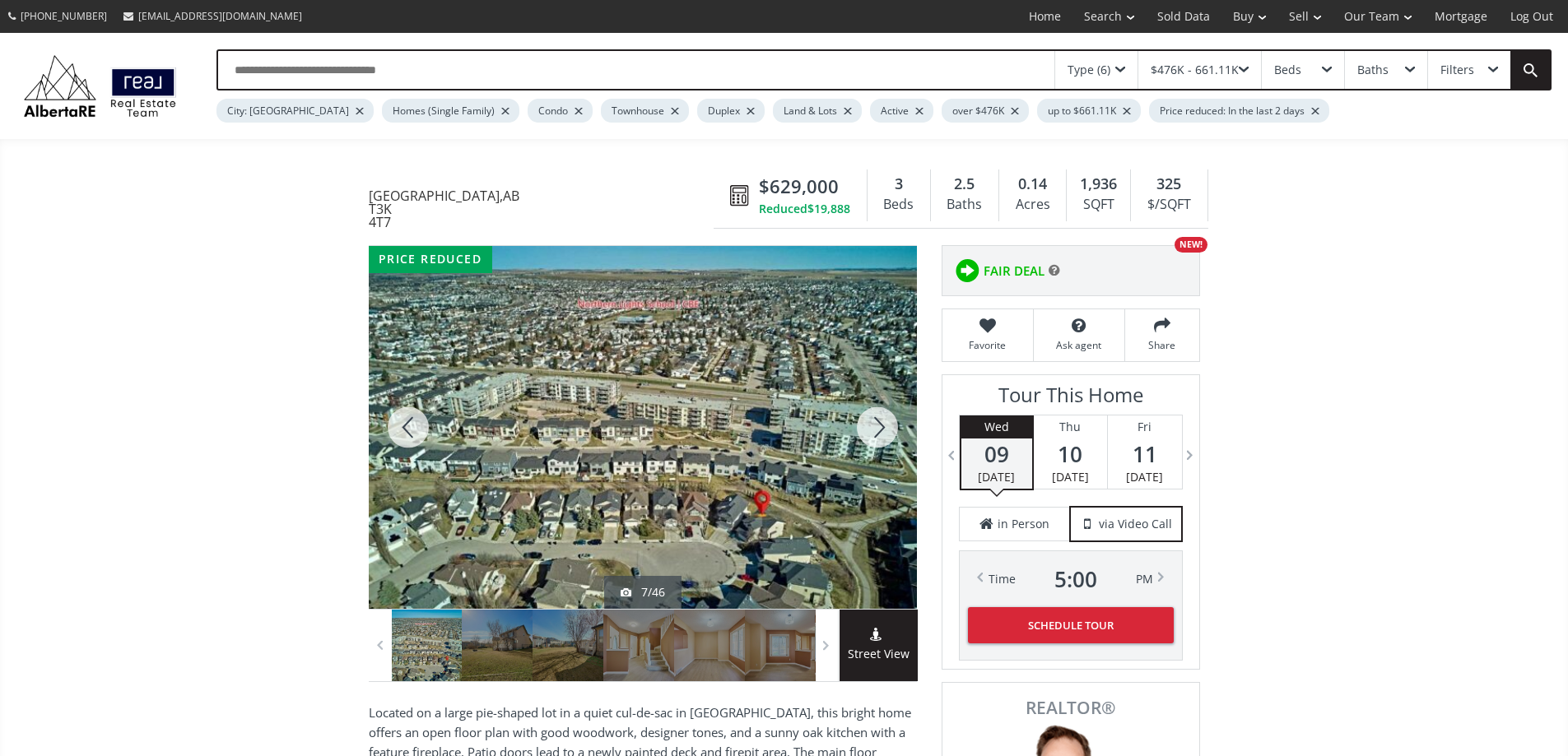 click at bounding box center [877, 427] 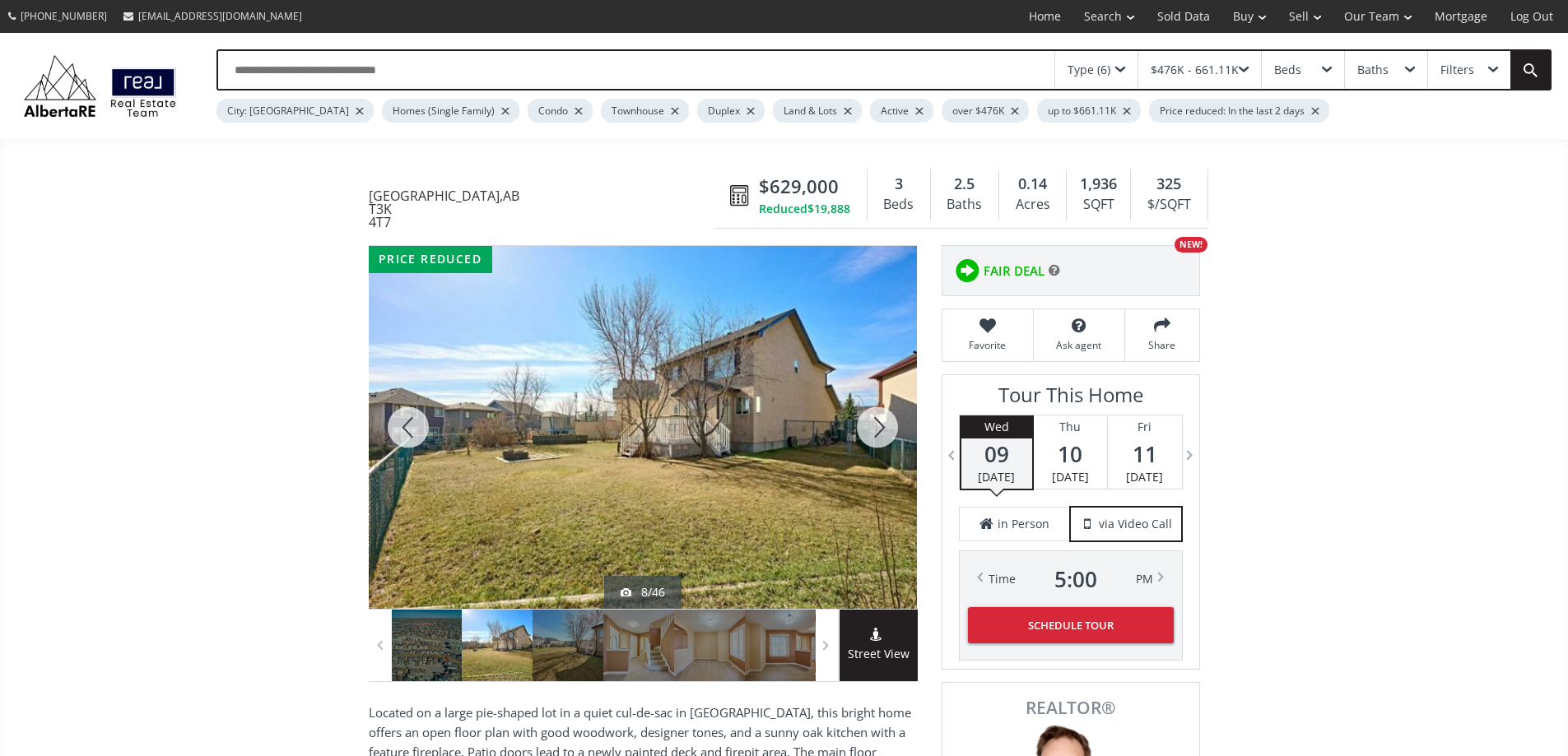 click at bounding box center (877, 427) 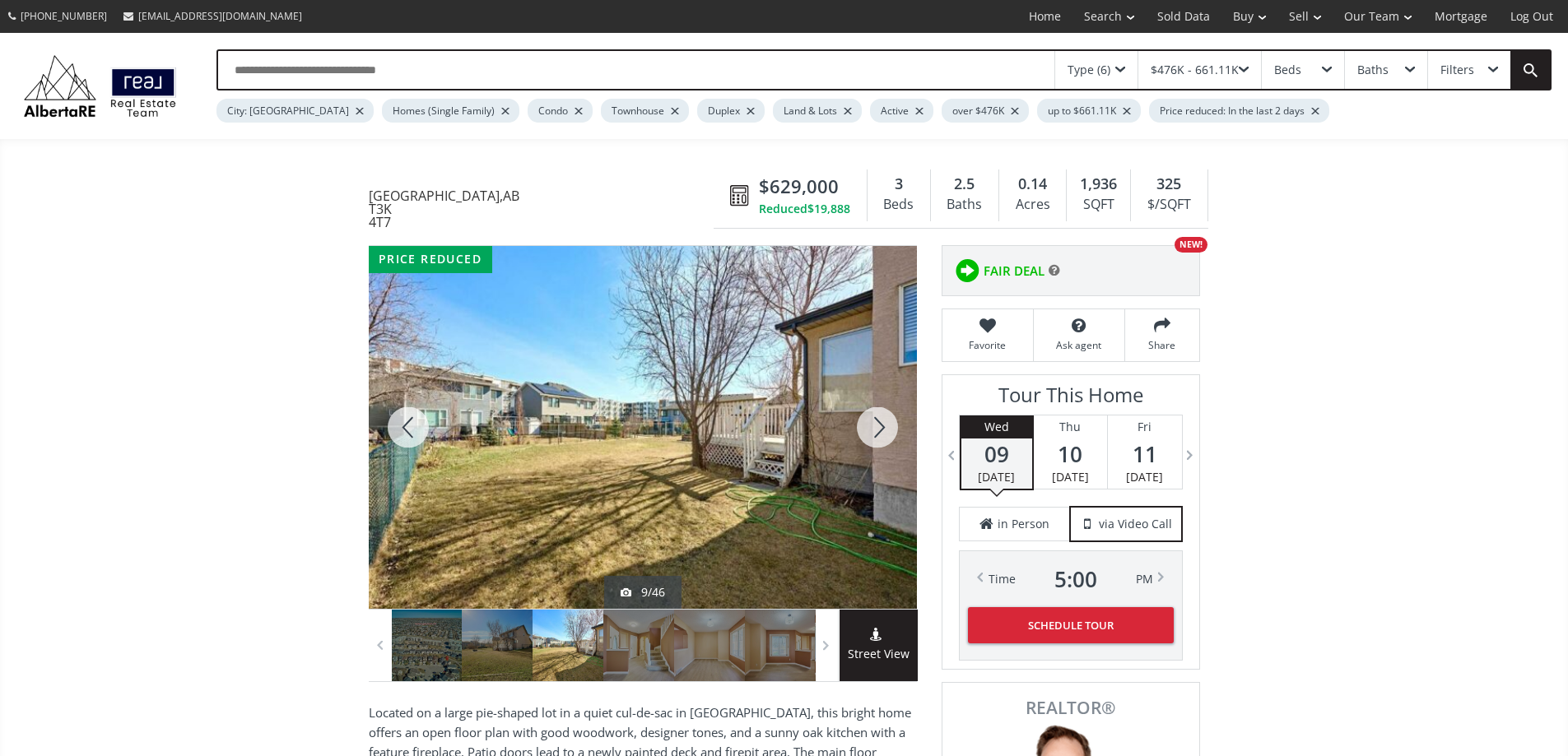 click at bounding box center (877, 427) 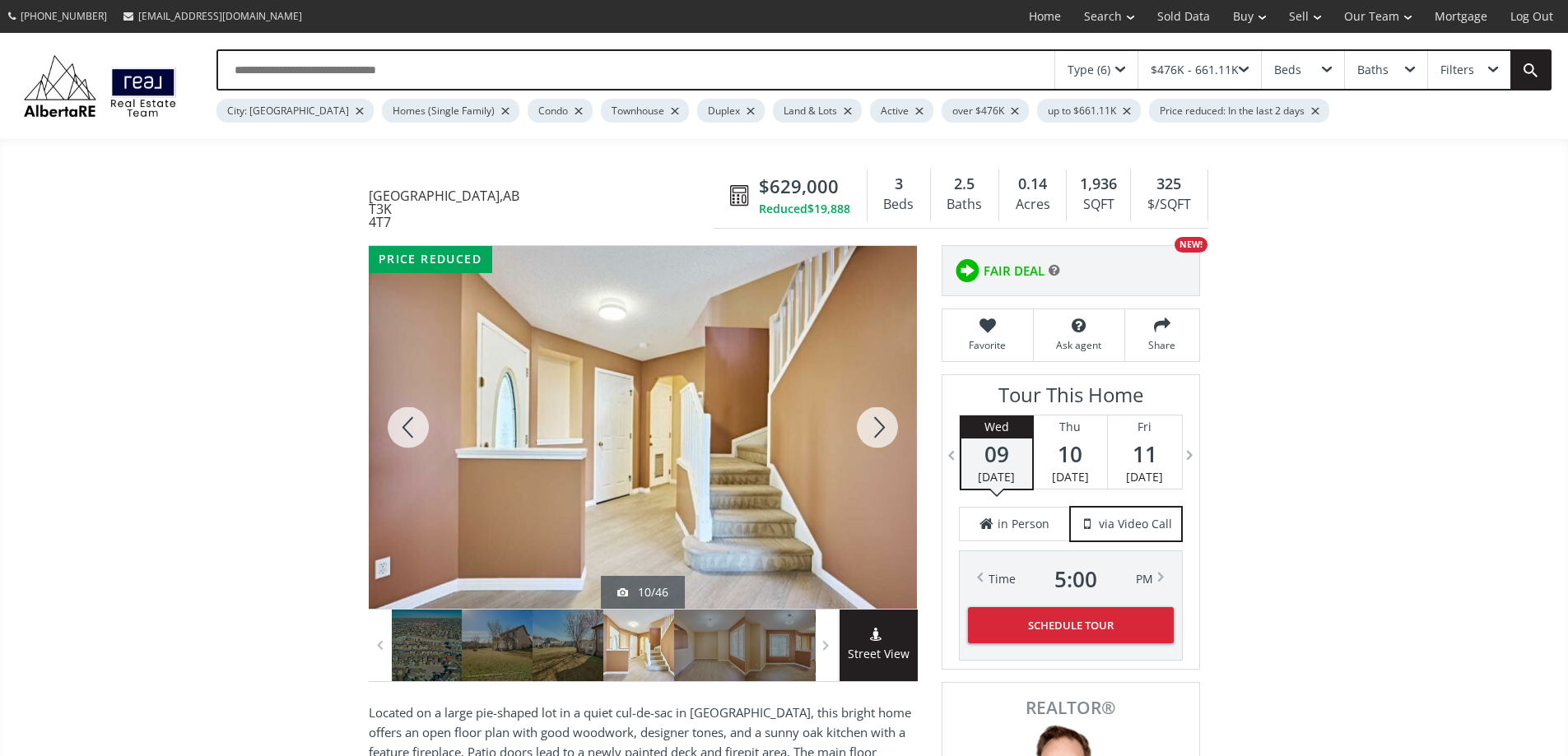 click at bounding box center [877, 427] 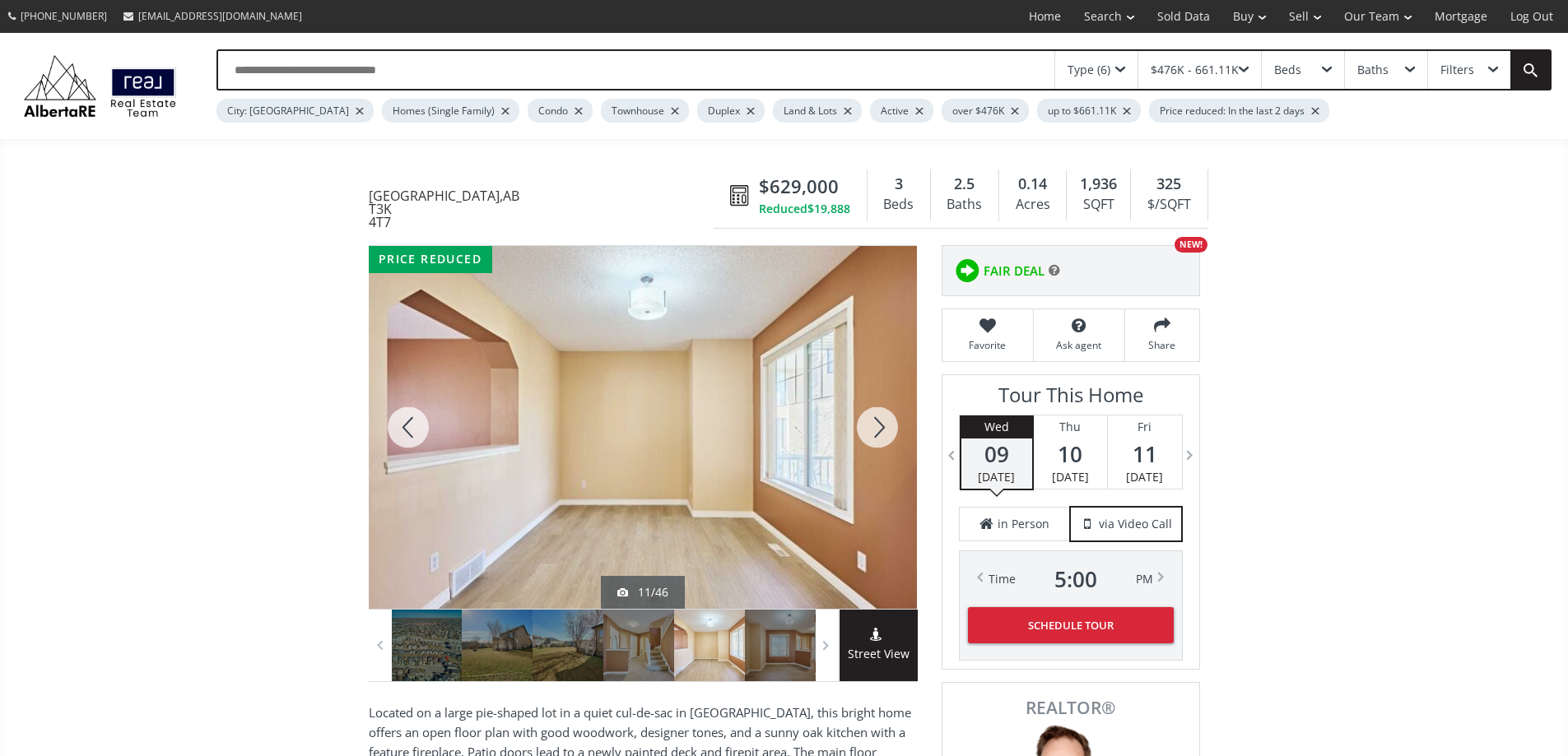 click at bounding box center (877, 427) 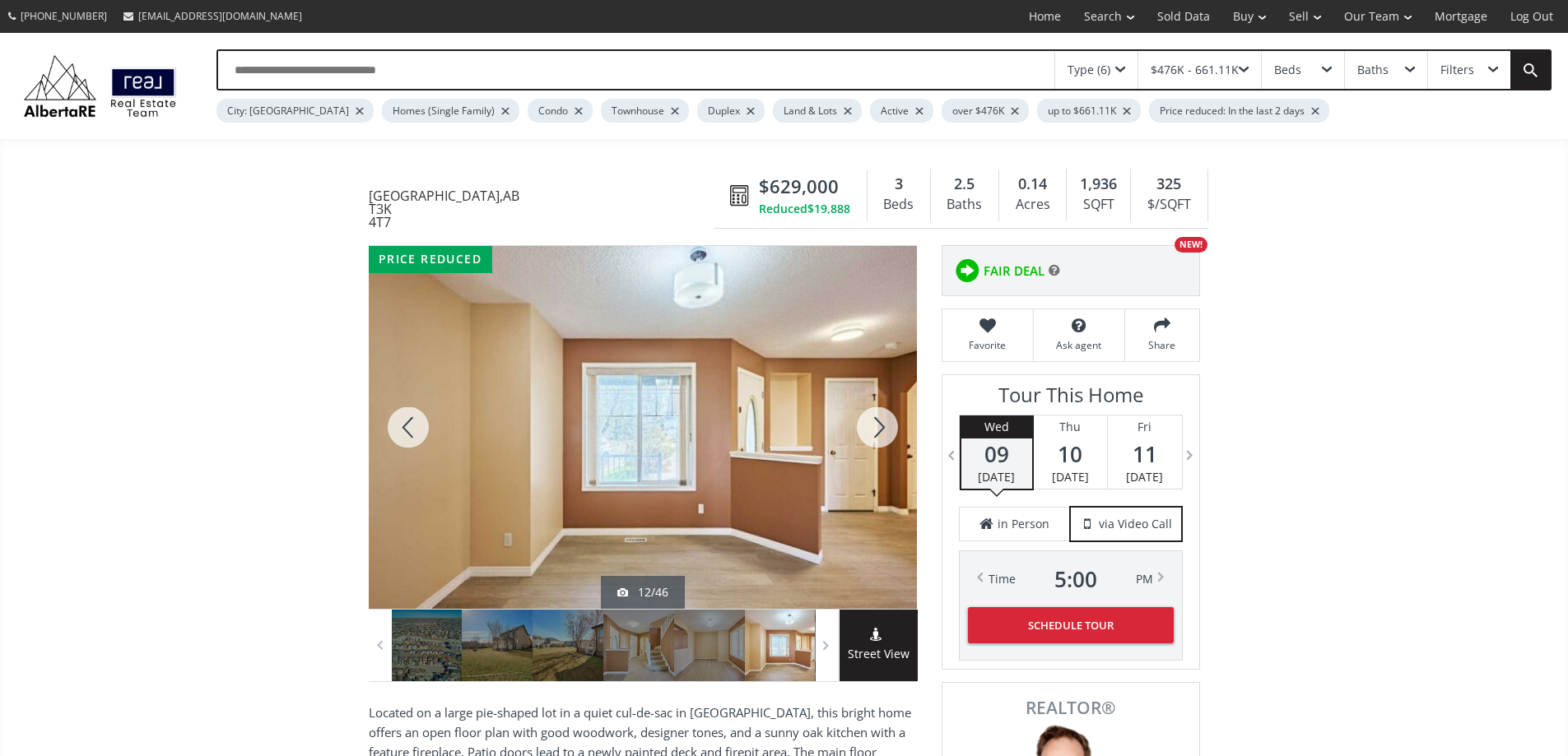 click at bounding box center [877, 427] 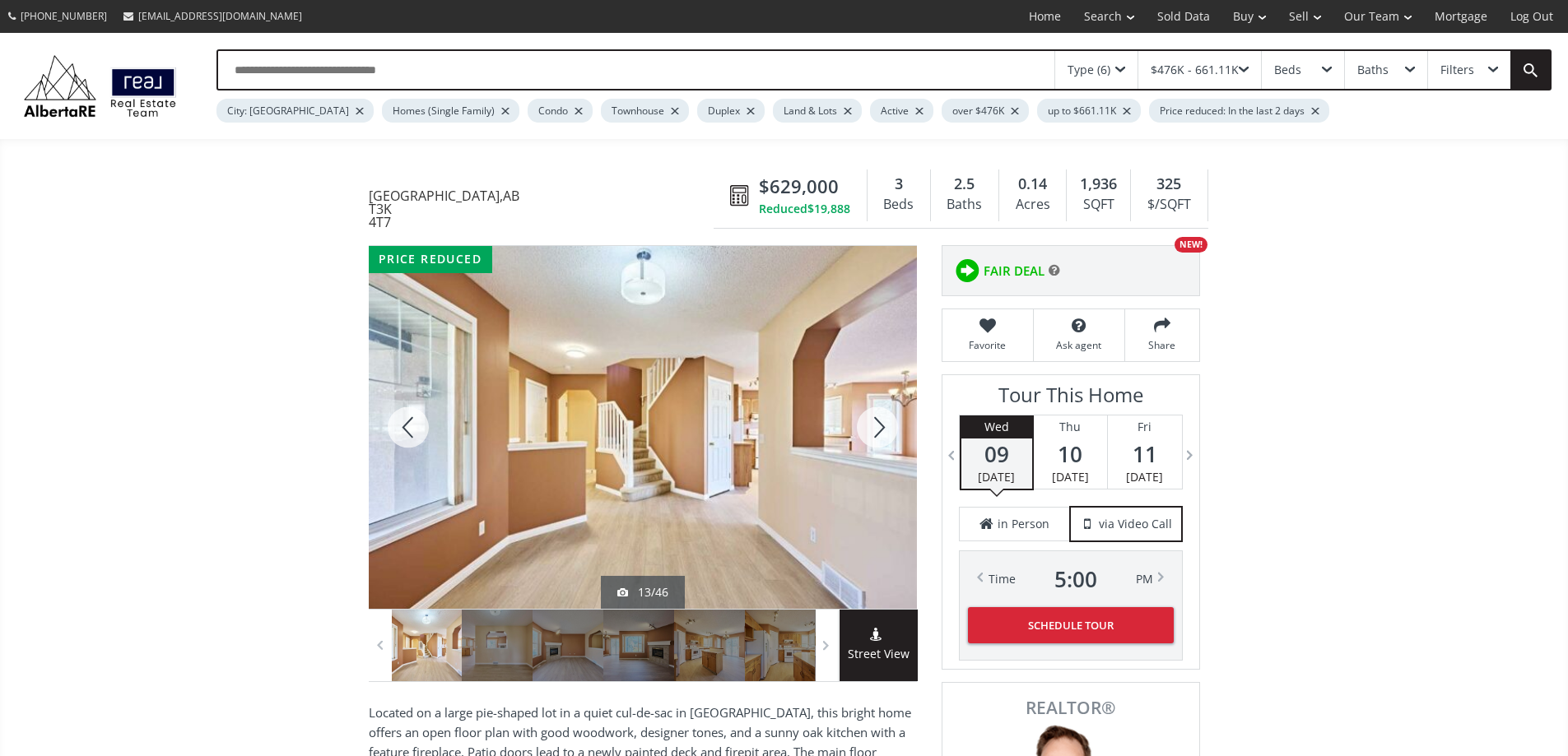 click at bounding box center (877, 427) 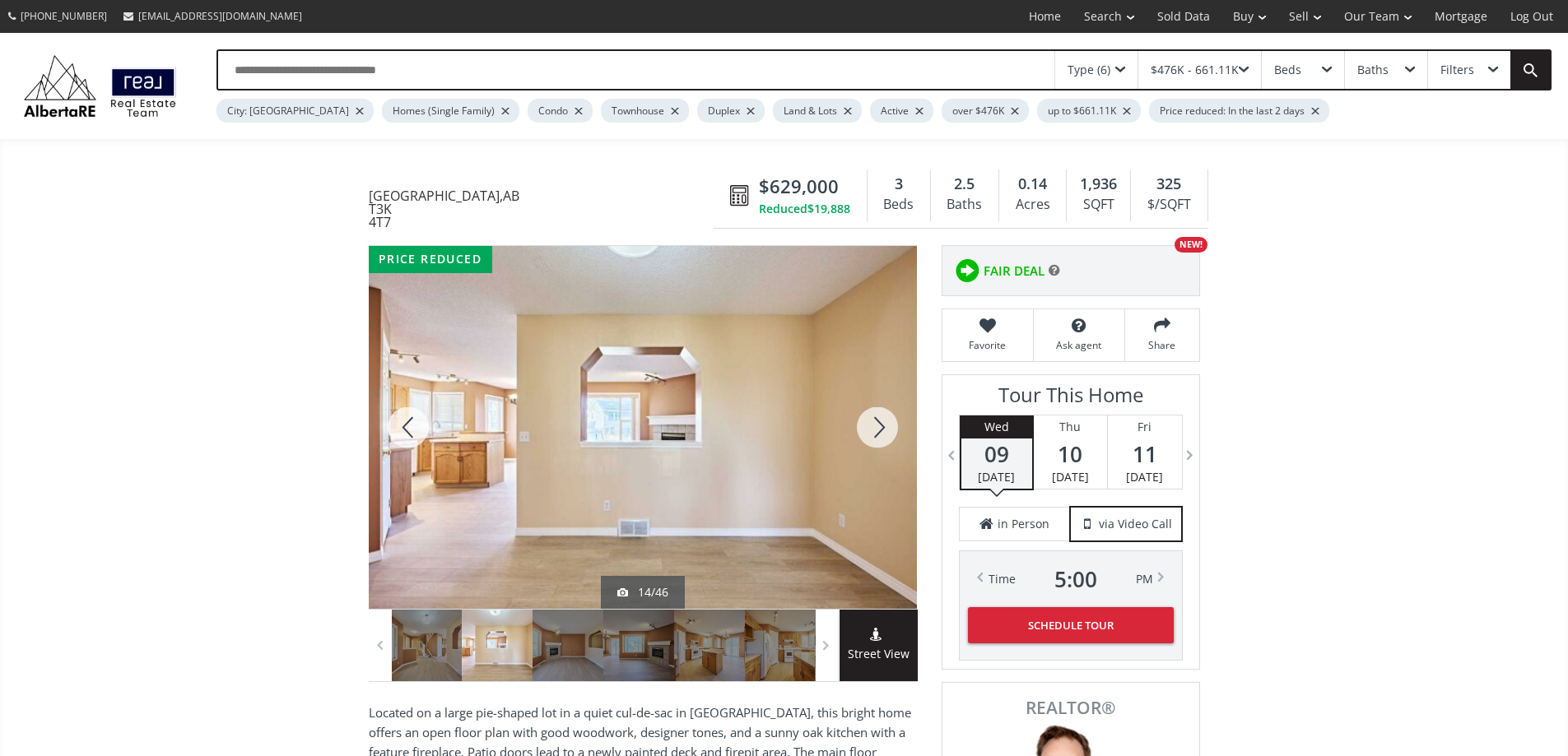 click at bounding box center [877, 427] 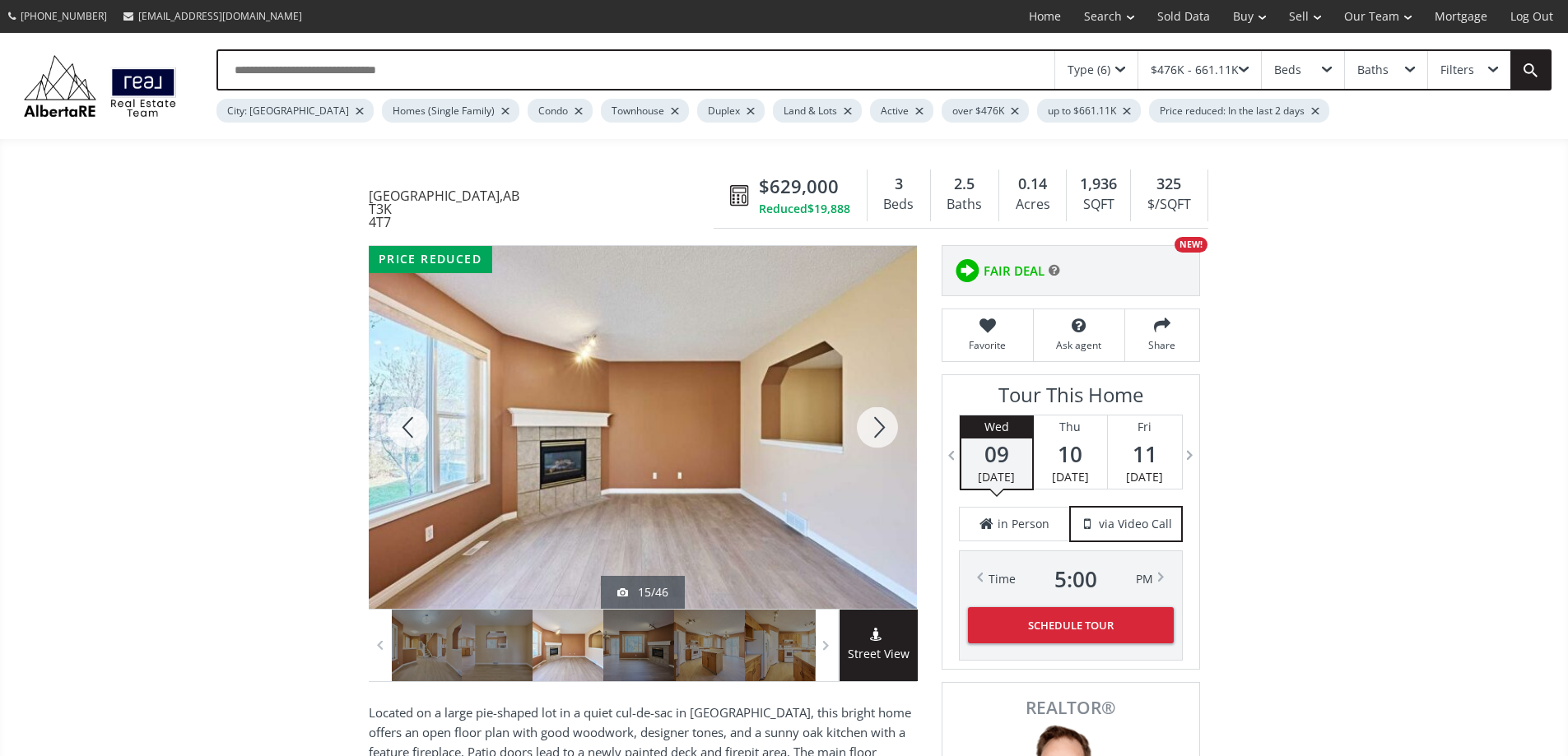 click at bounding box center [877, 427] 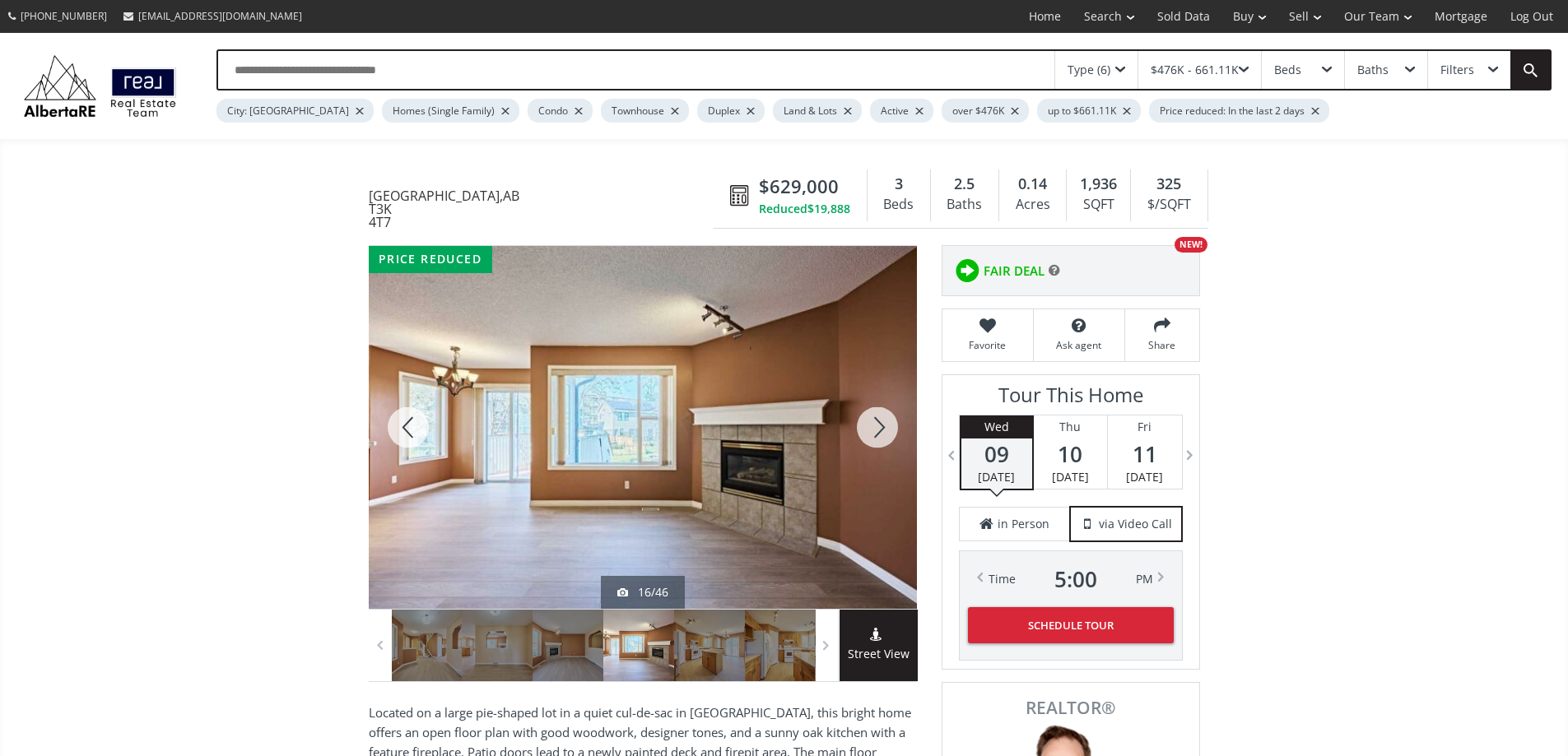 click at bounding box center [877, 427] 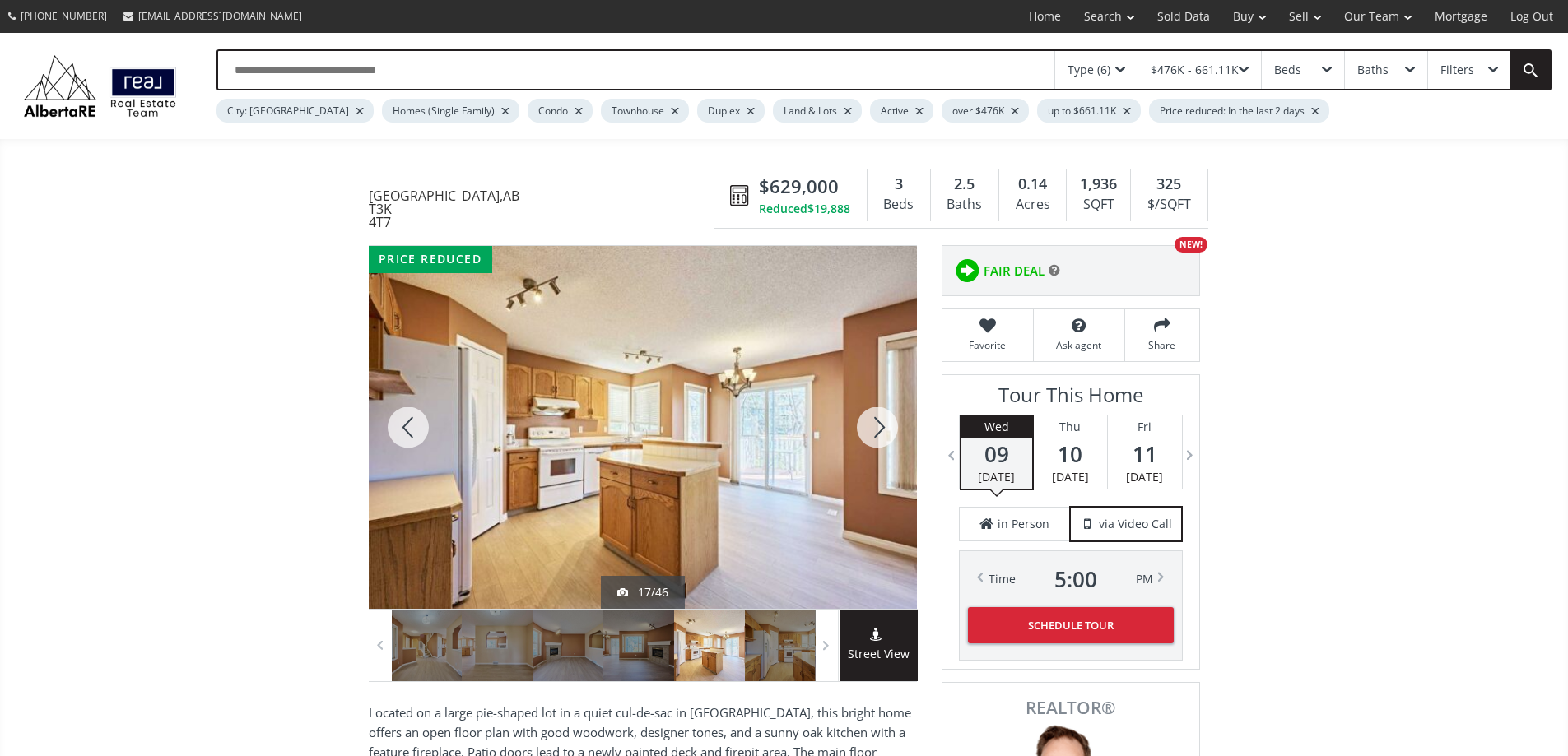 click at bounding box center (877, 427) 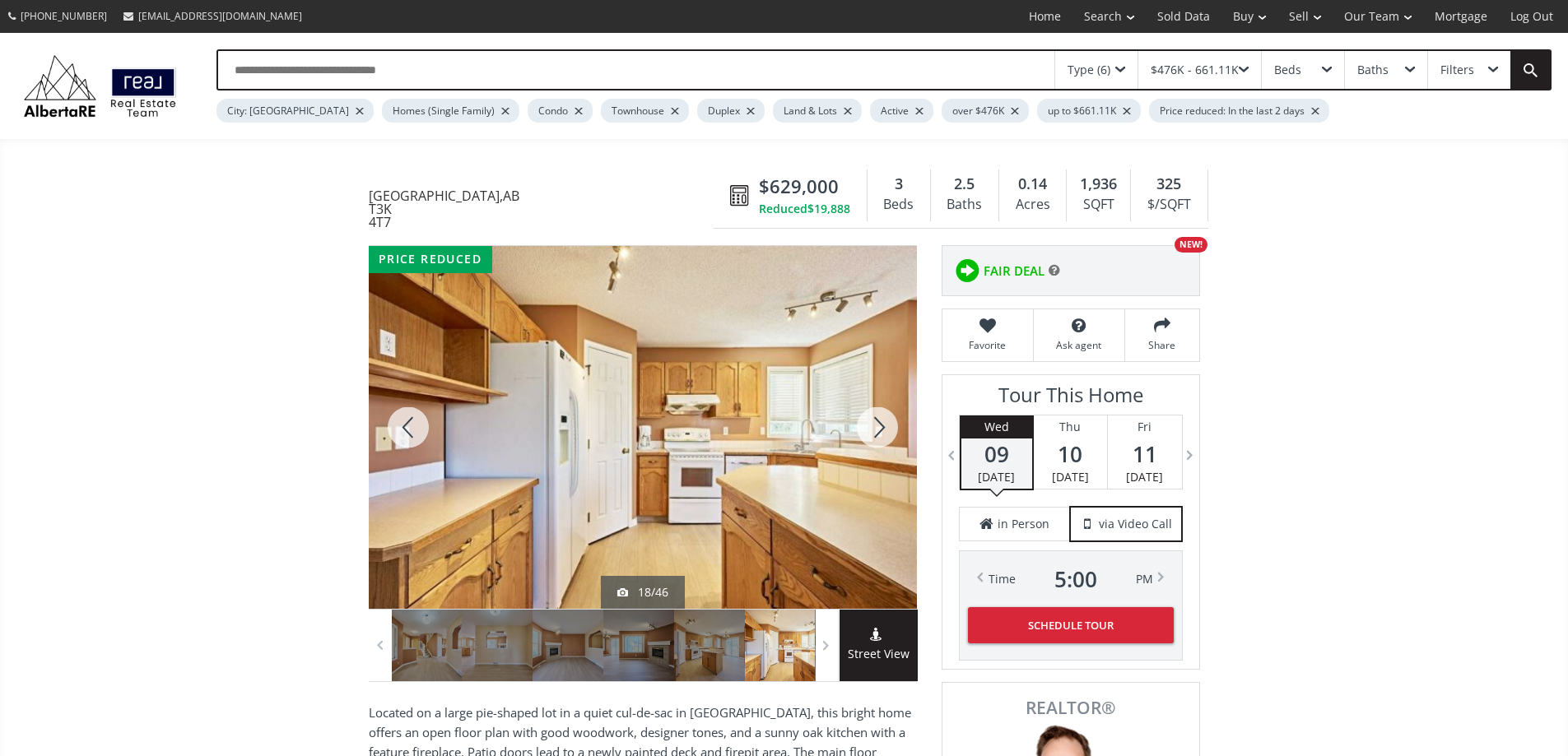 click at bounding box center (877, 427) 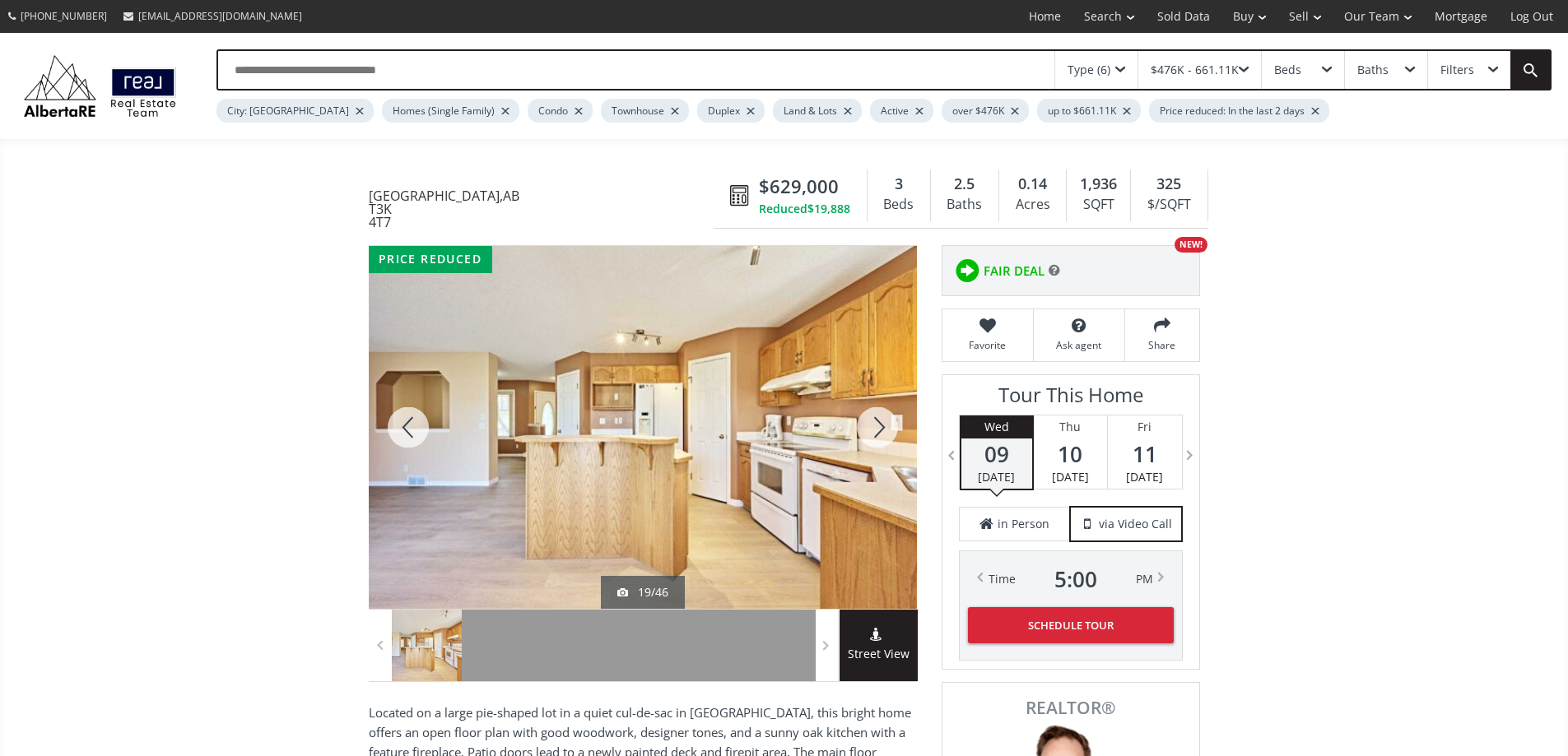 click at bounding box center [877, 427] 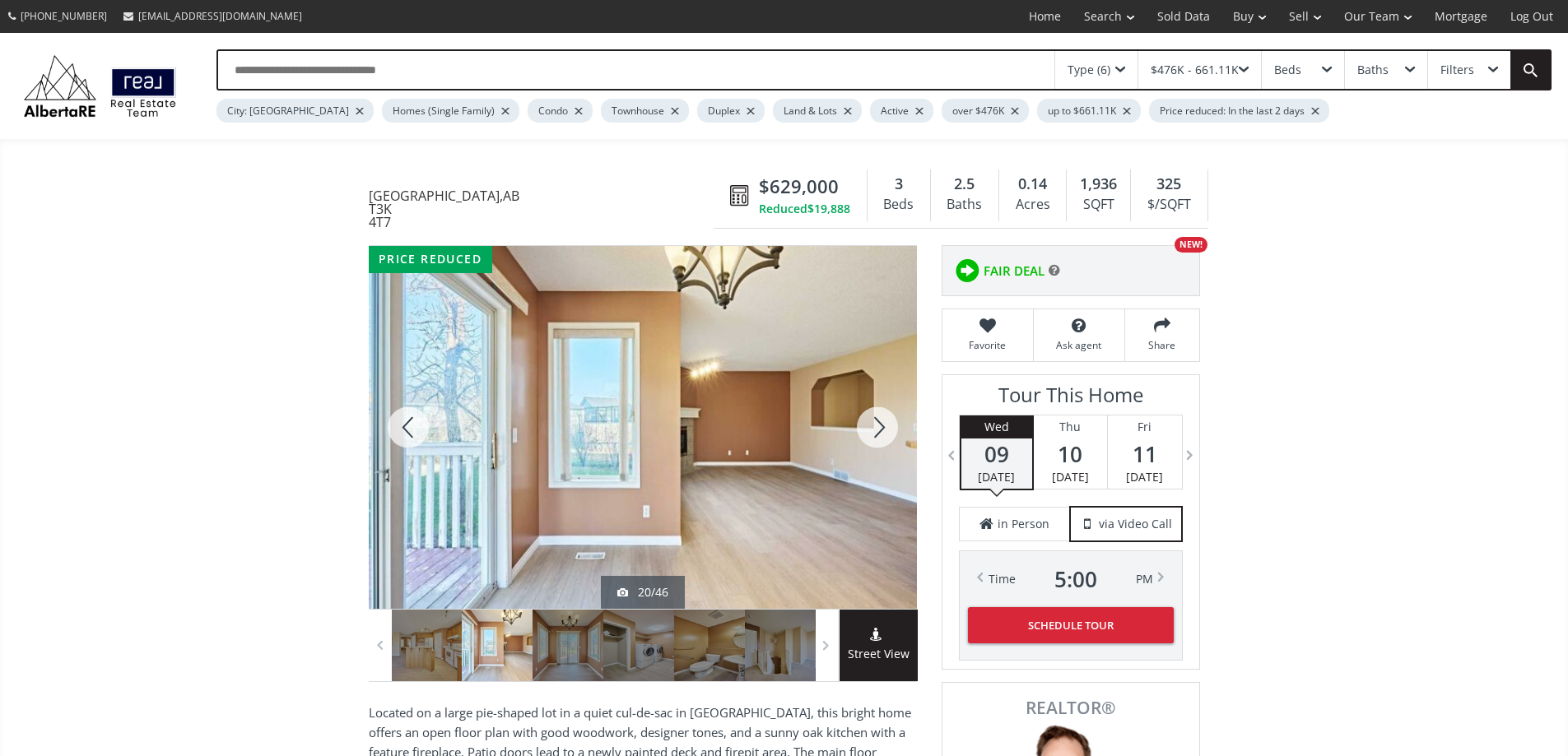 click at bounding box center (877, 427) 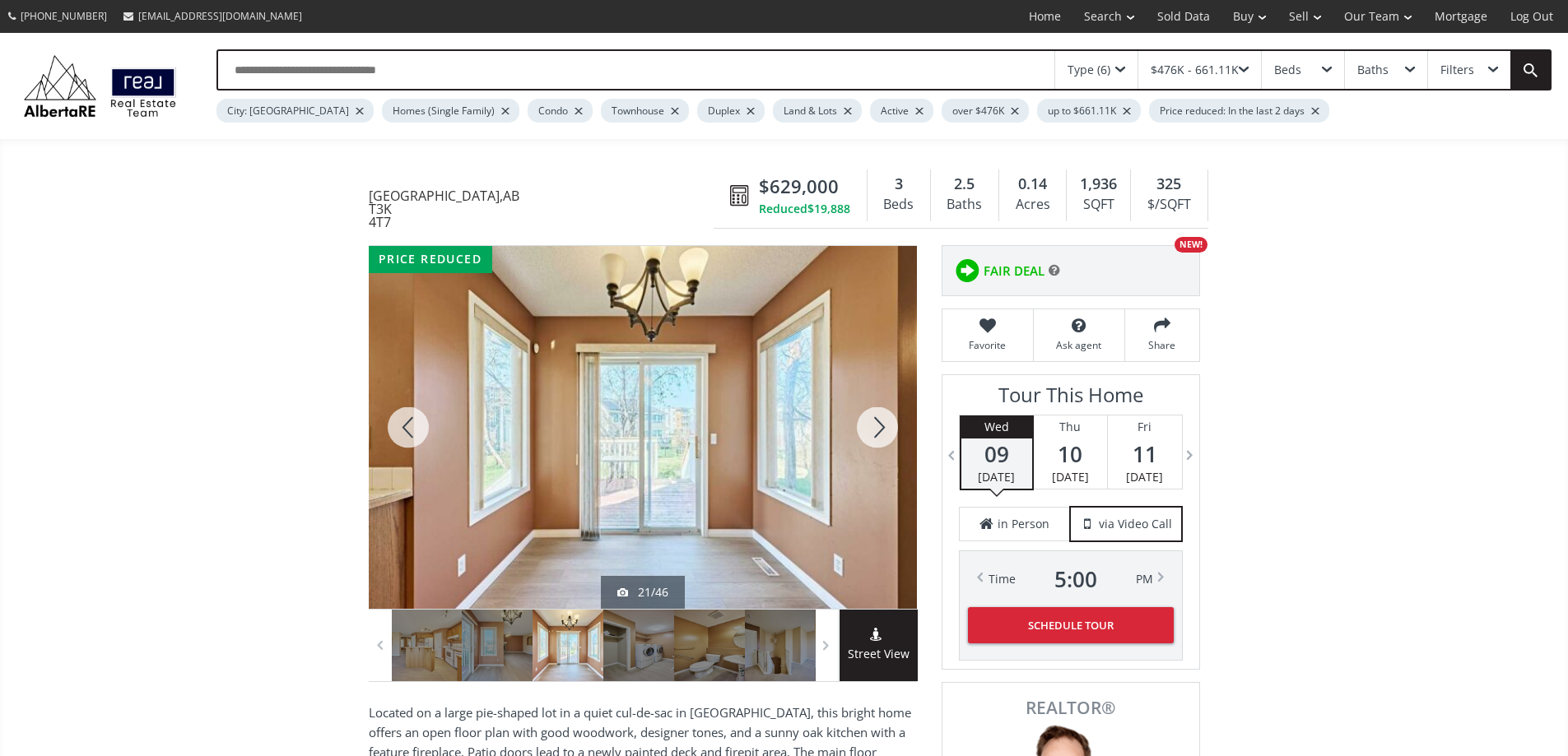 click at bounding box center [877, 427] 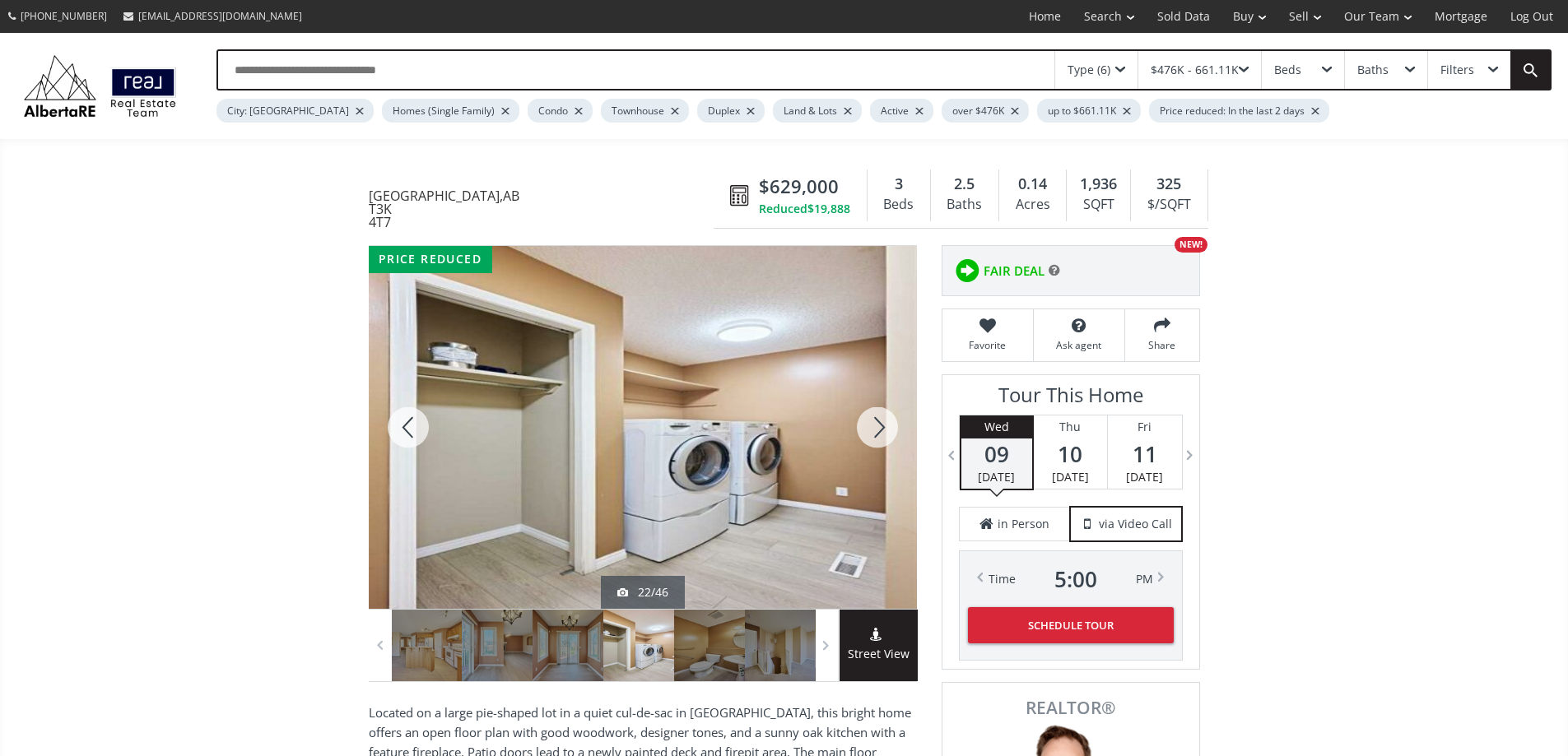 click at bounding box center (877, 427) 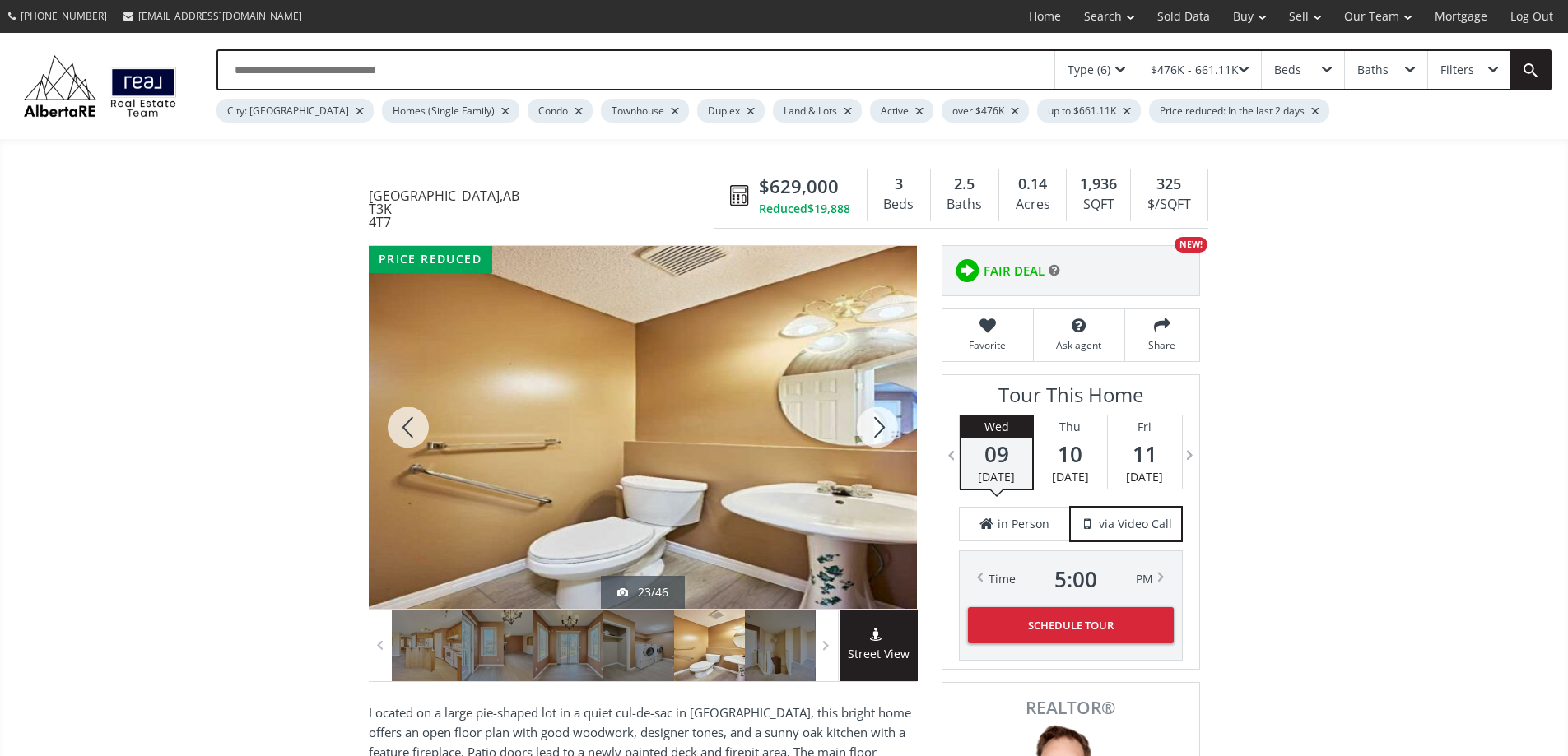 click at bounding box center (877, 427) 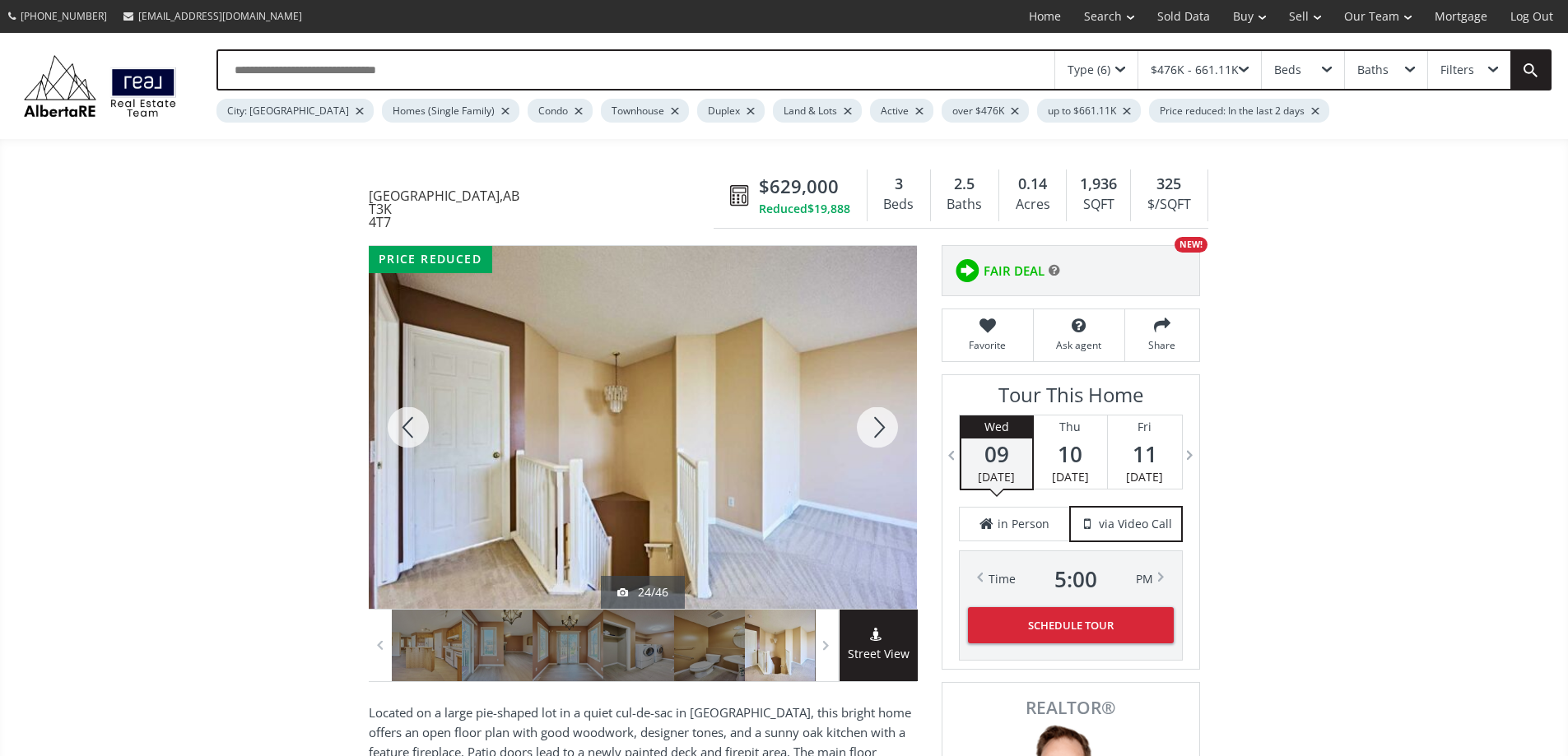 click at bounding box center (877, 427) 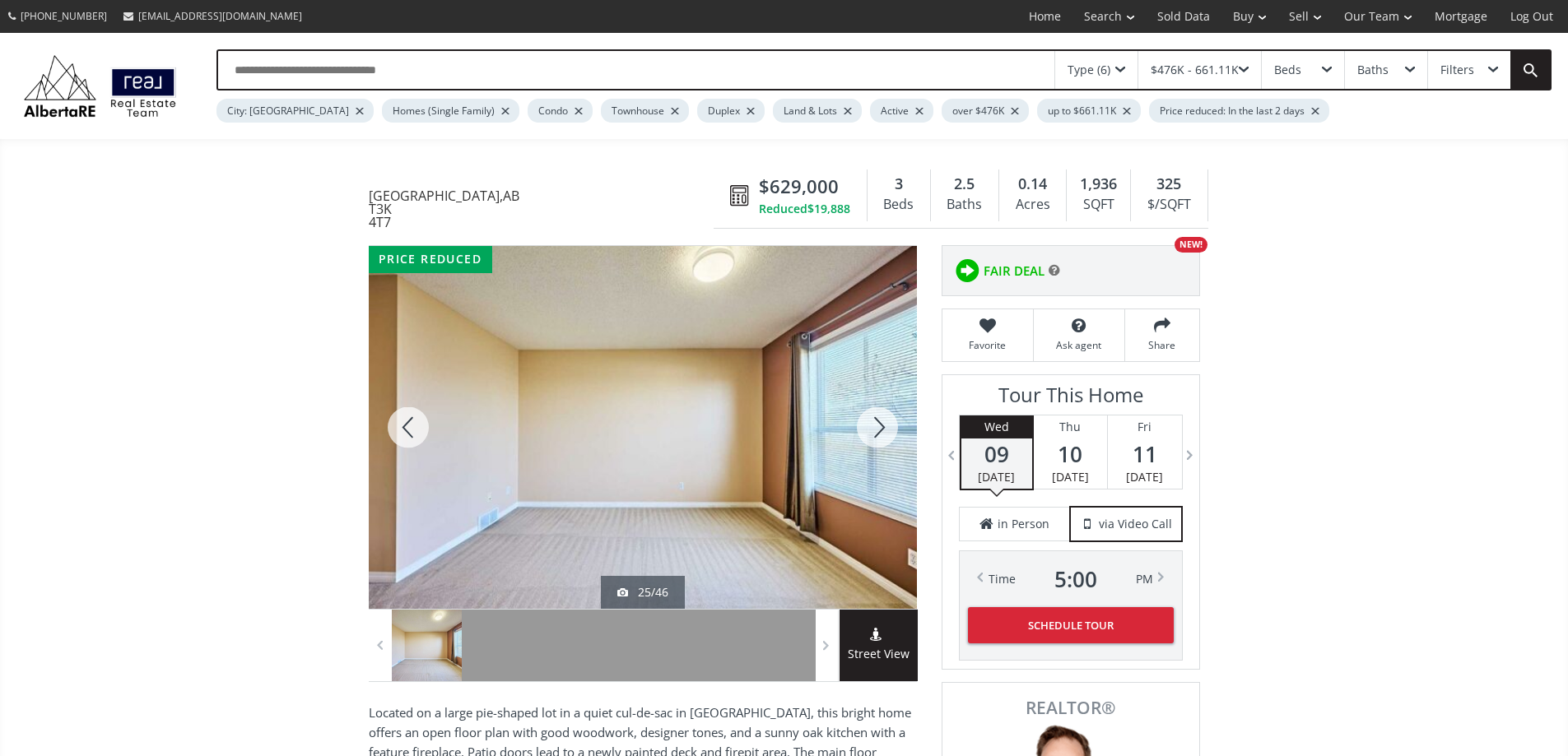 click at bounding box center (877, 427) 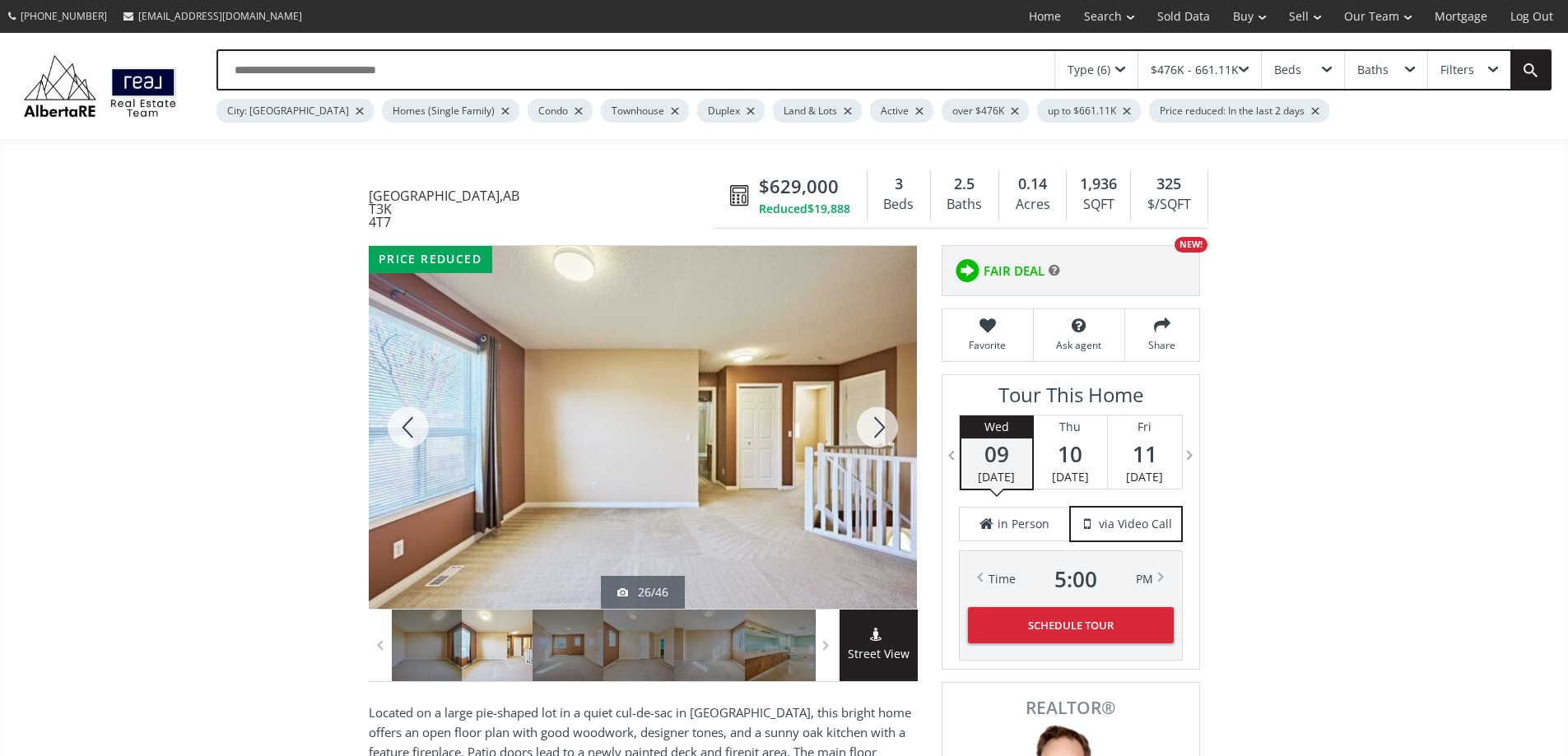 click at bounding box center (877, 427) 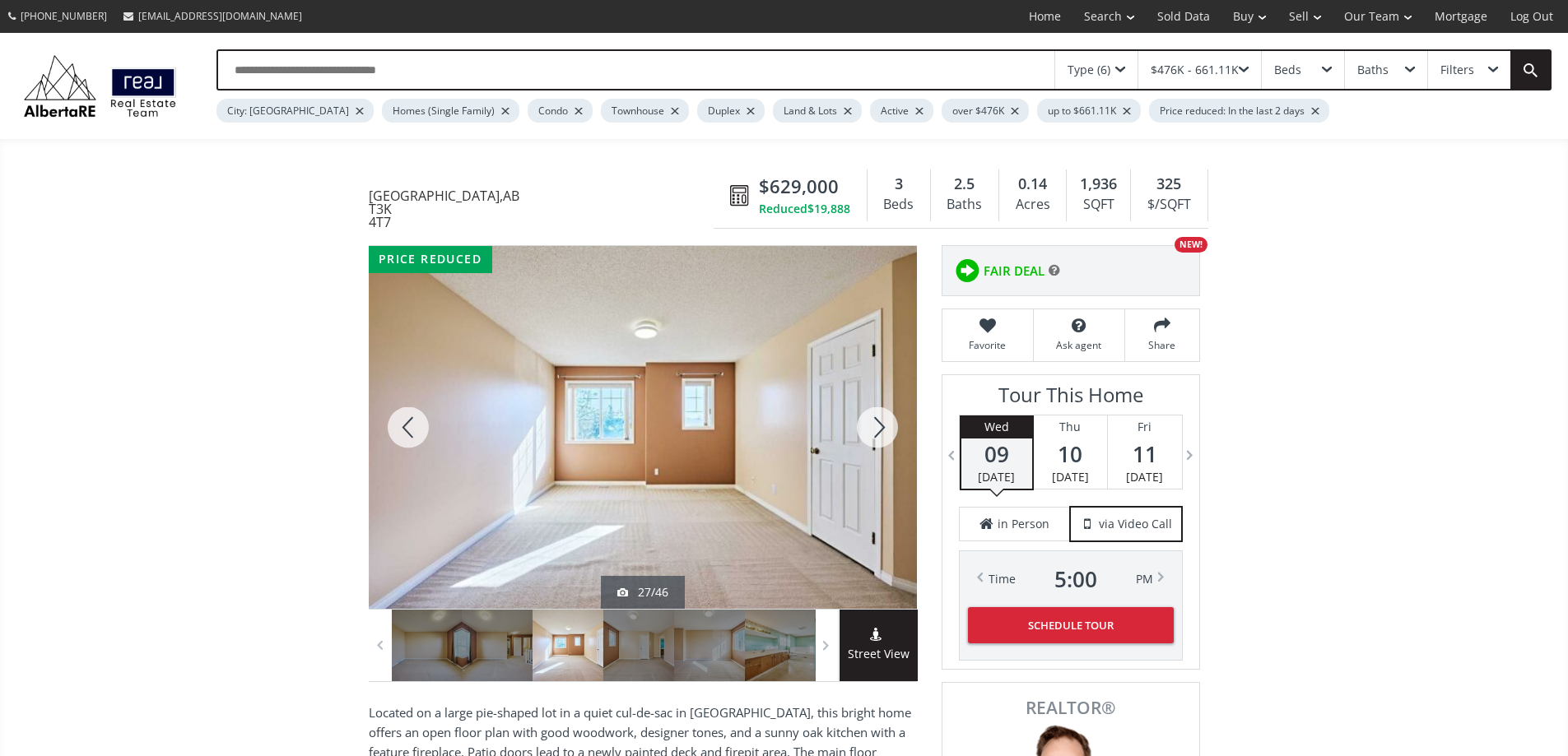 click at bounding box center [877, 427] 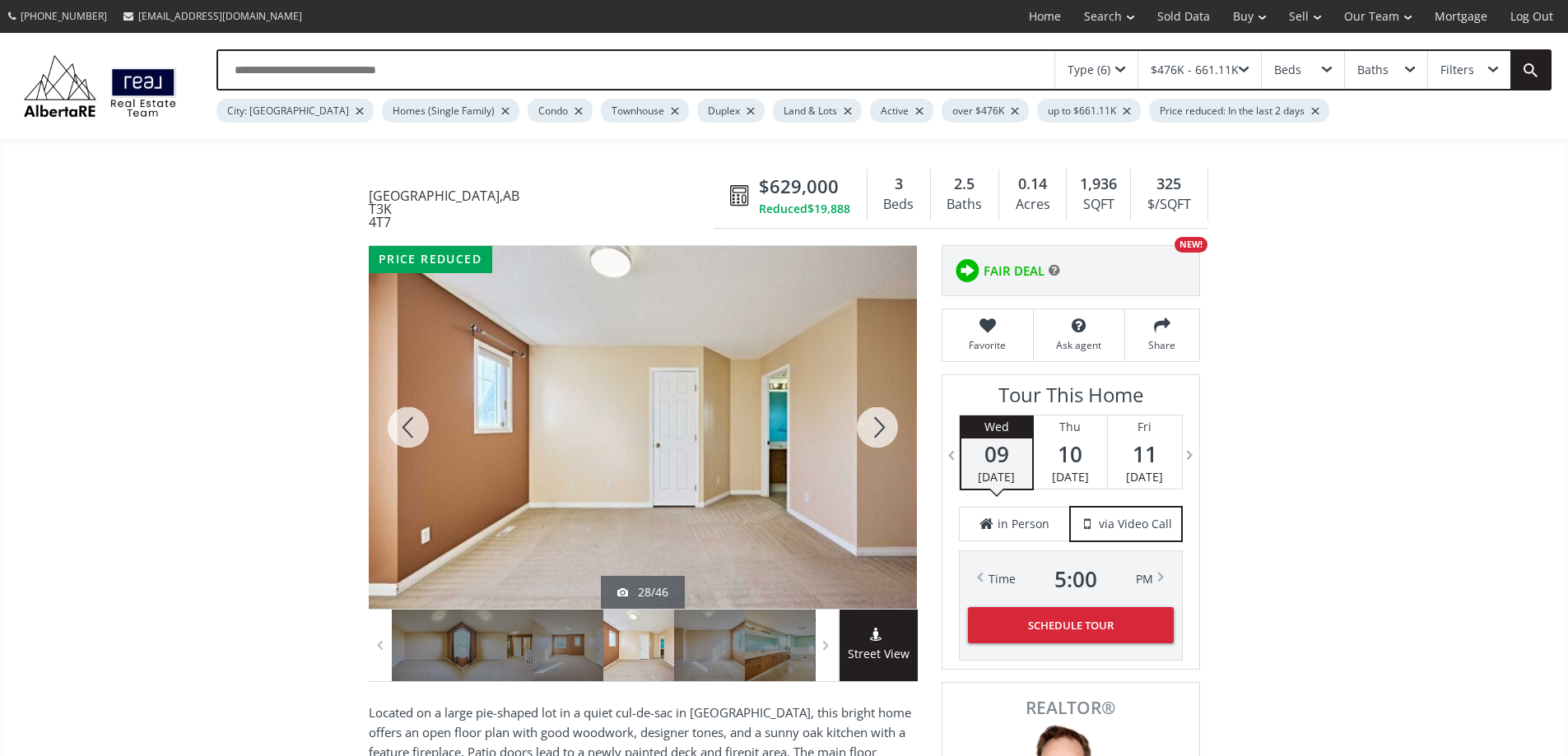 click at bounding box center [877, 427] 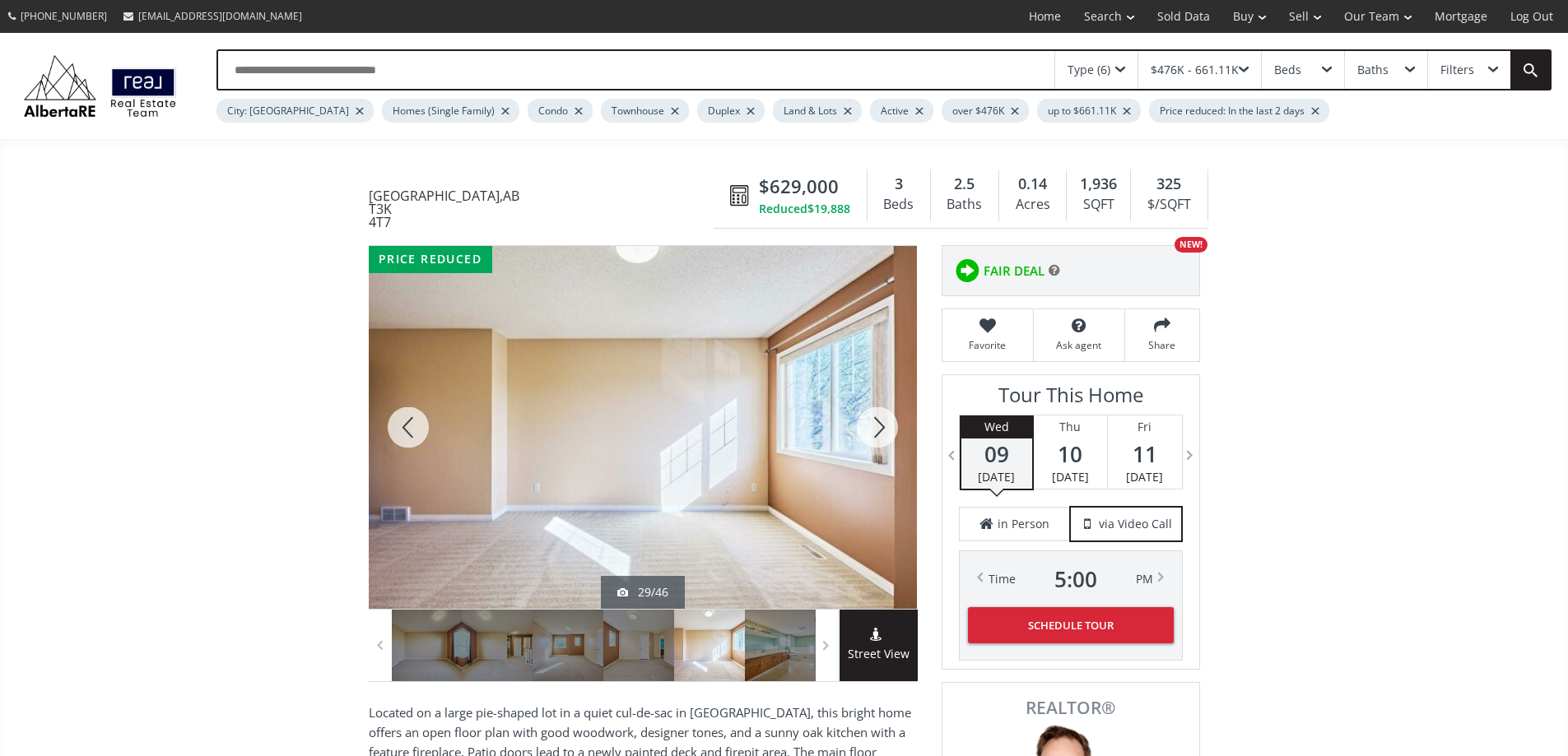 click at bounding box center (877, 427) 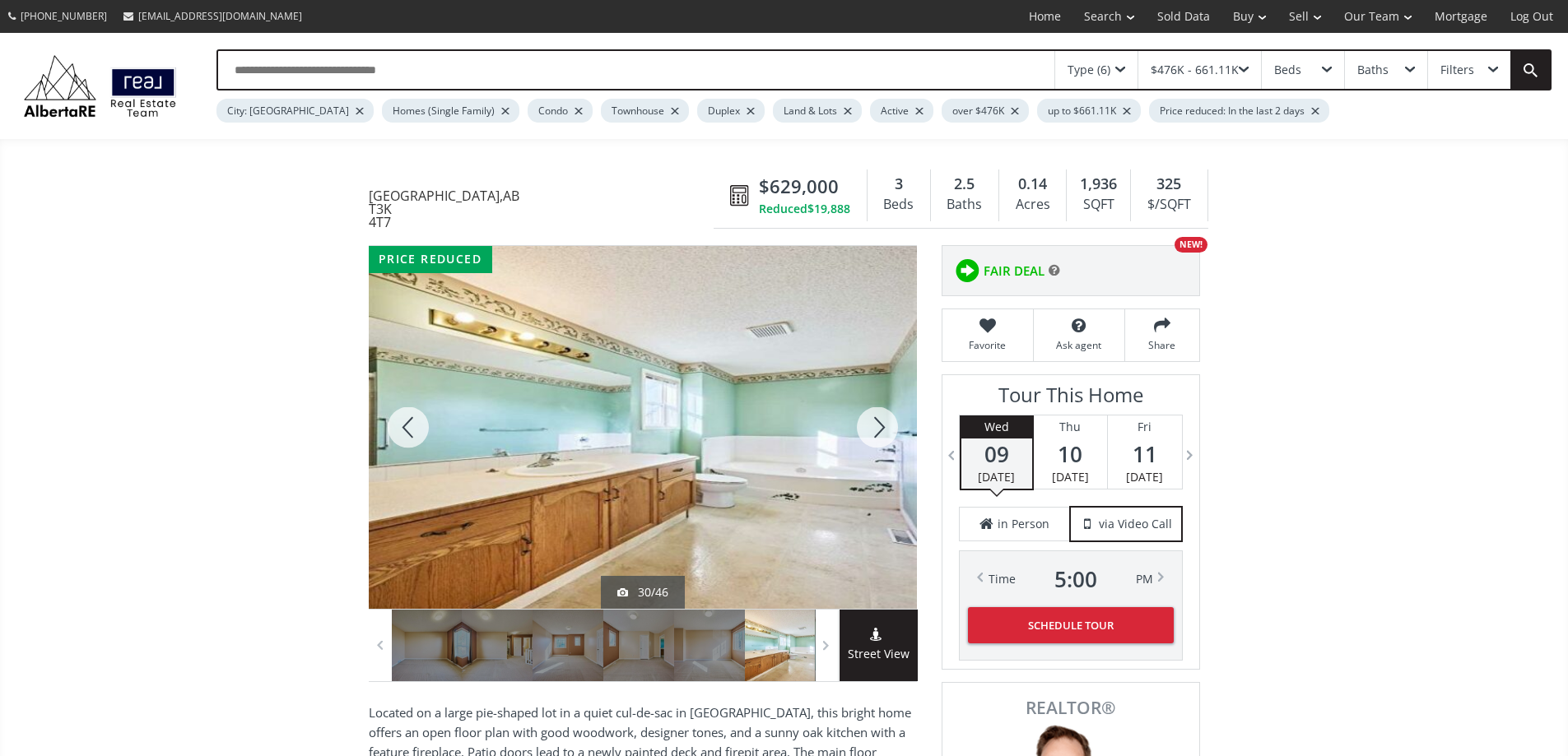 click at bounding box center [877, 427] 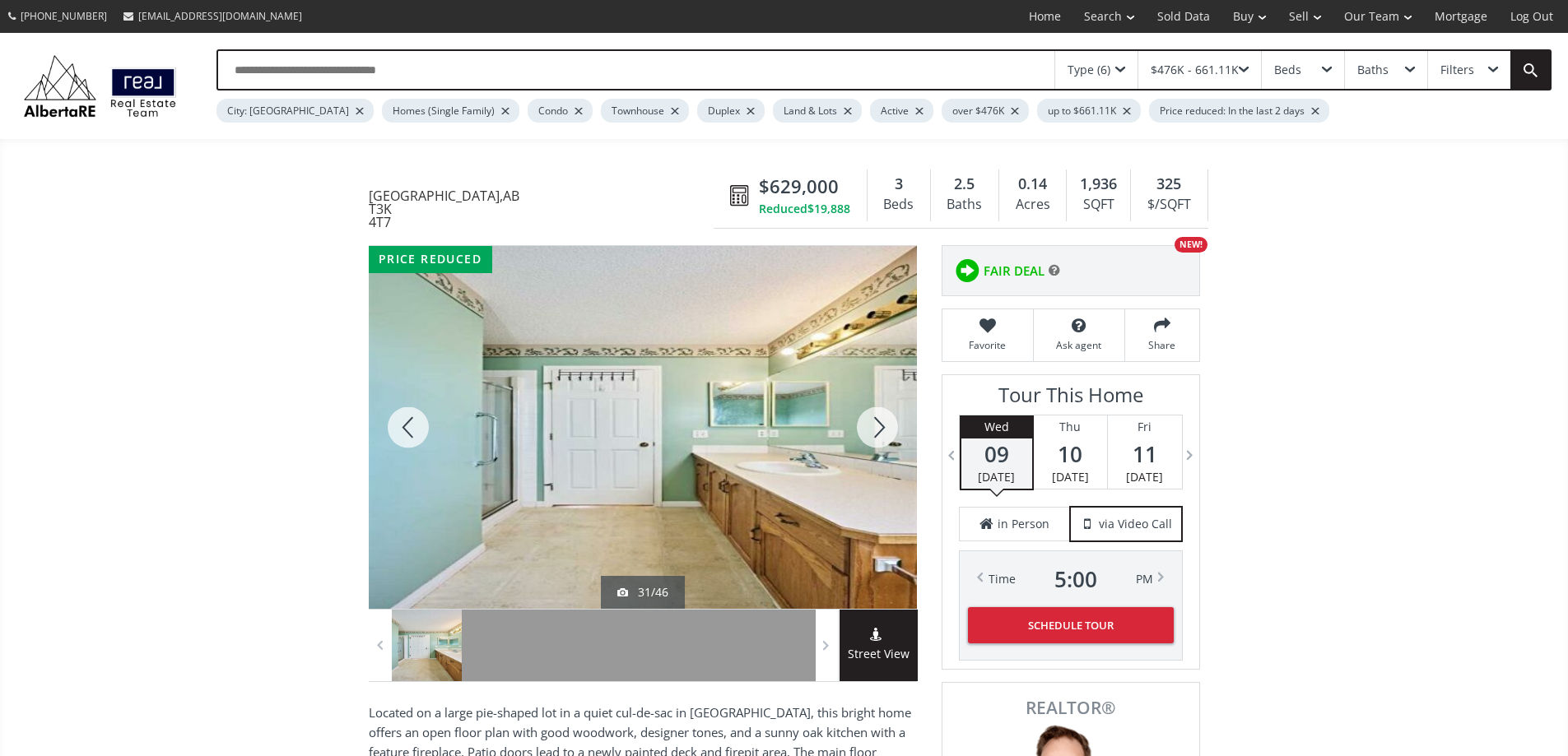 click at bounding box center [877, 427] 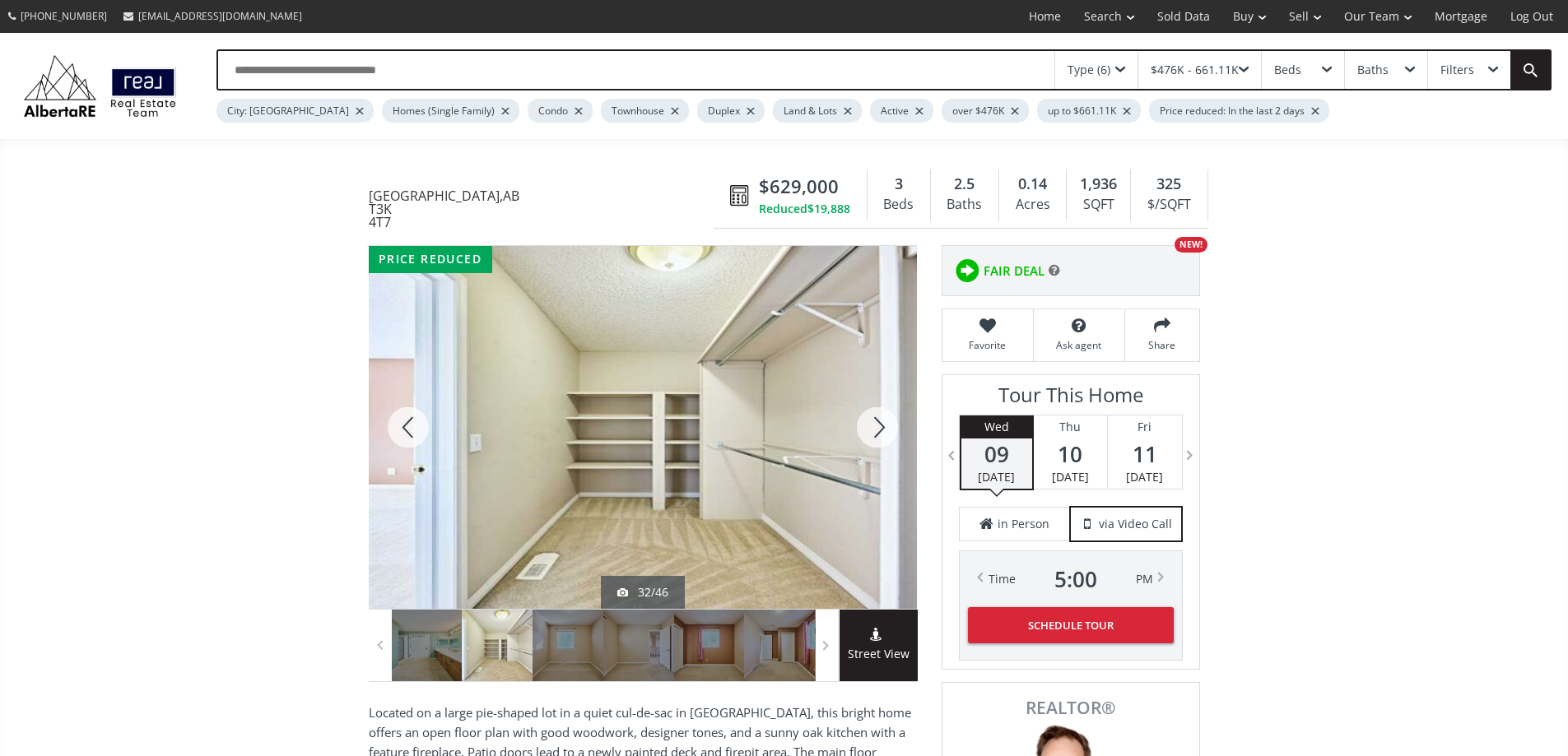 click at bounding box center [877, 427] 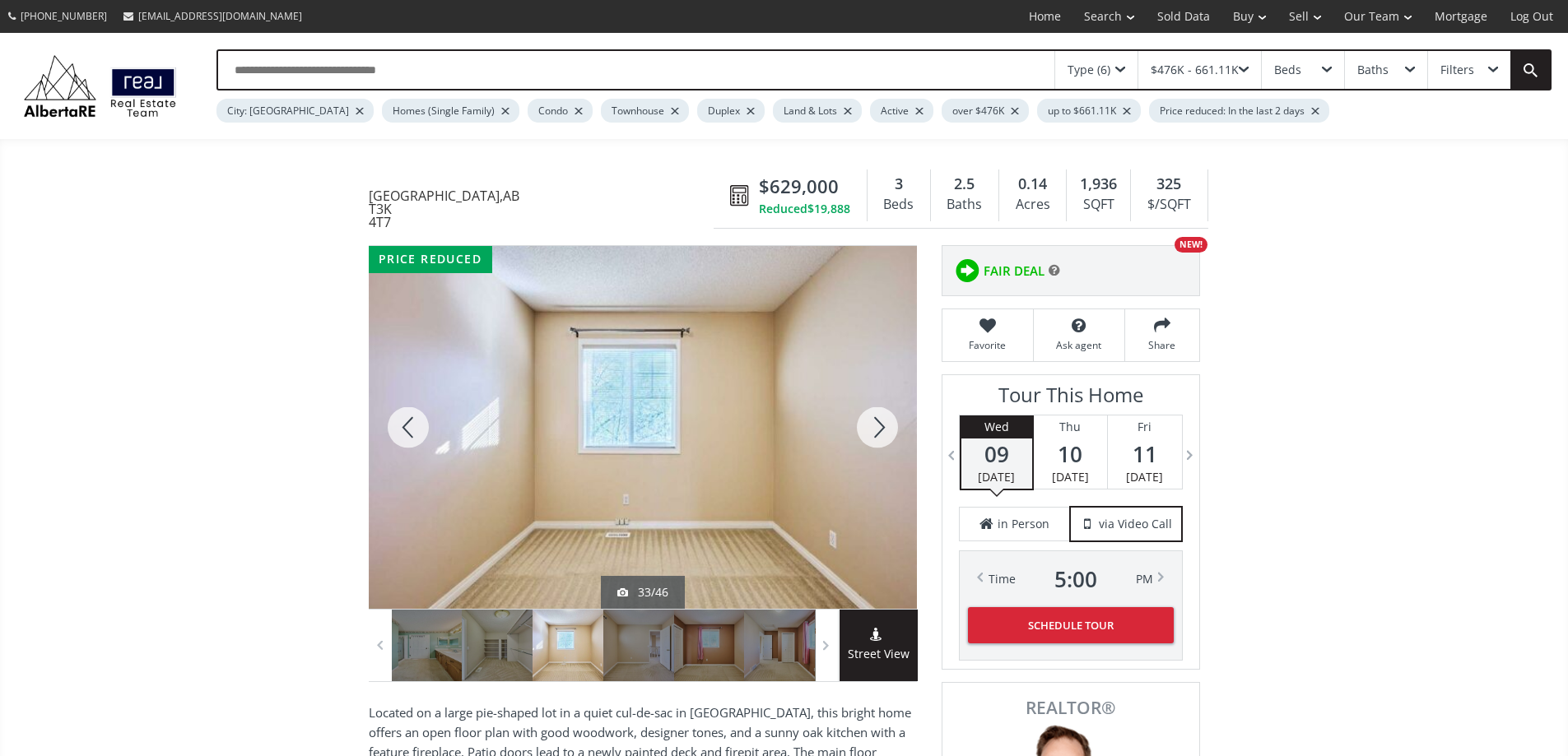 click at bounding box center (877, 427) 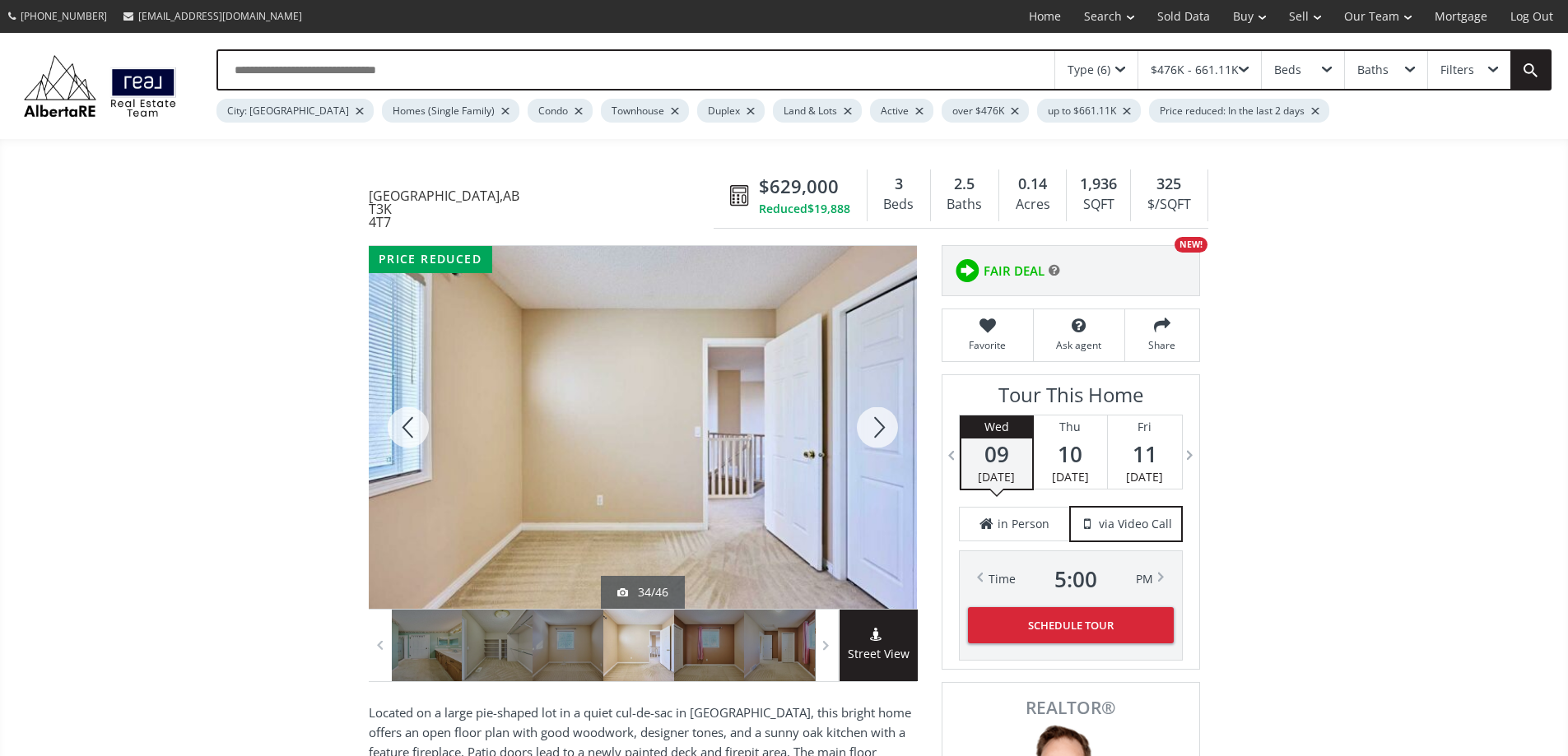click at bounding box center [877, 427] 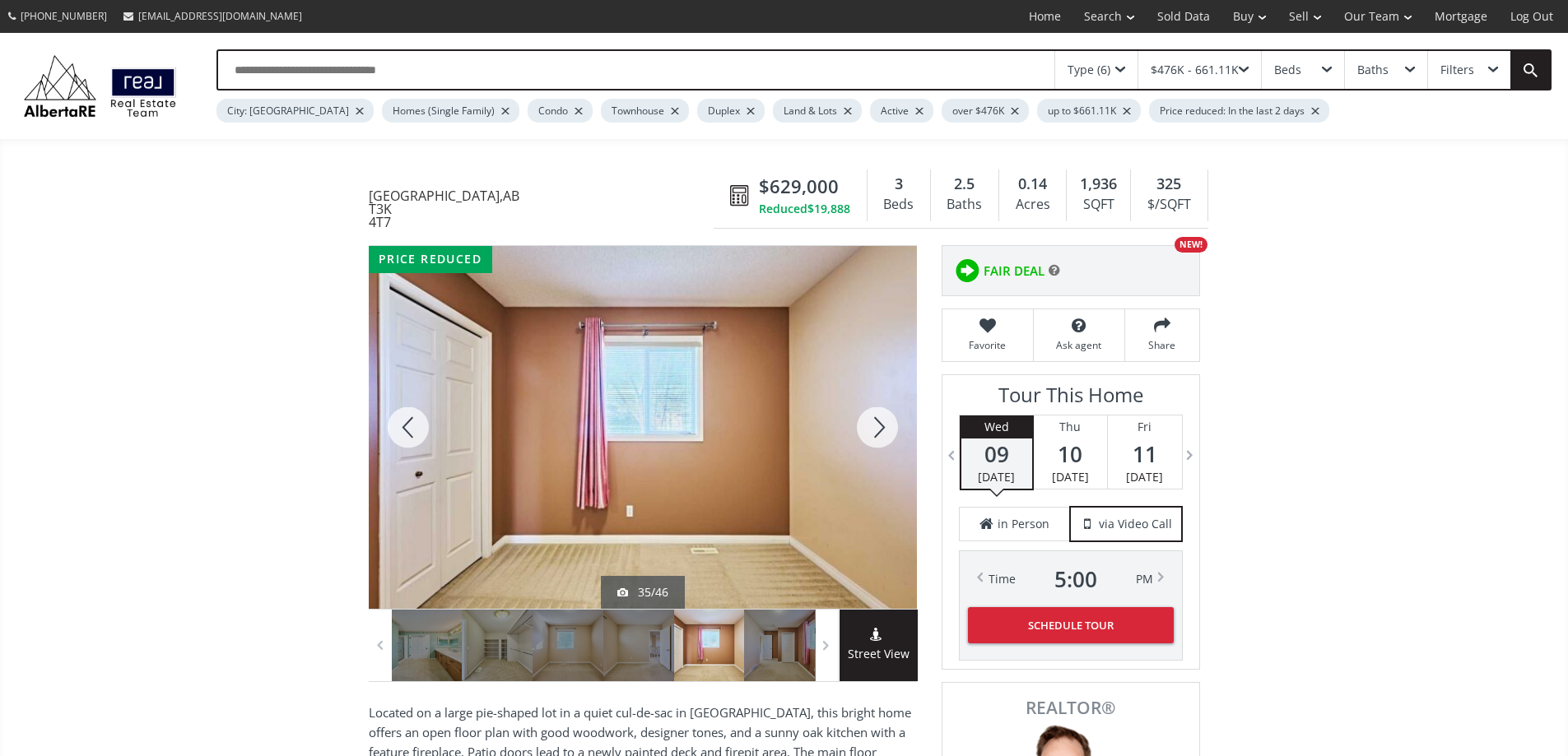 click at bounding box center [877, 427] 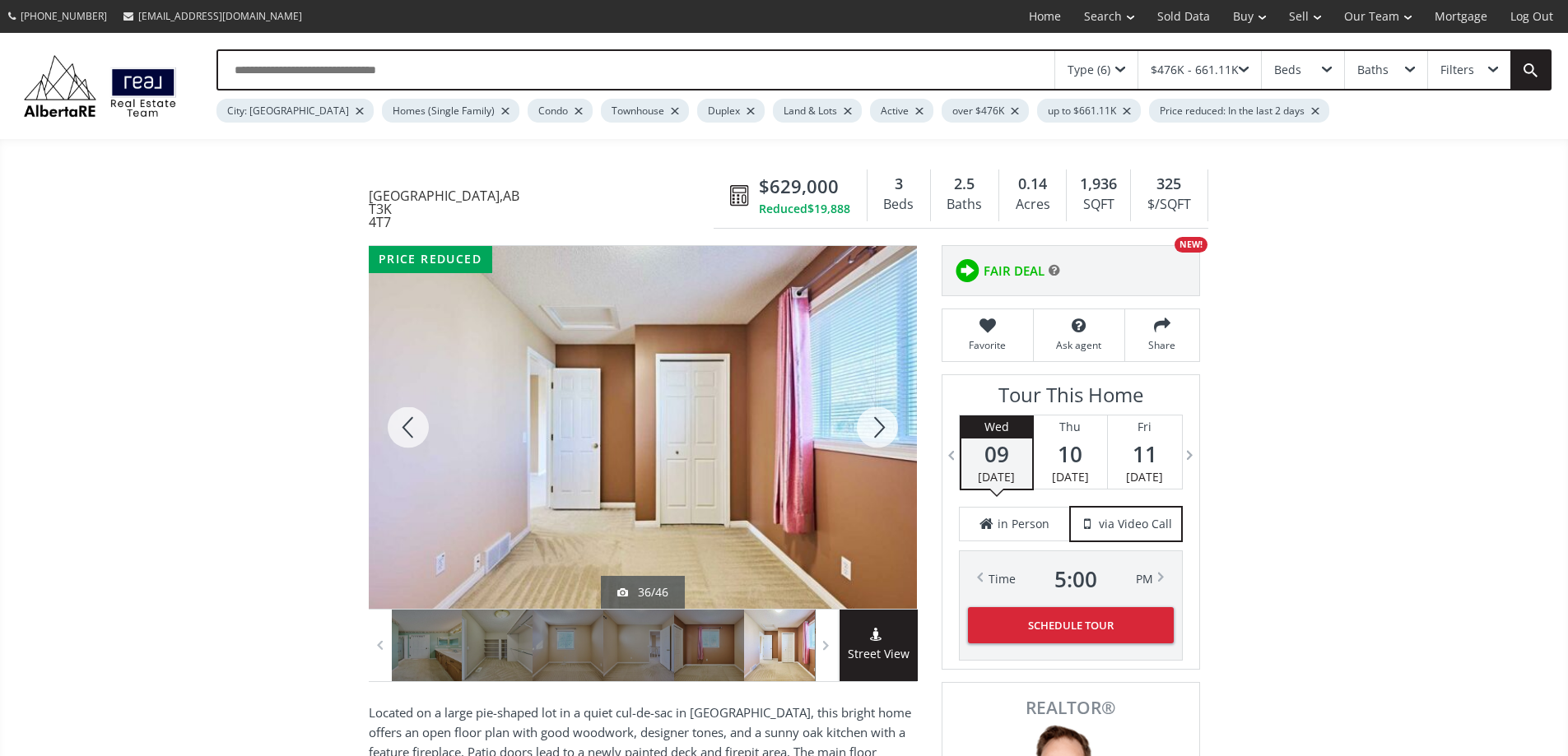 click at bounding box center [877, 427] 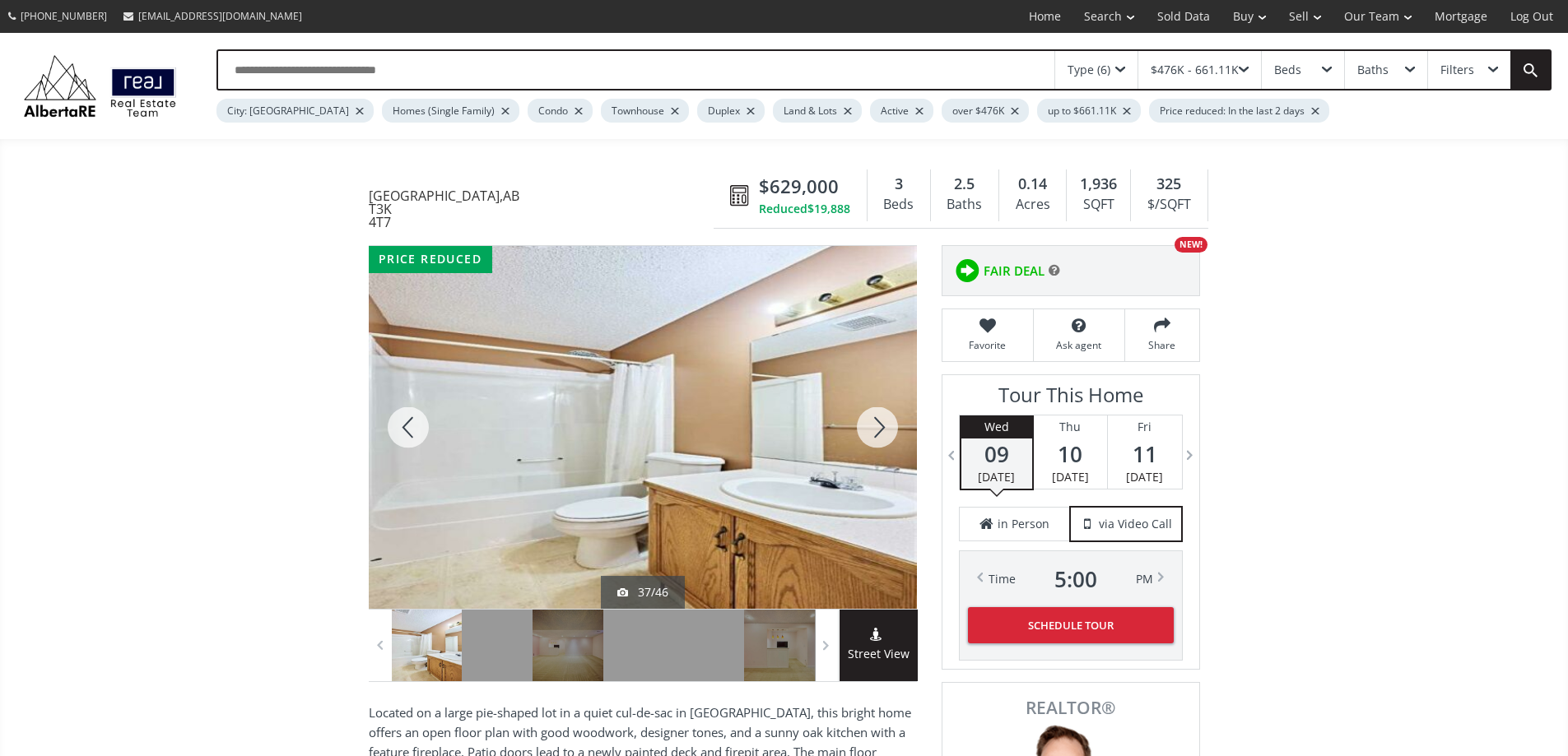 click at bounding box center (877, 427) 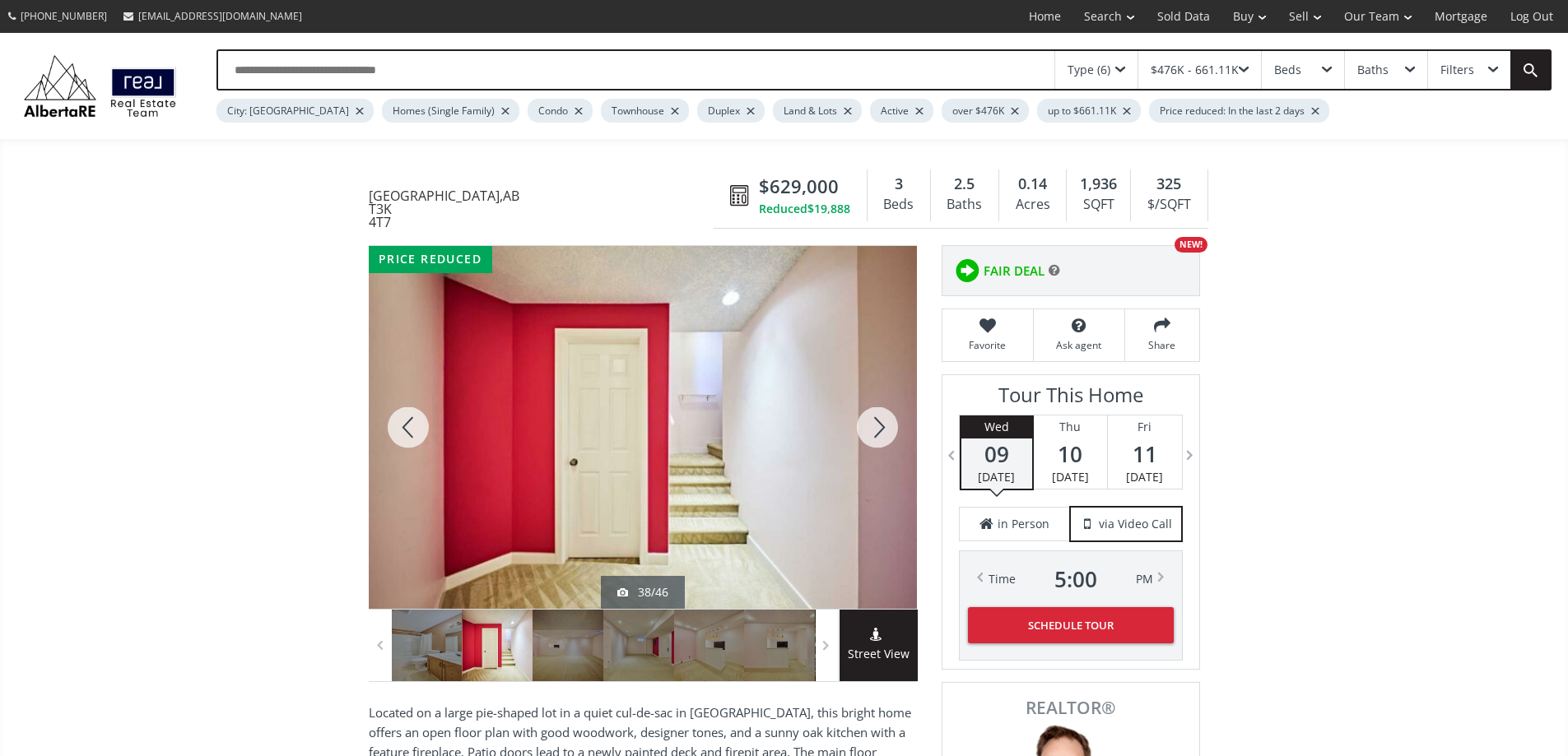 click at bounding box center (877, 427) 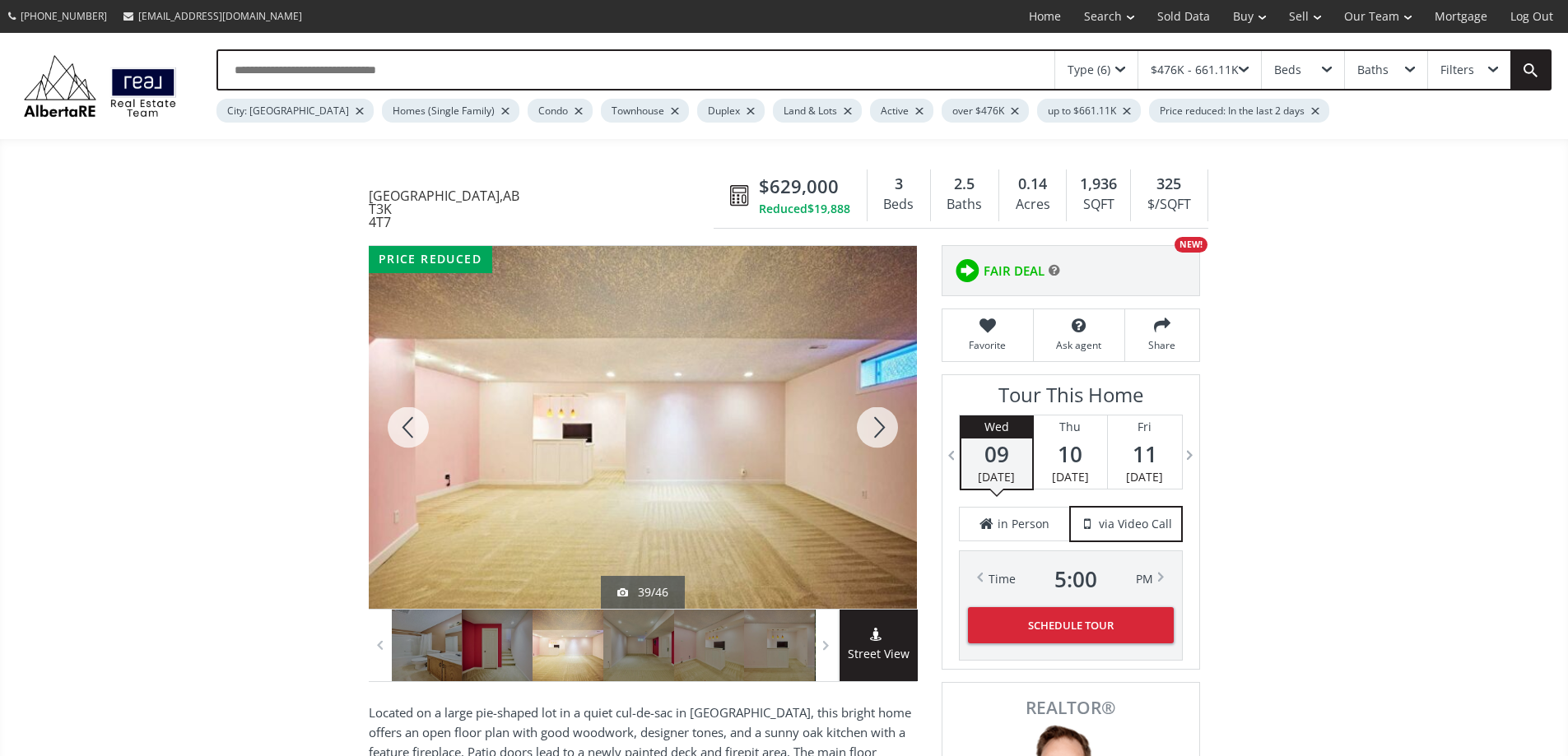 click at bounding box center (877, 427) 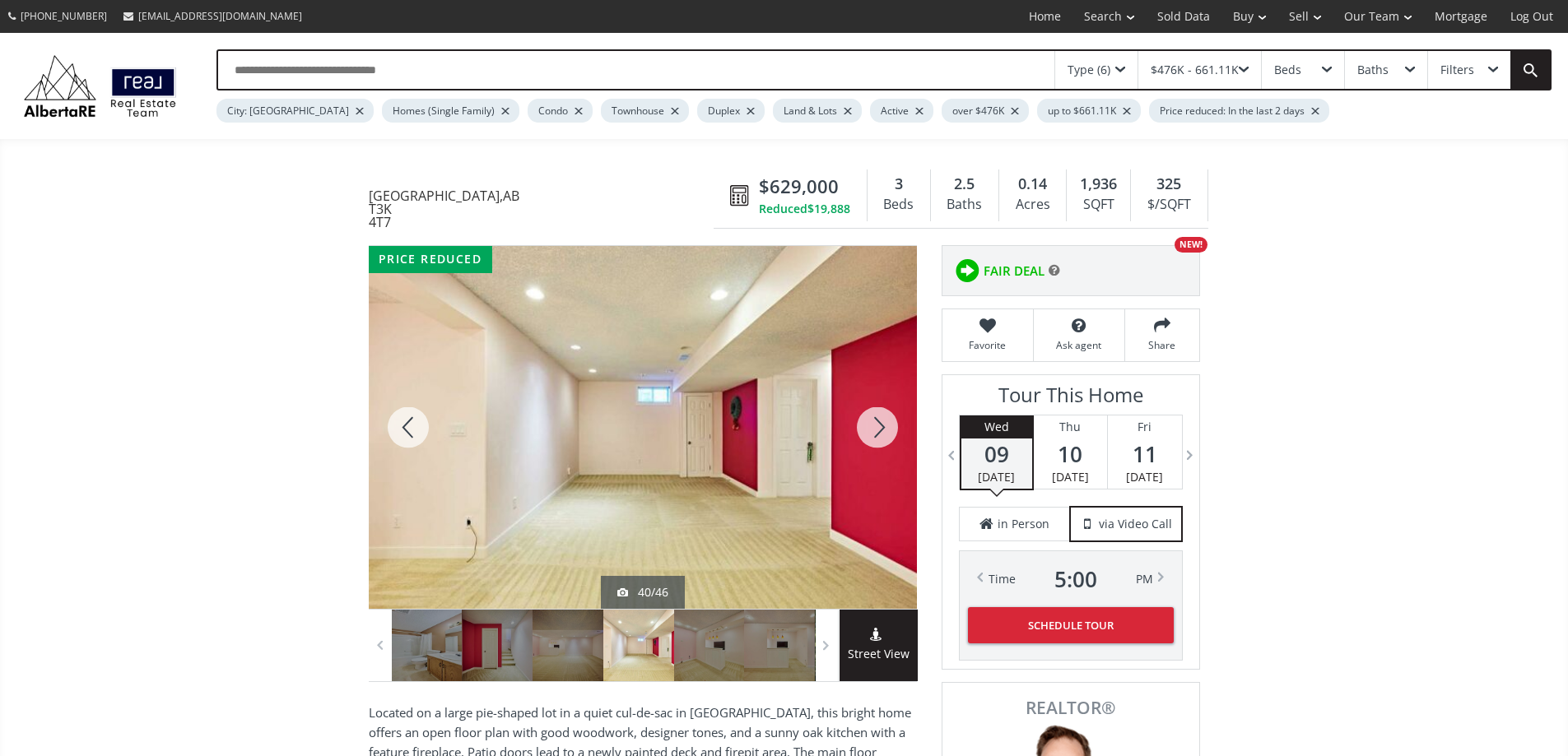 click at bounding box center (877, 427) 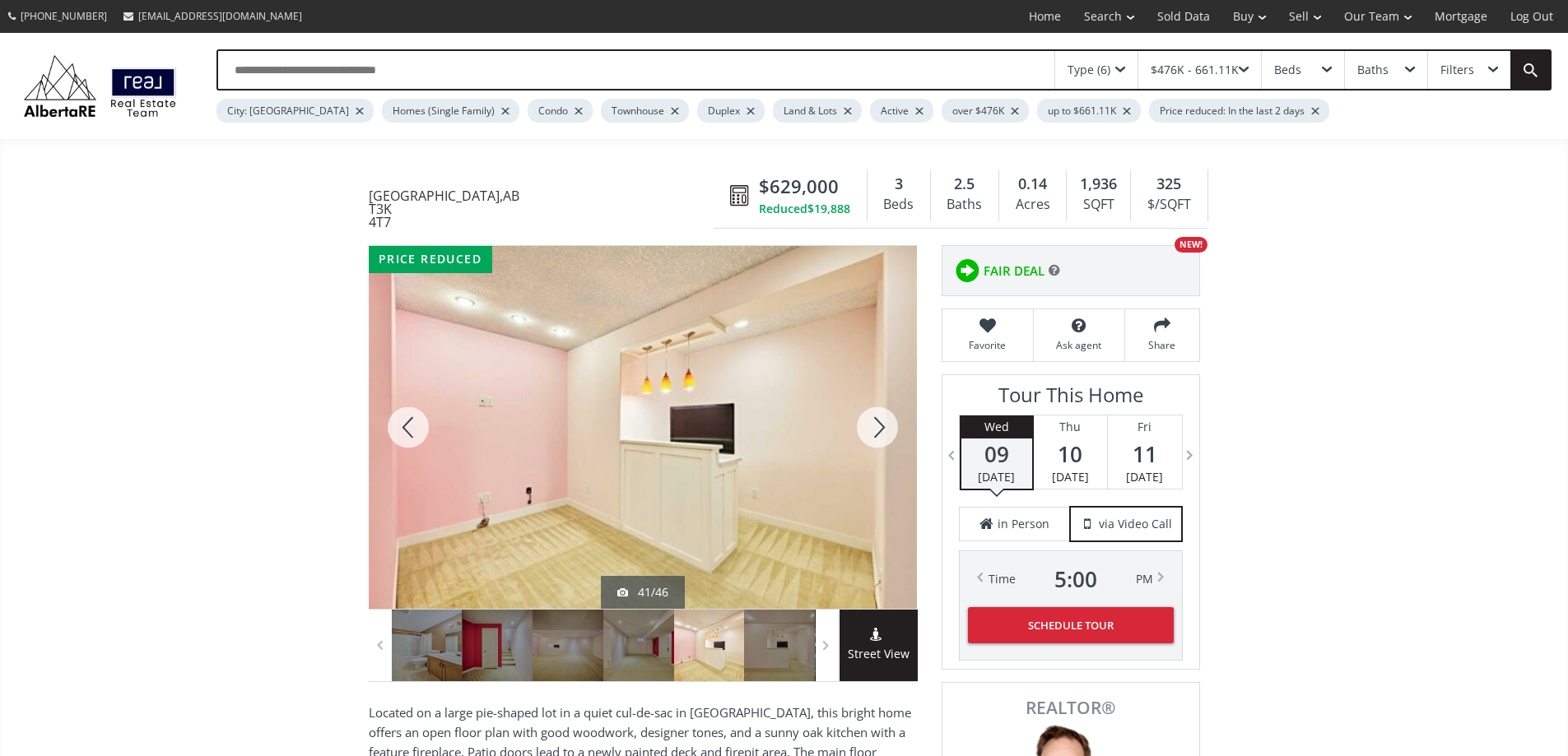 click at bounding box center (877, 427) 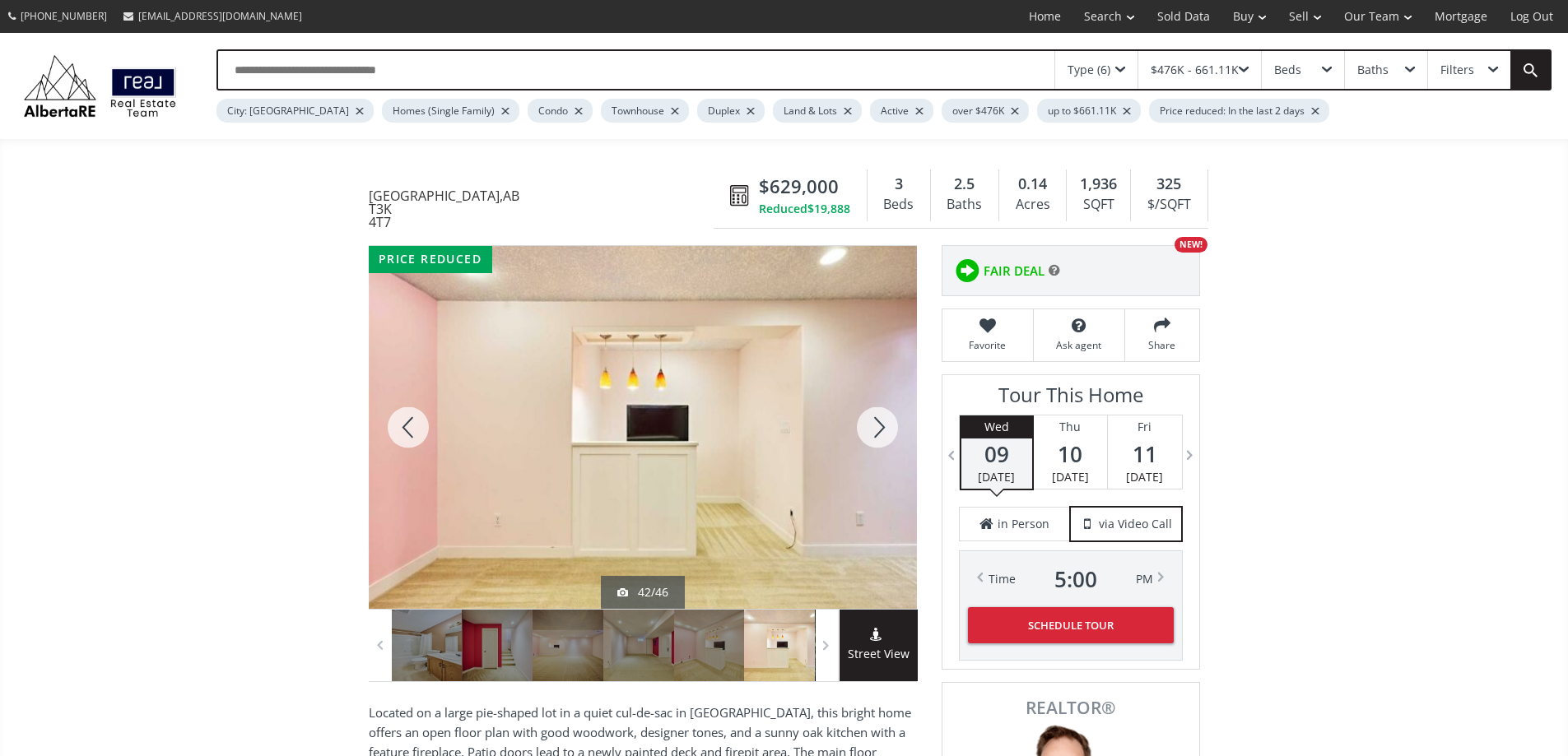 click at bounding box center [877, 427] 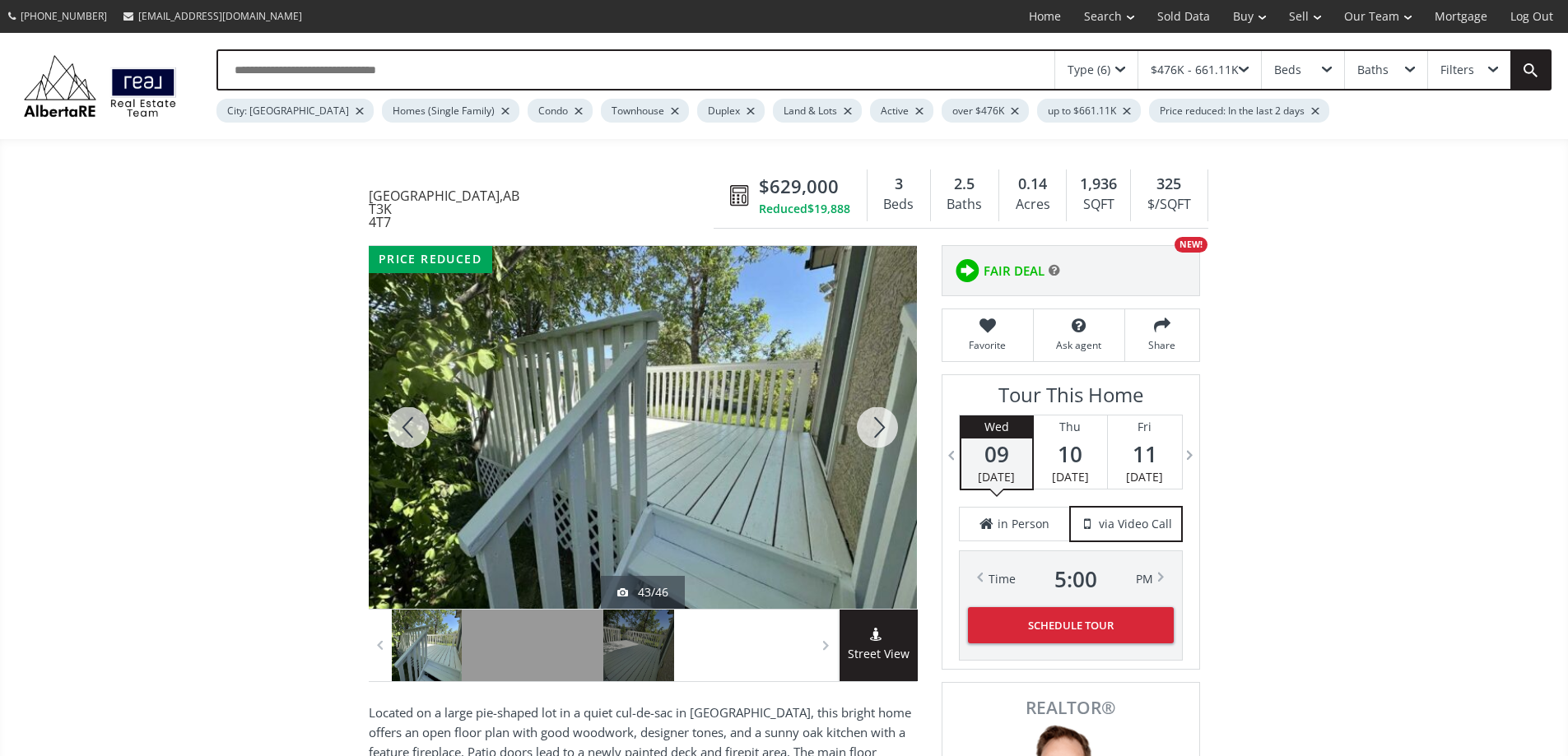 click at bounding box center [877, 427] 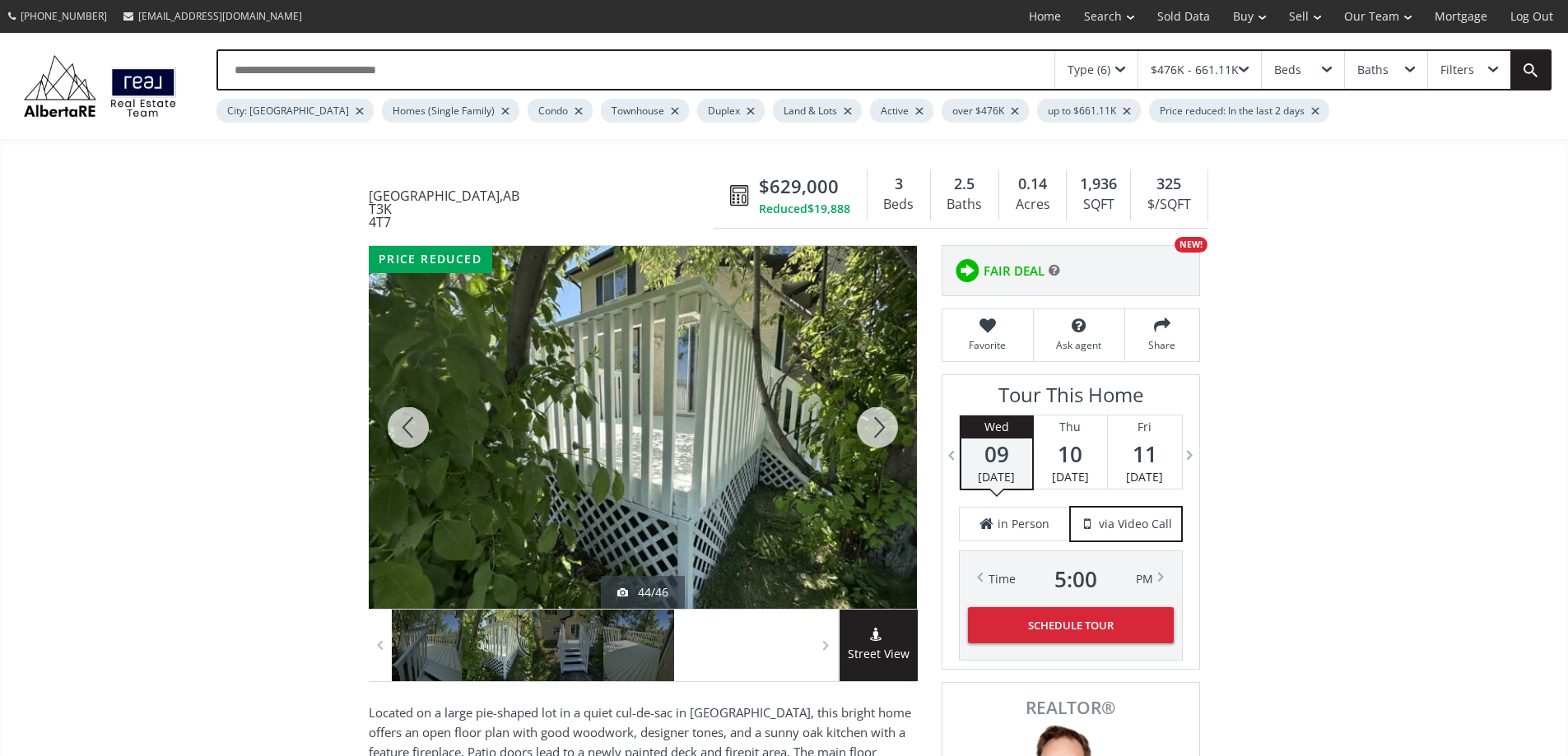 click at bounding box center [877, 427] 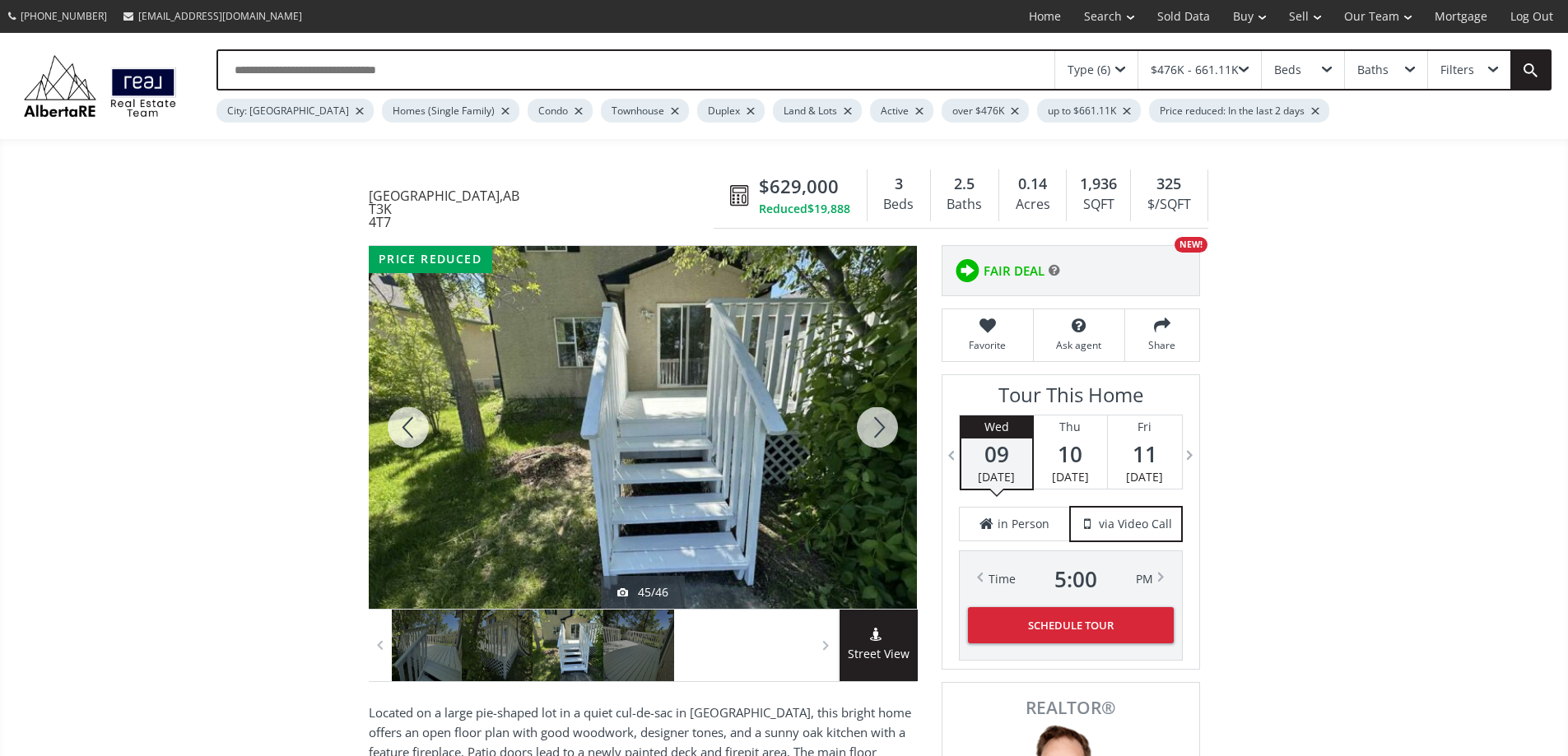 click at bounding box center [877, 427] 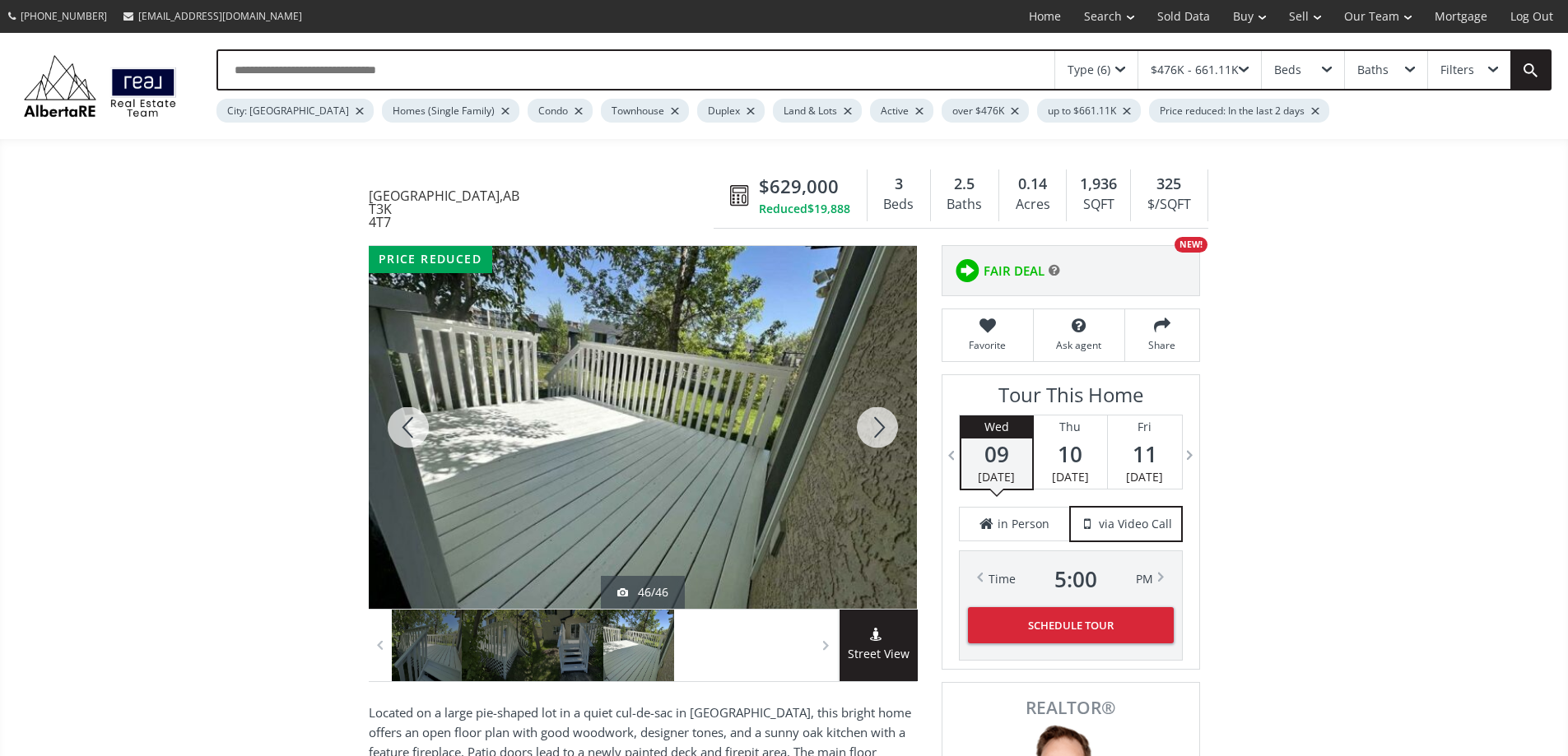 click at bounding box center [877, 427] 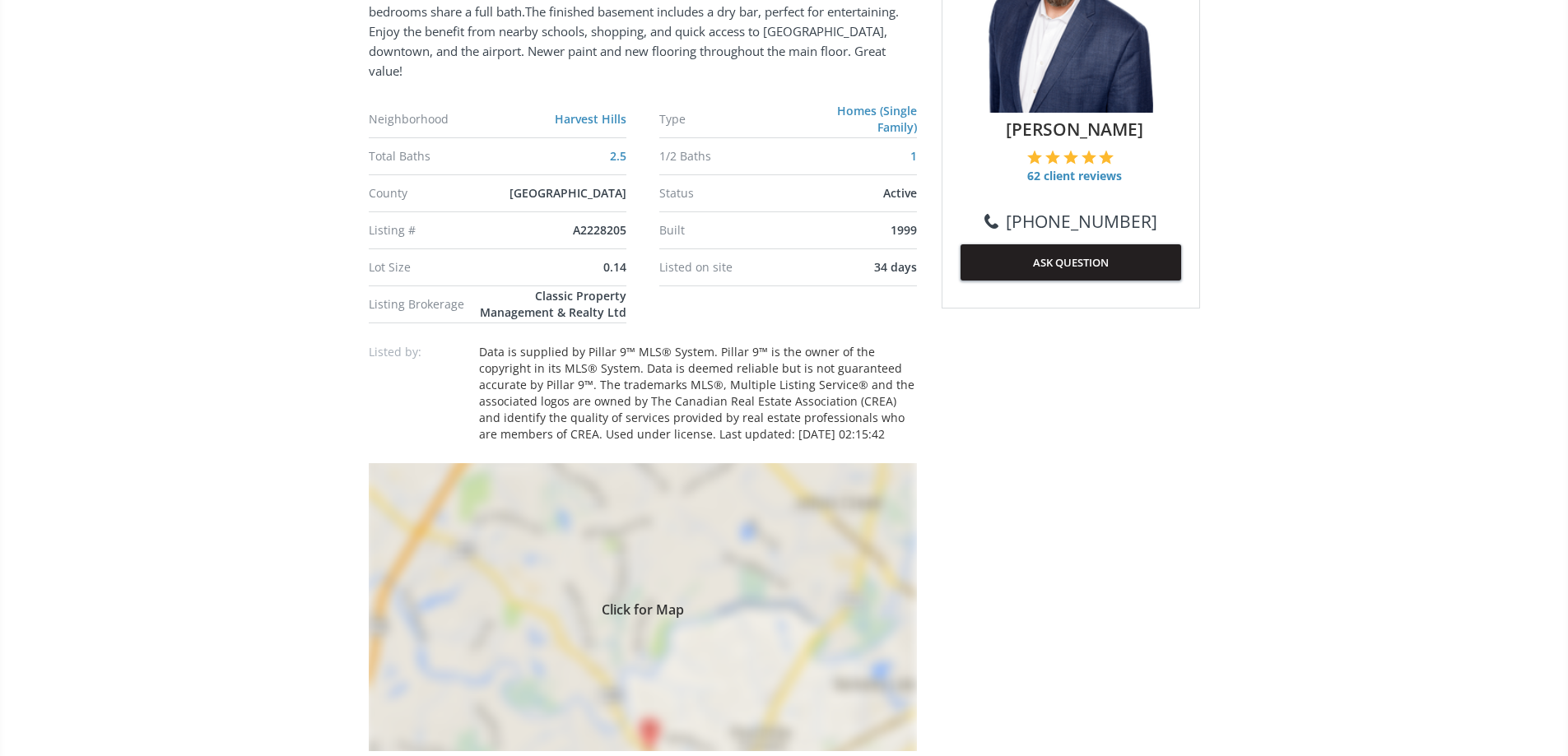 scroll, scrollTop: 905, scrollLeft: 0, axis: vertical 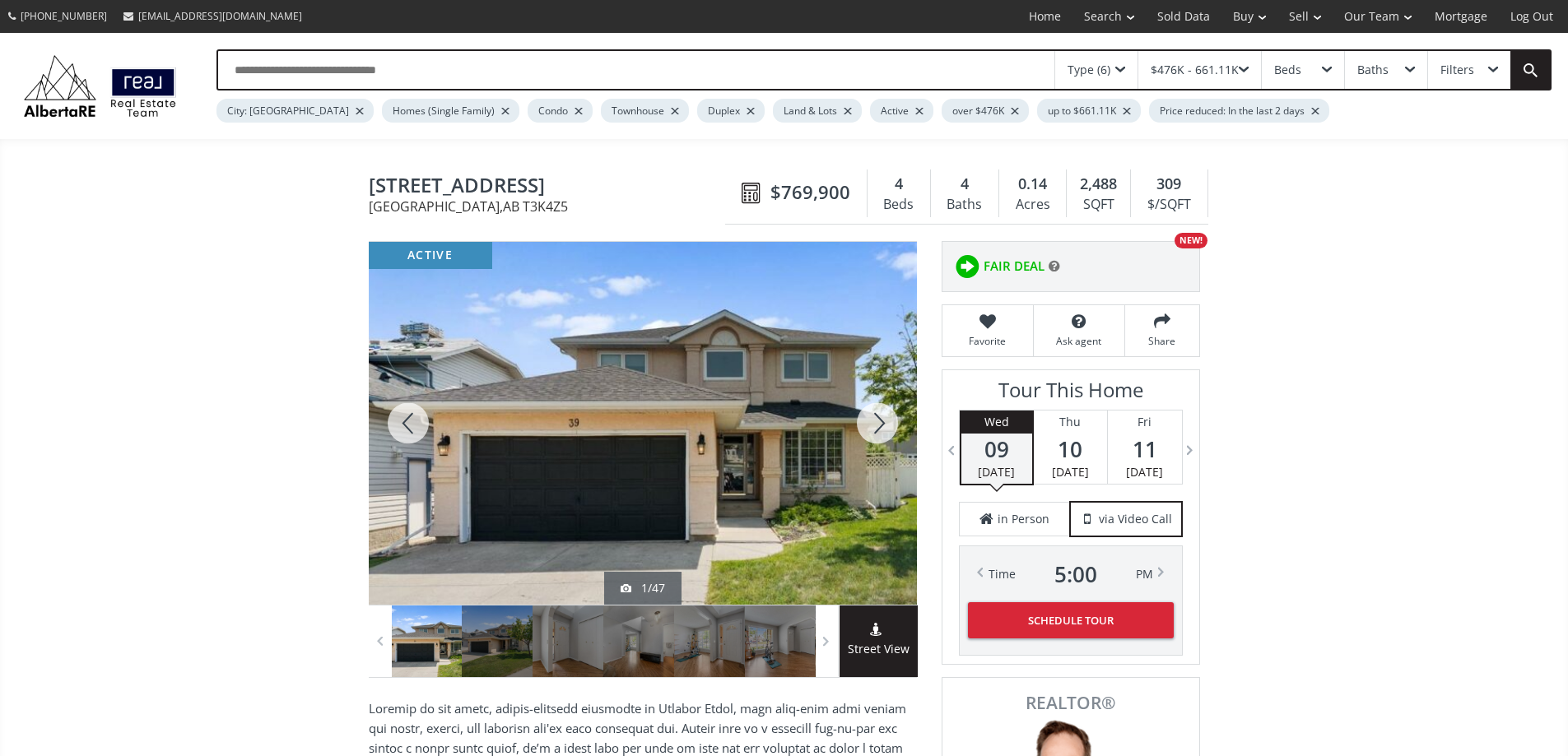 click at bounding box center (877, 423) 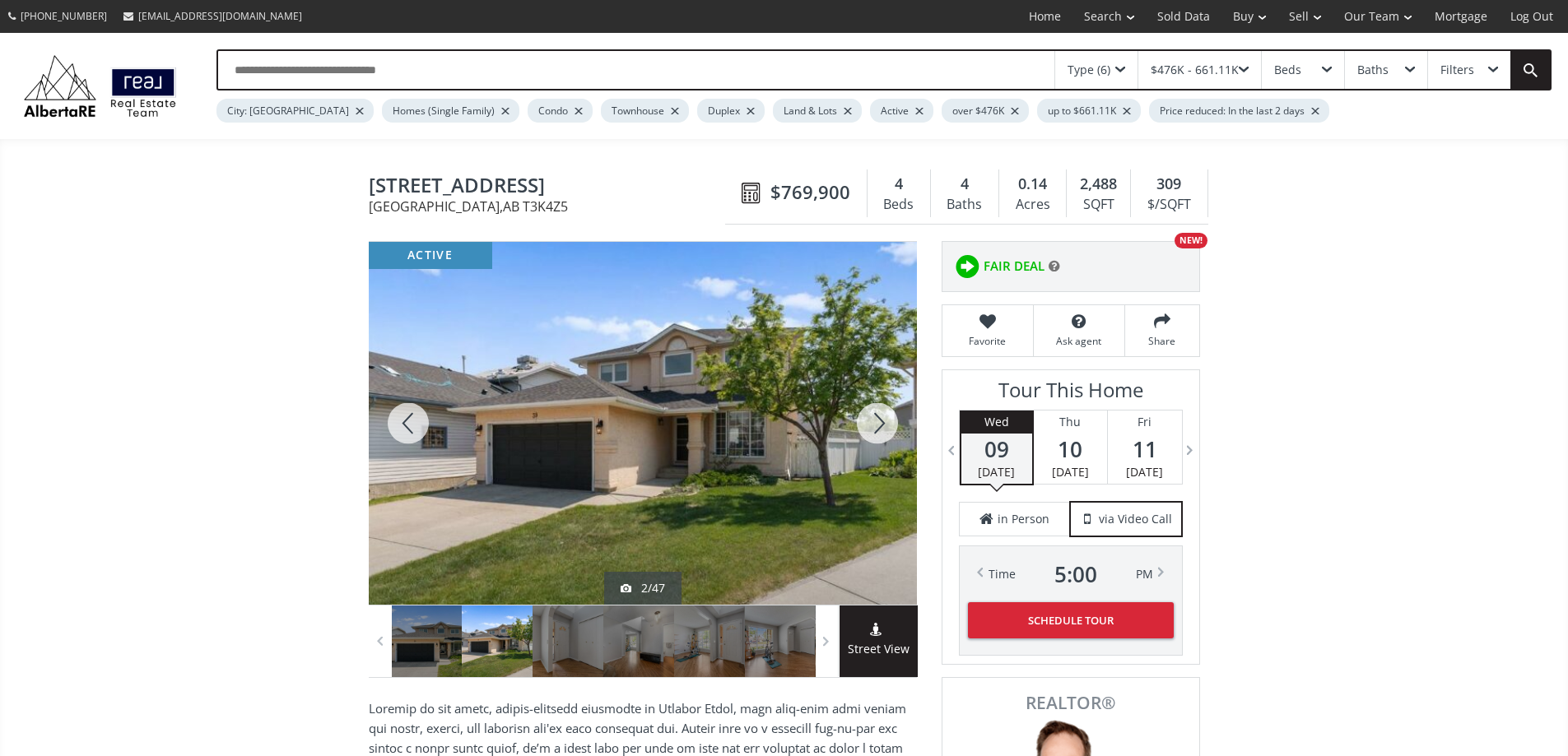 click at bounding box center (877, 423) 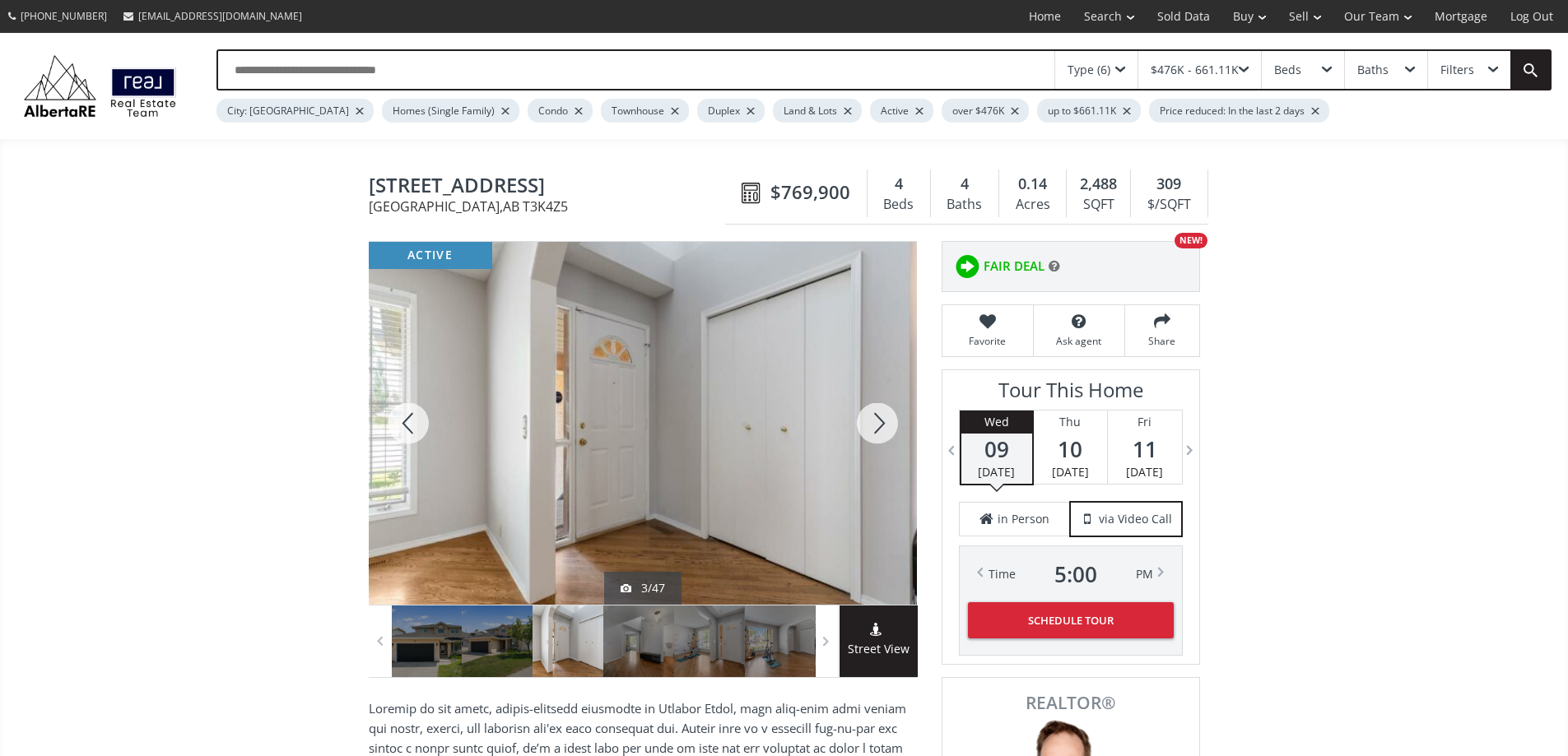 click at bounding box center (877, 423) 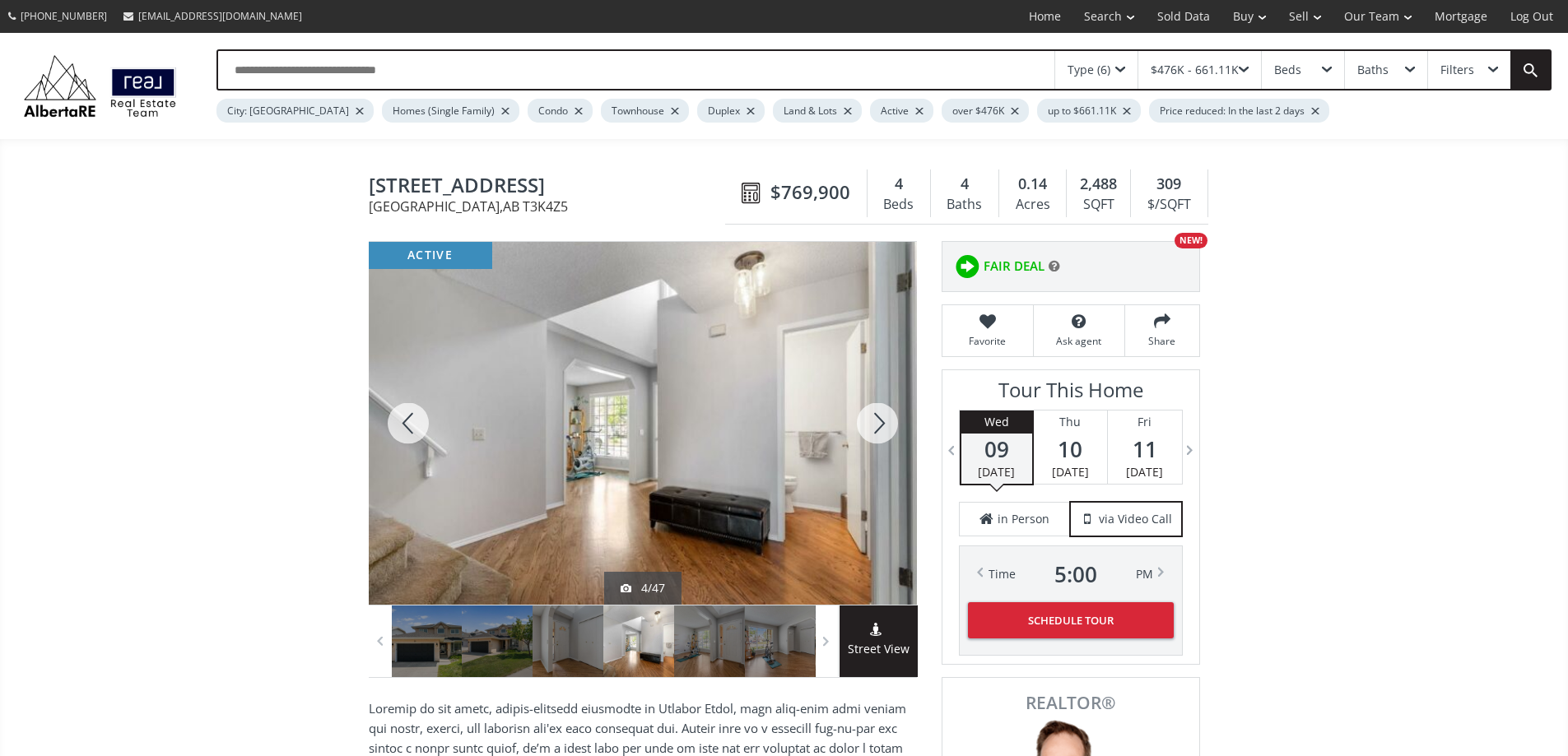 click at bounding box center (877, 423) 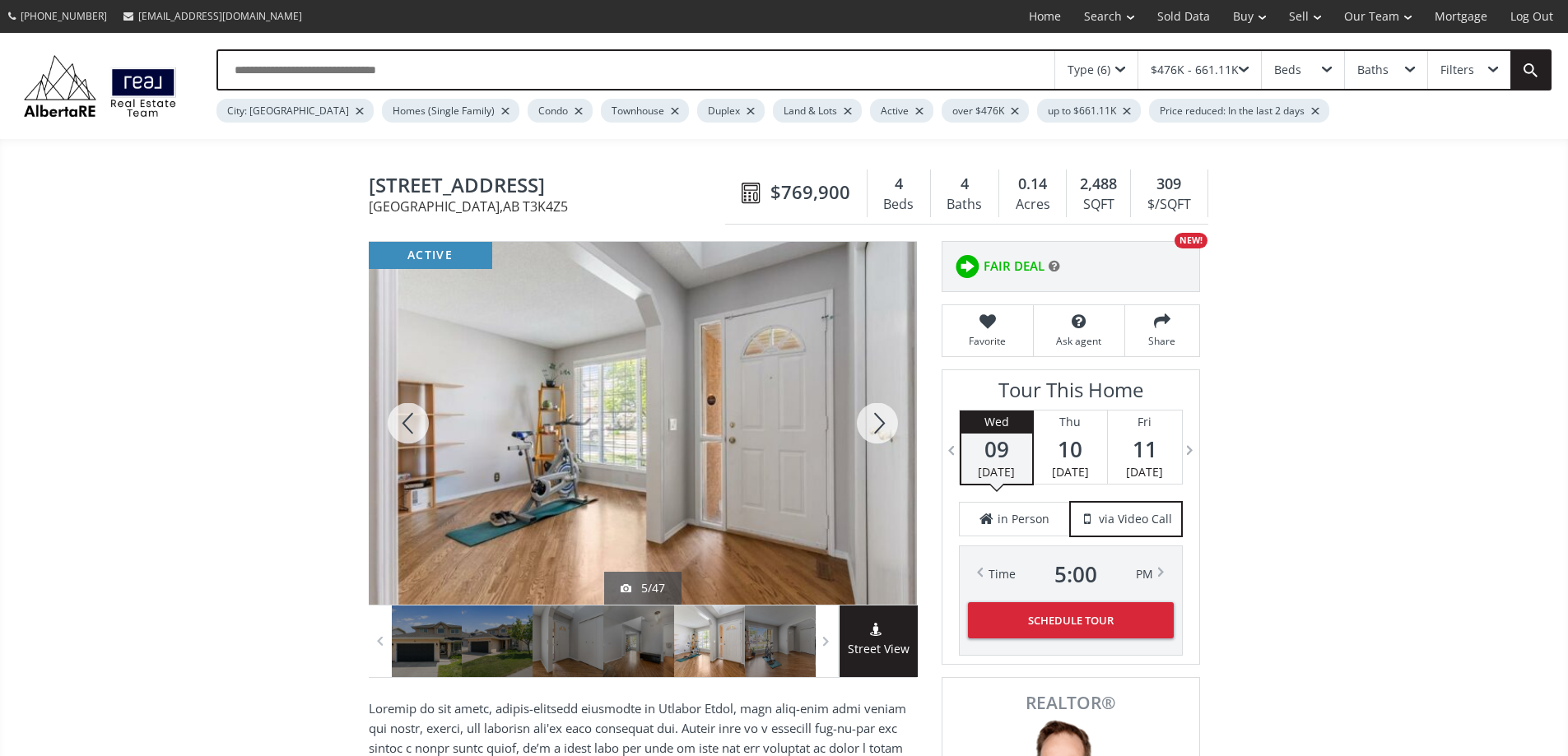 click at bounding box center [877, 423] 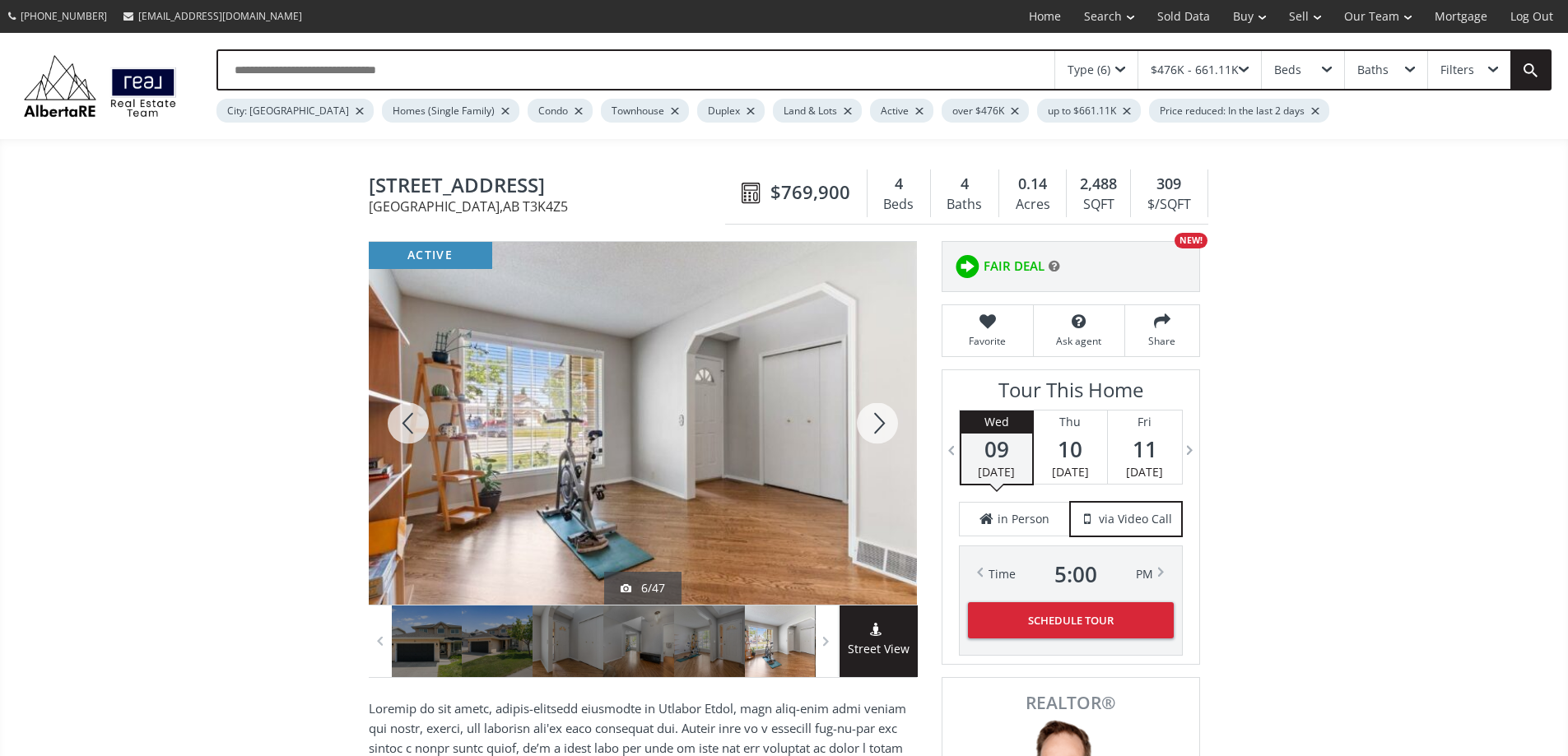 click at bounding box center [877, 423] 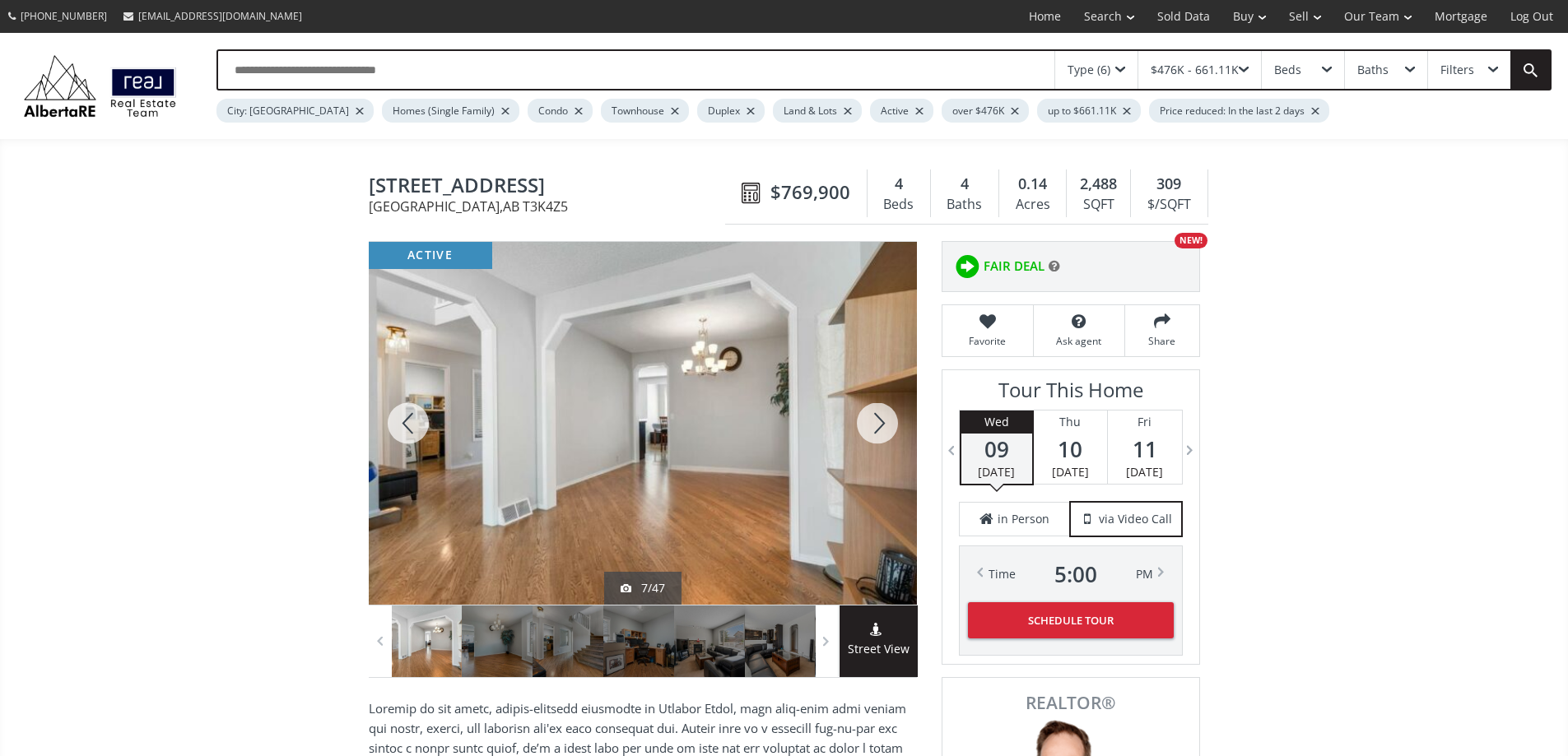 click at bounding box center [877, 423] 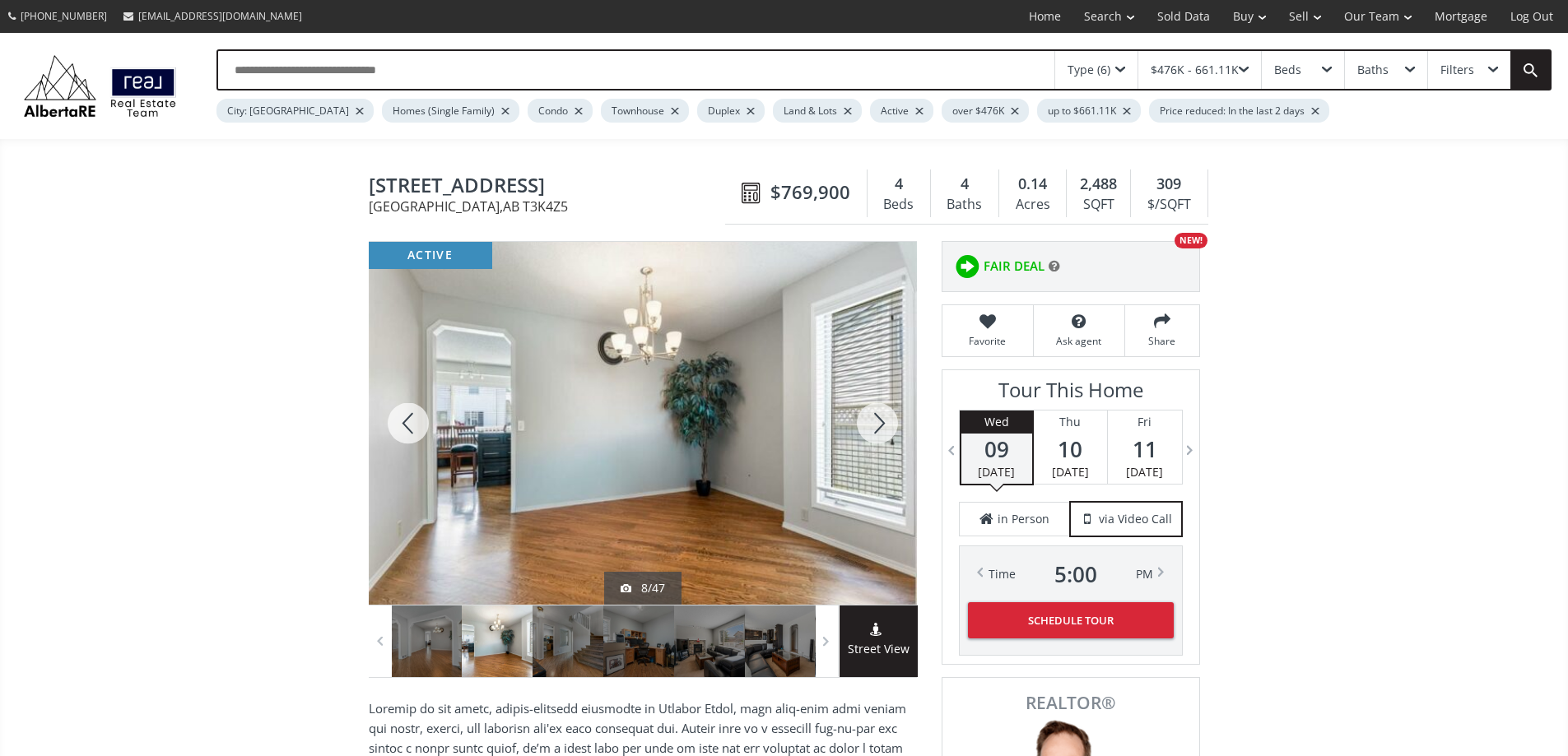 click at bounding box center (877, 423) 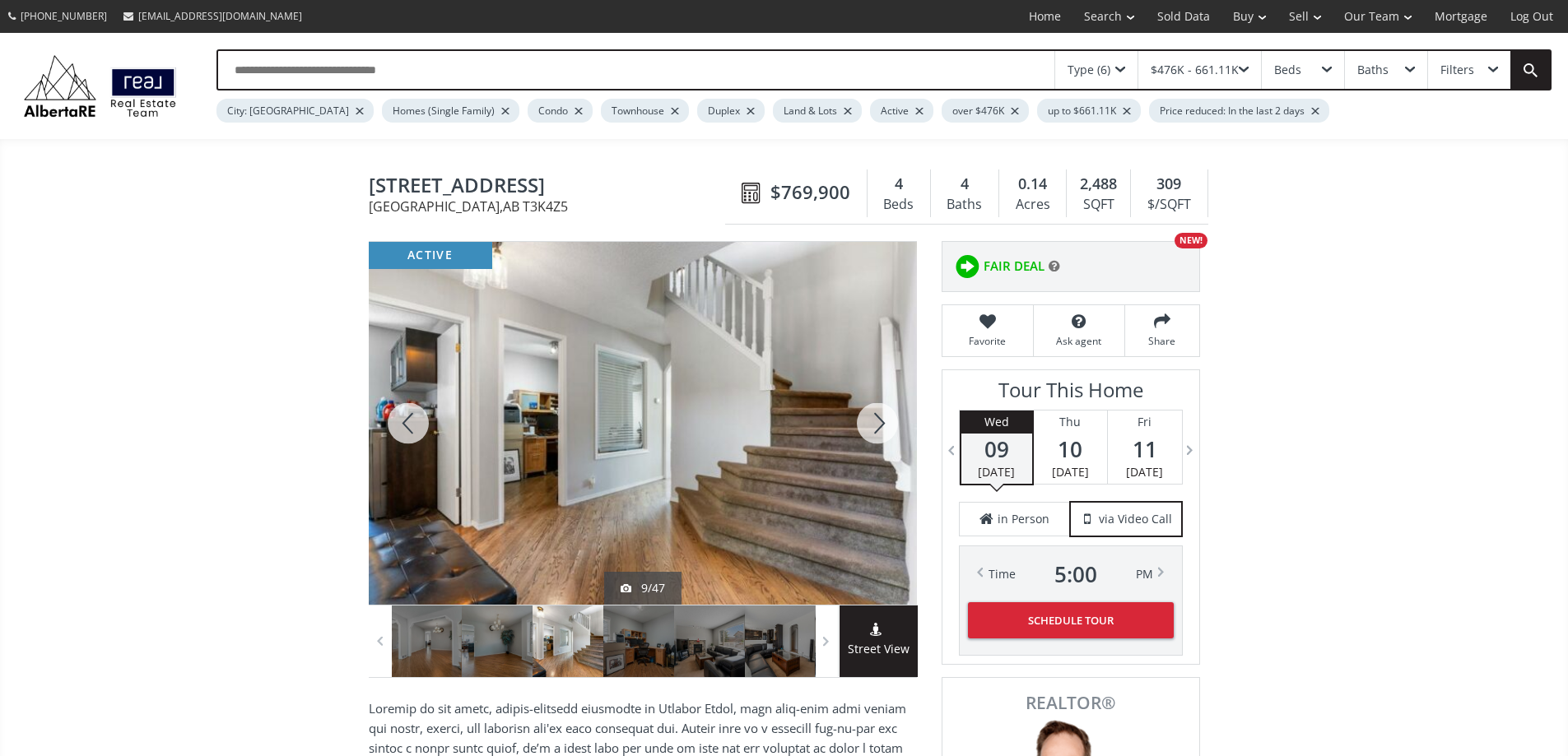 click at bounding box center [877, 423] 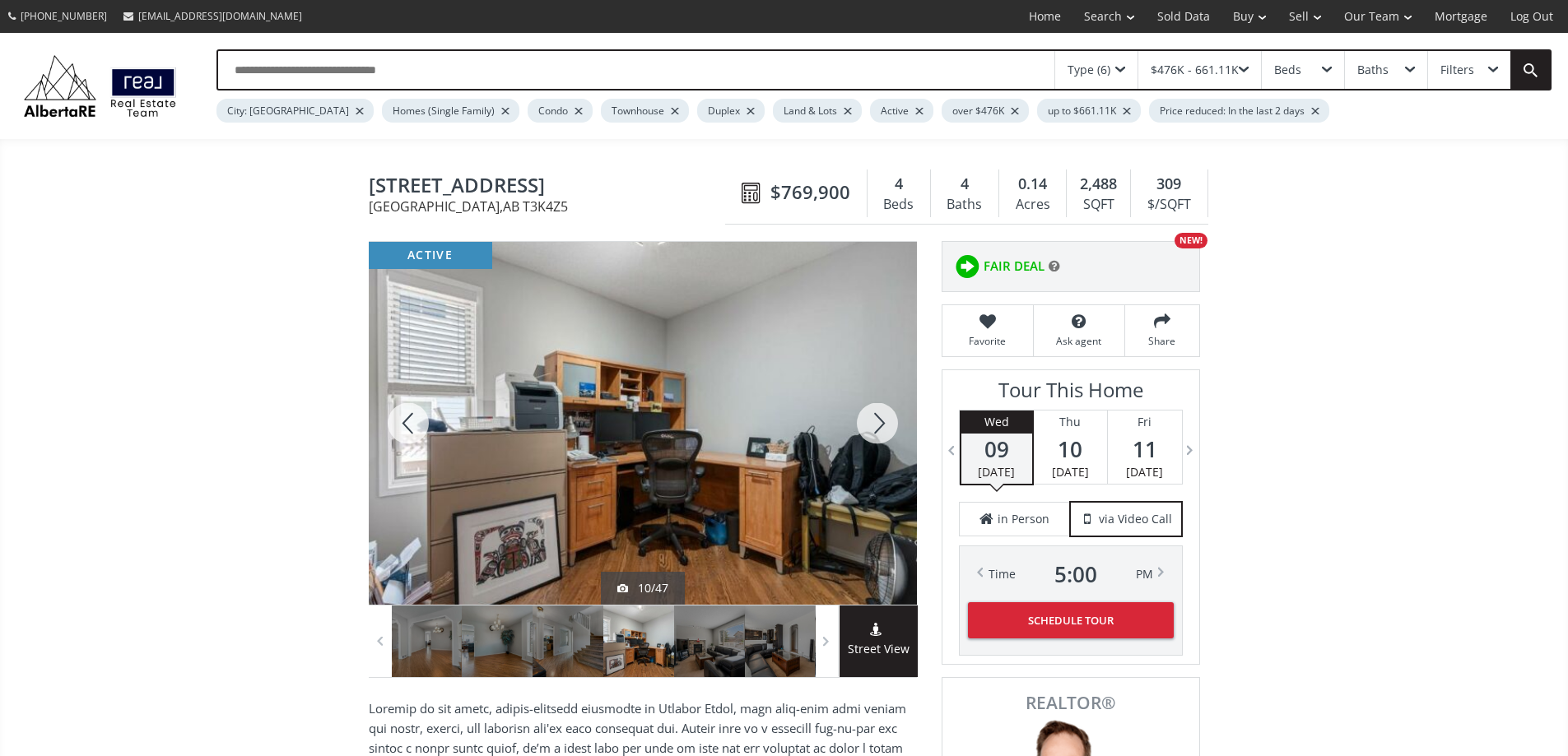 click at bounding box center [877, 423] 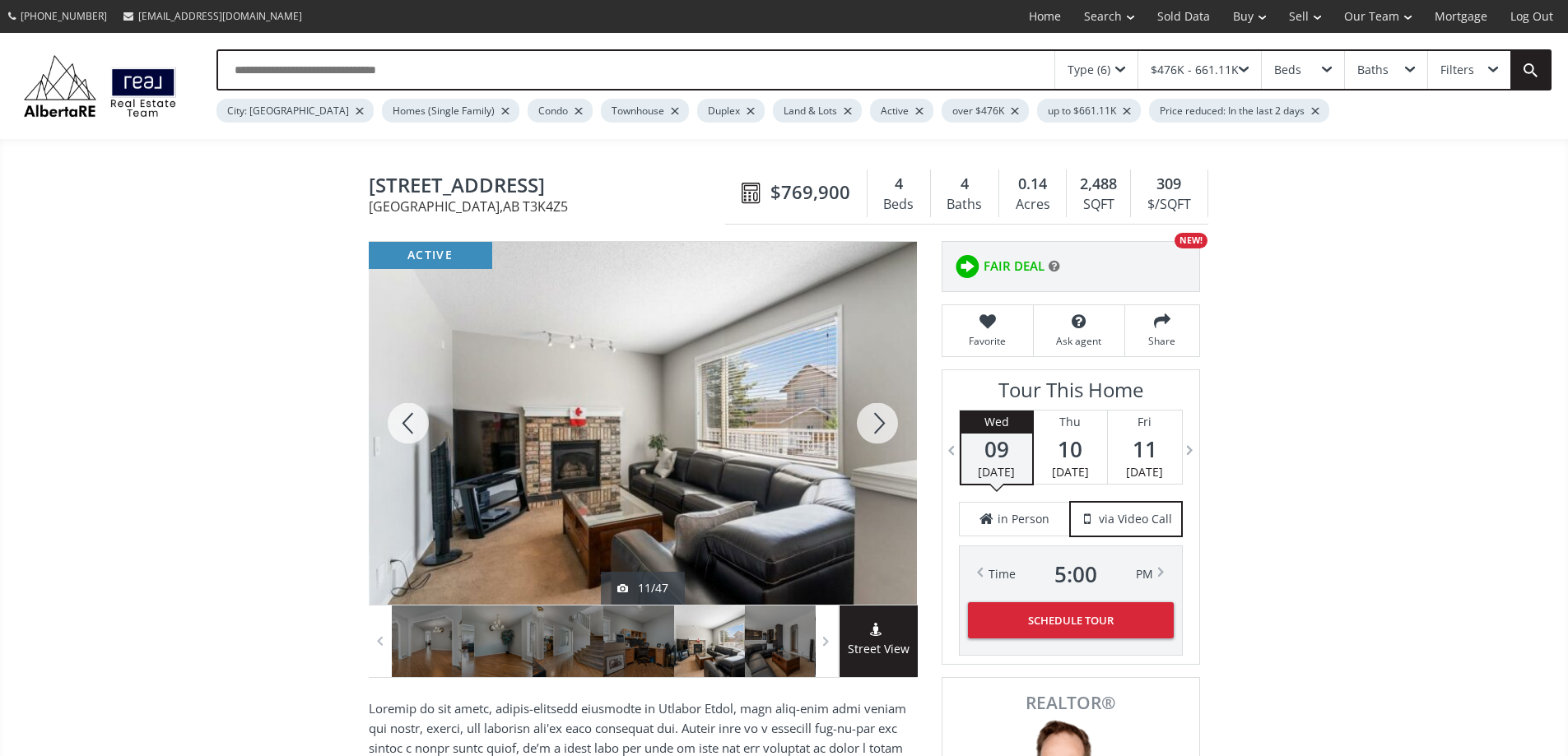 click at bounding box center (877, 423) 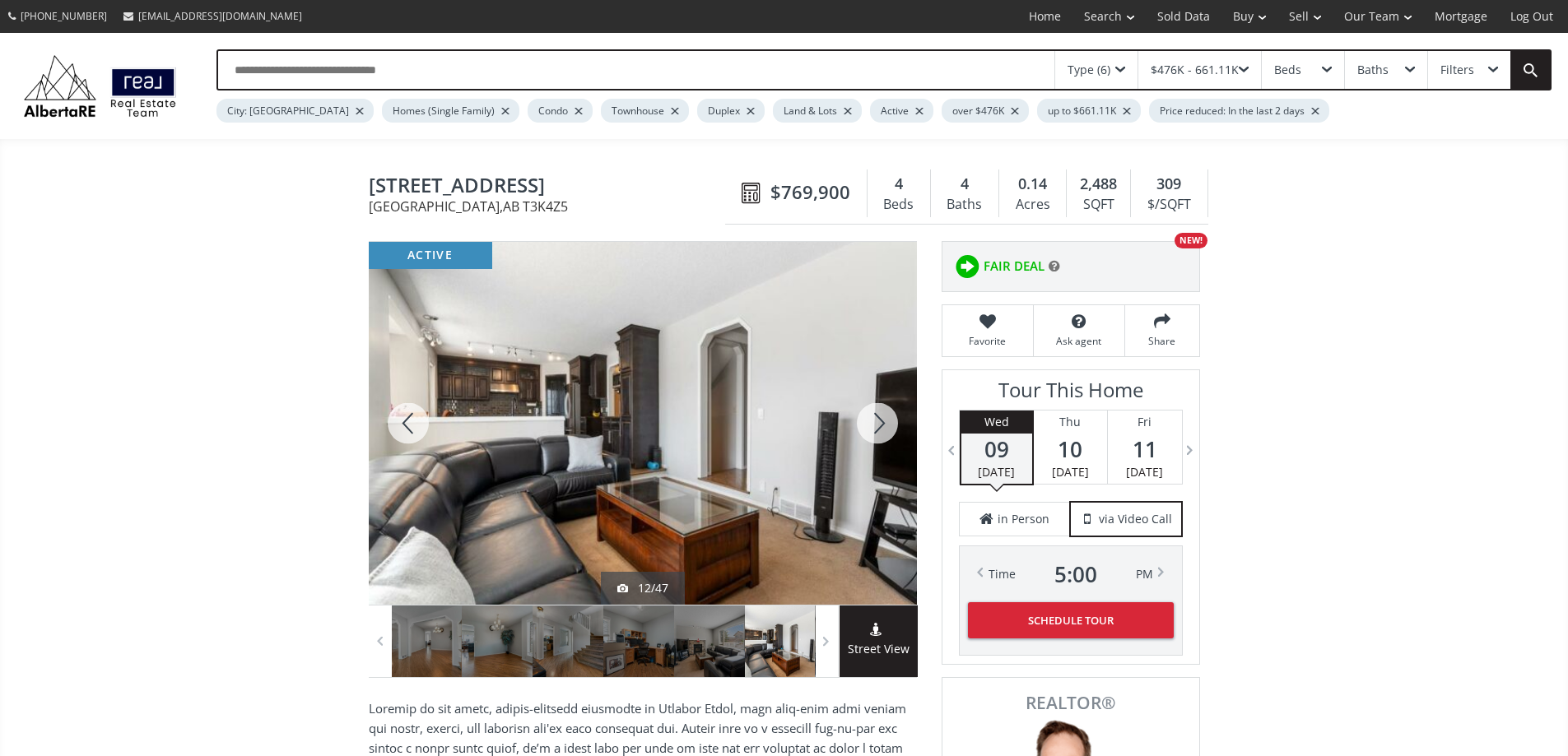 click at bounding box center (877, 423) 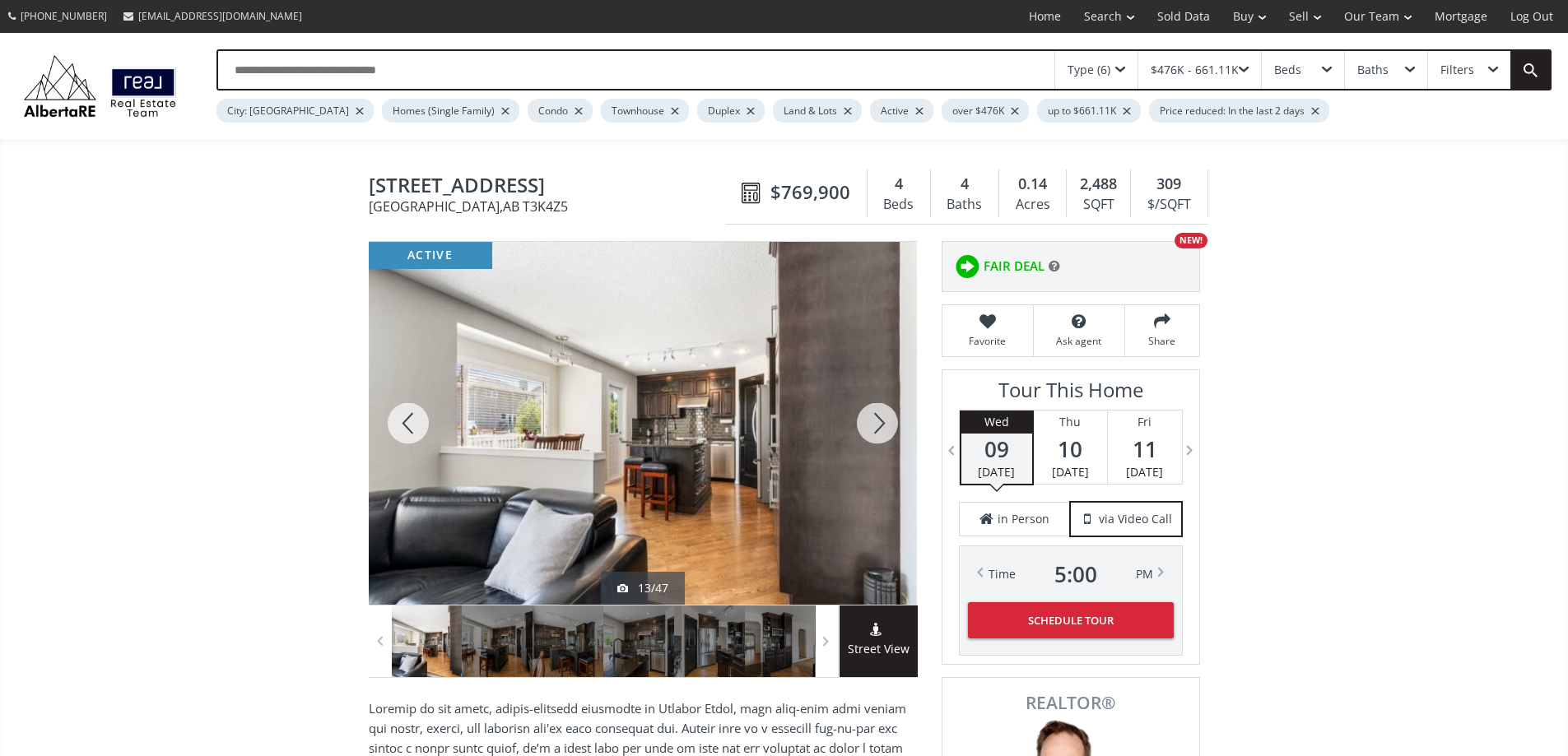 click at bounding box center (877, 423) 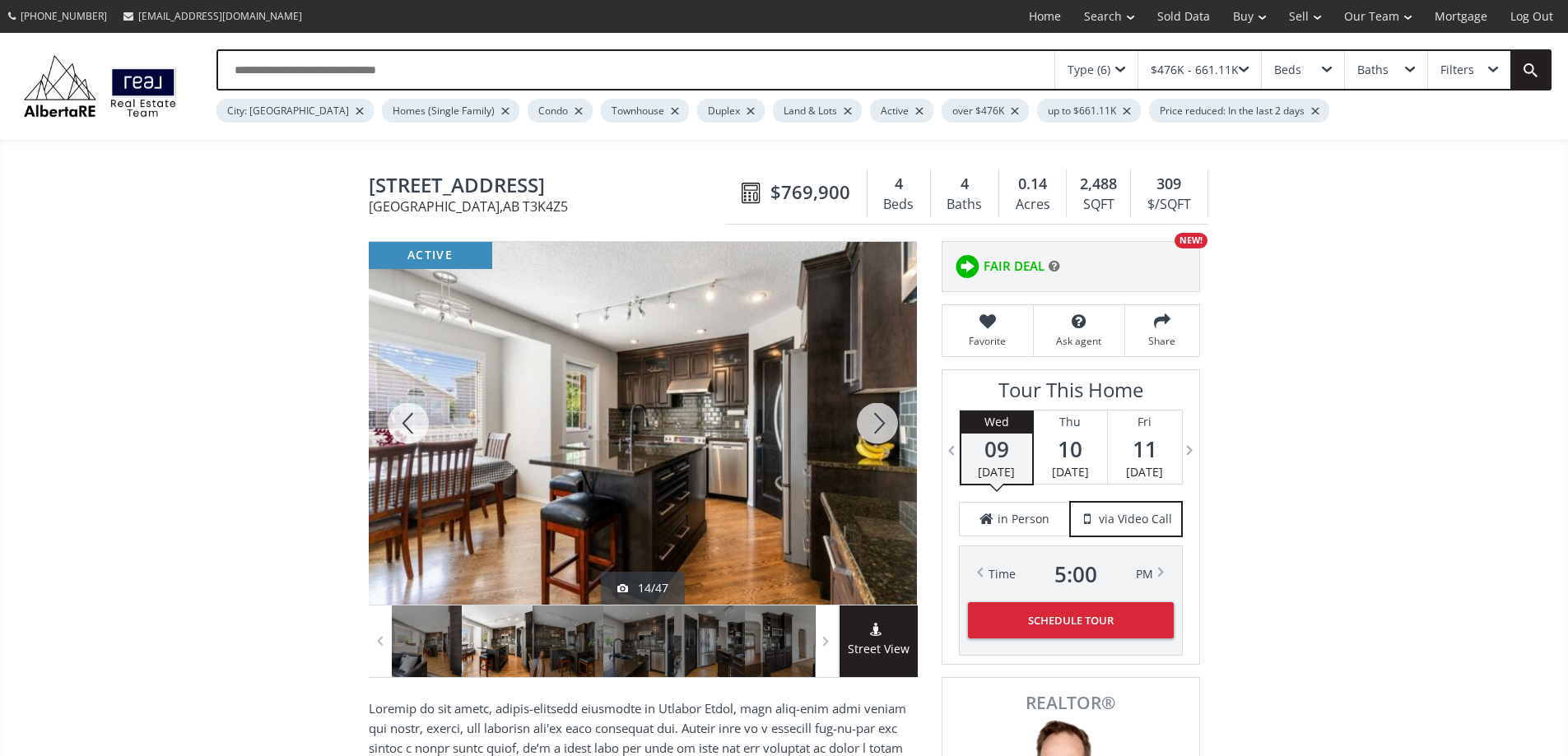 click at bounding box center [877, 423] 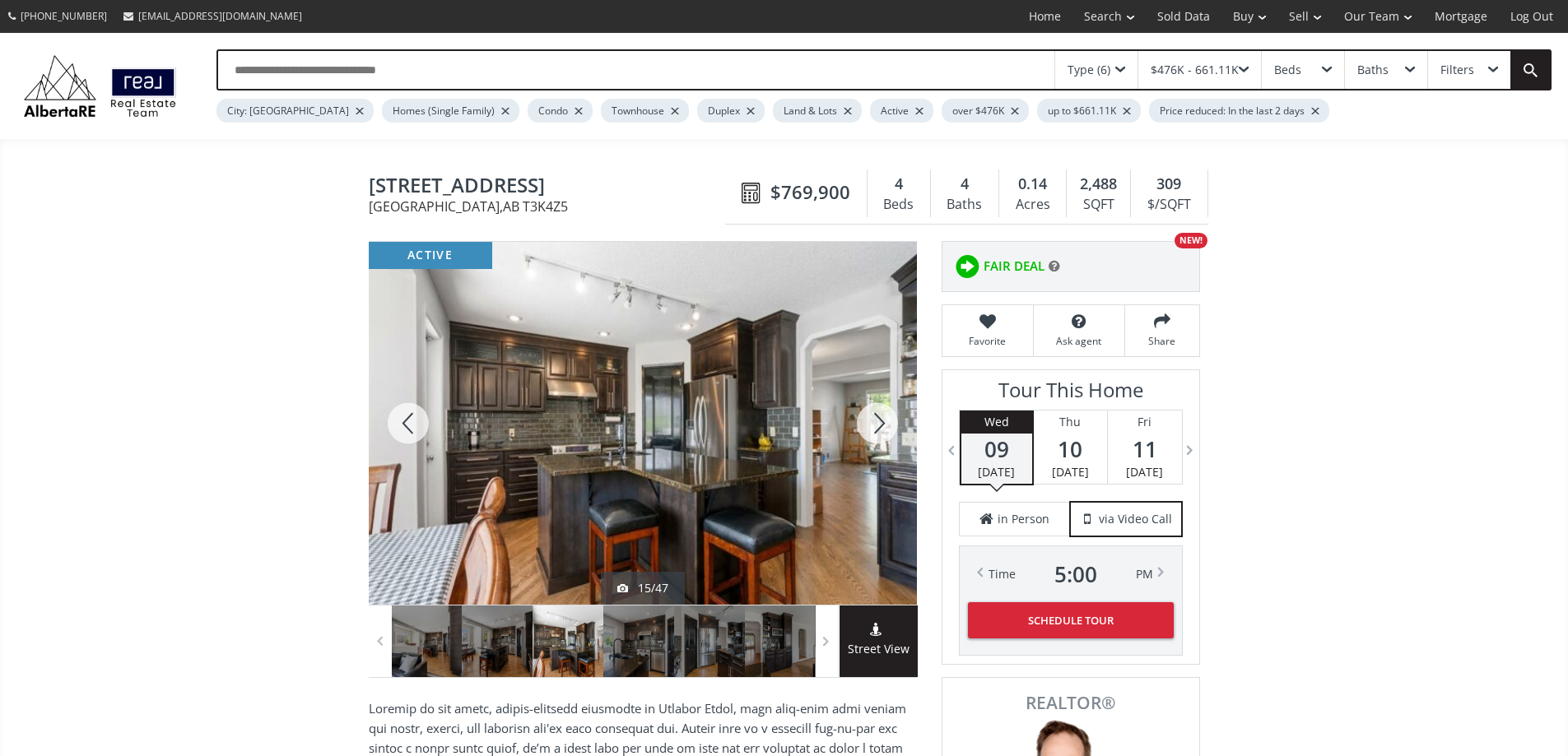 click at bounding box center (877, 423) 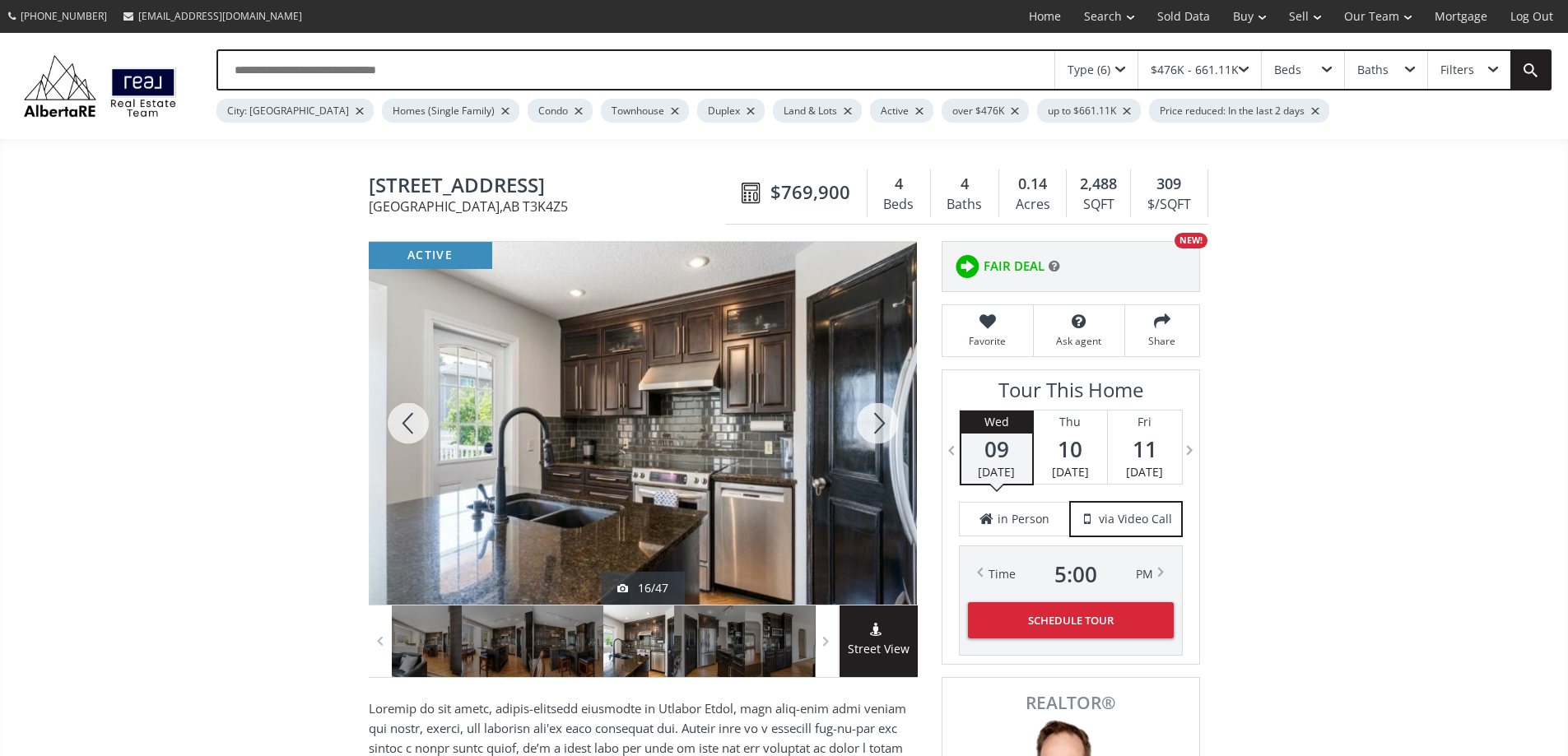 click at bounding box center (877, 423) 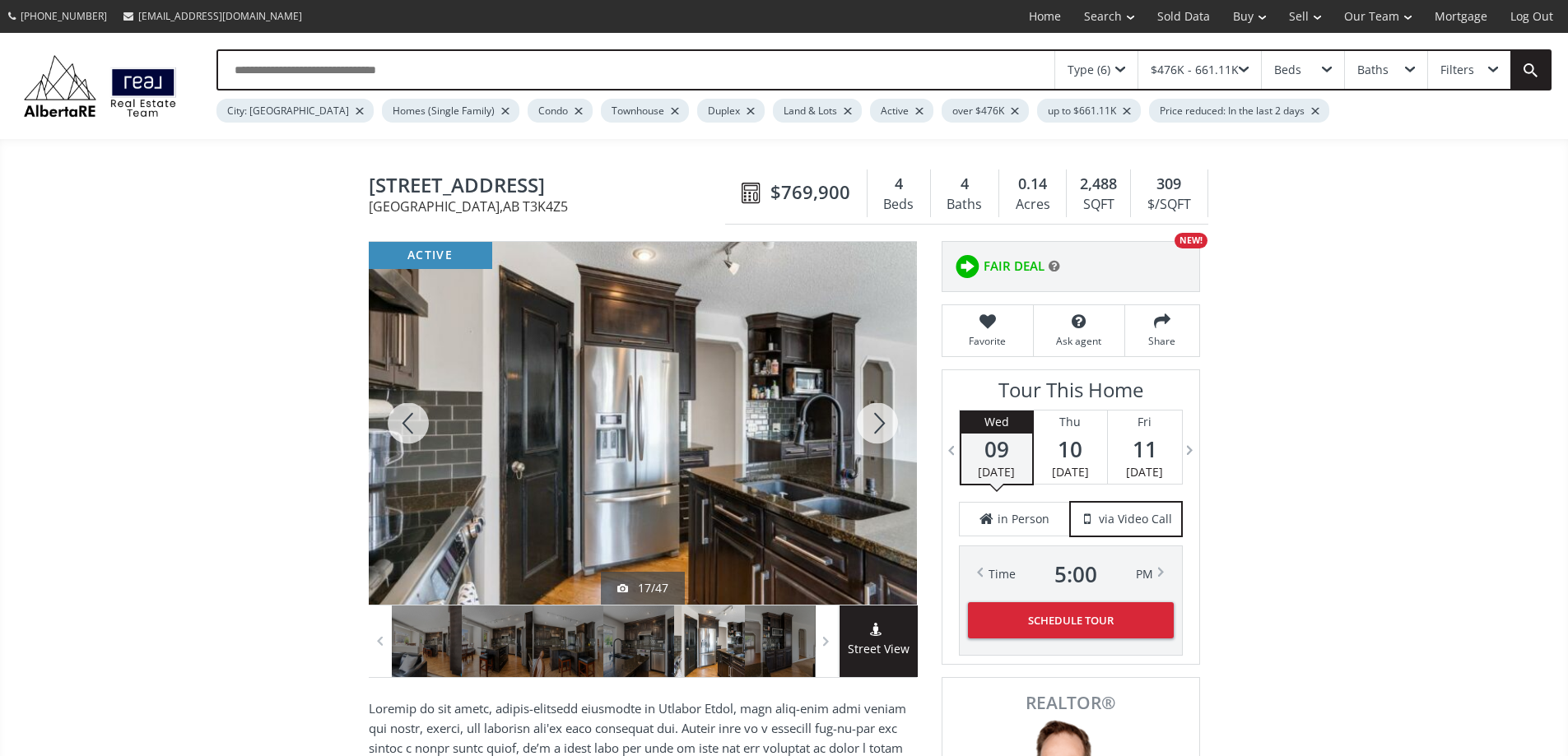 click at bounding box center (877, 423) 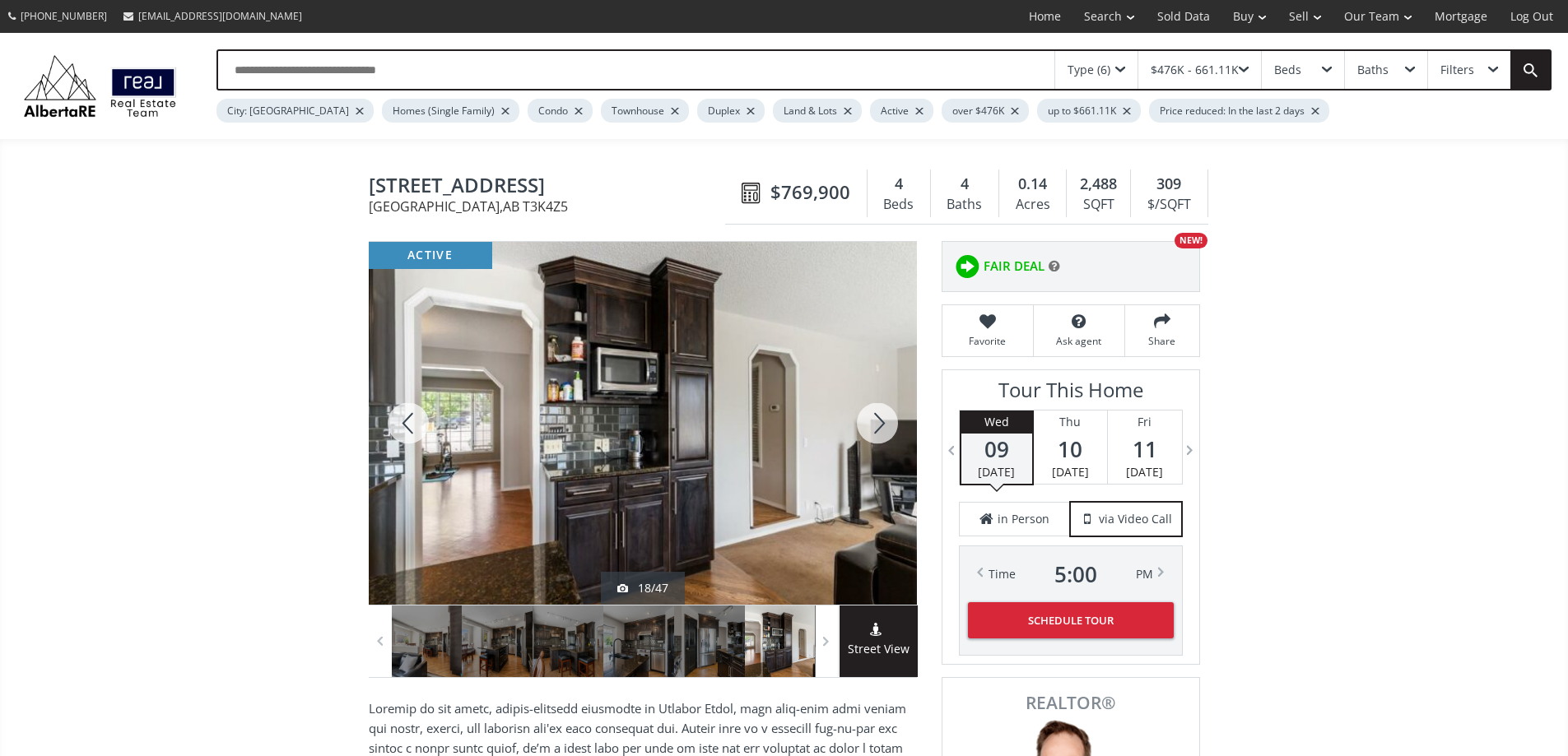 click at bounding box center [877, 423] 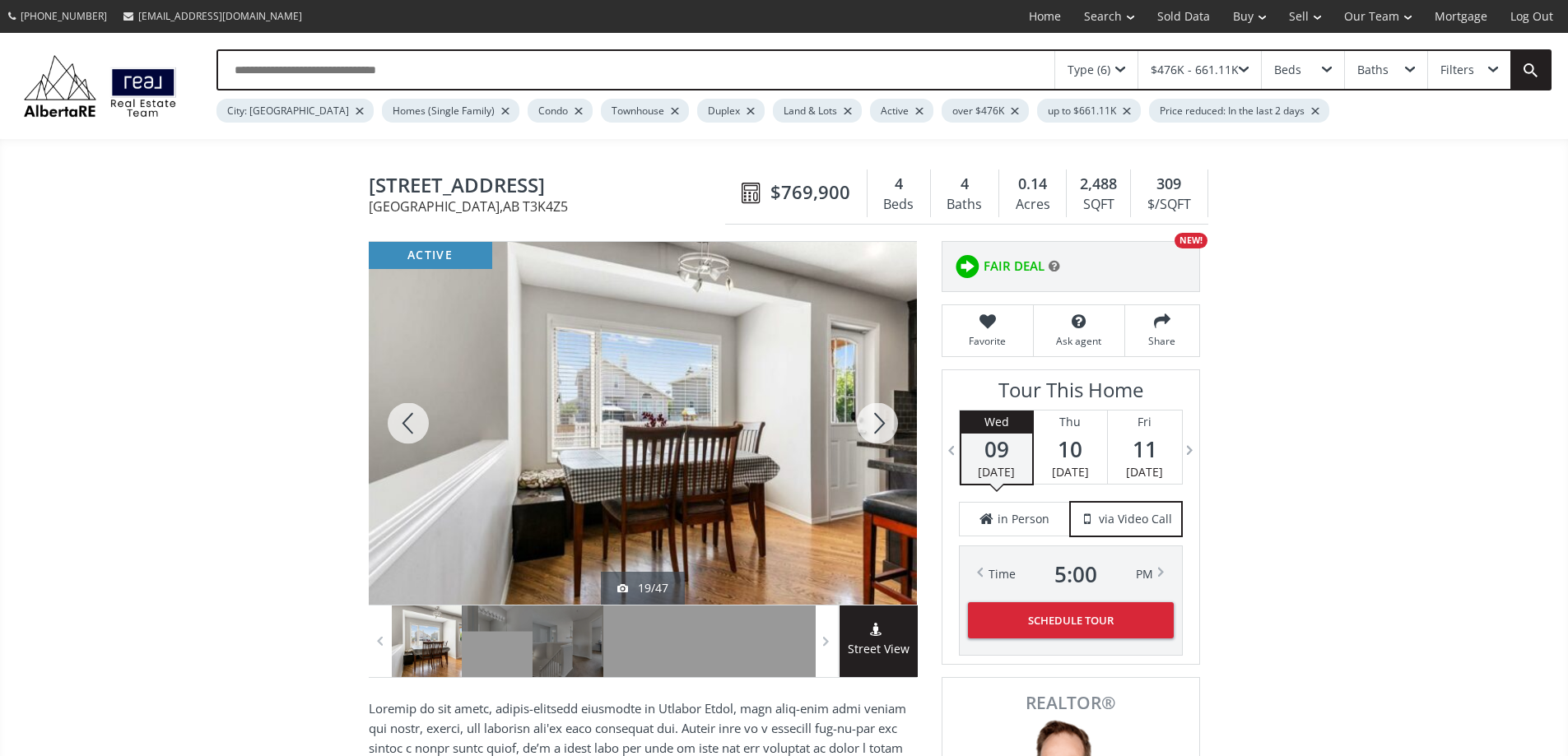 click at bounding box center [877, 423] 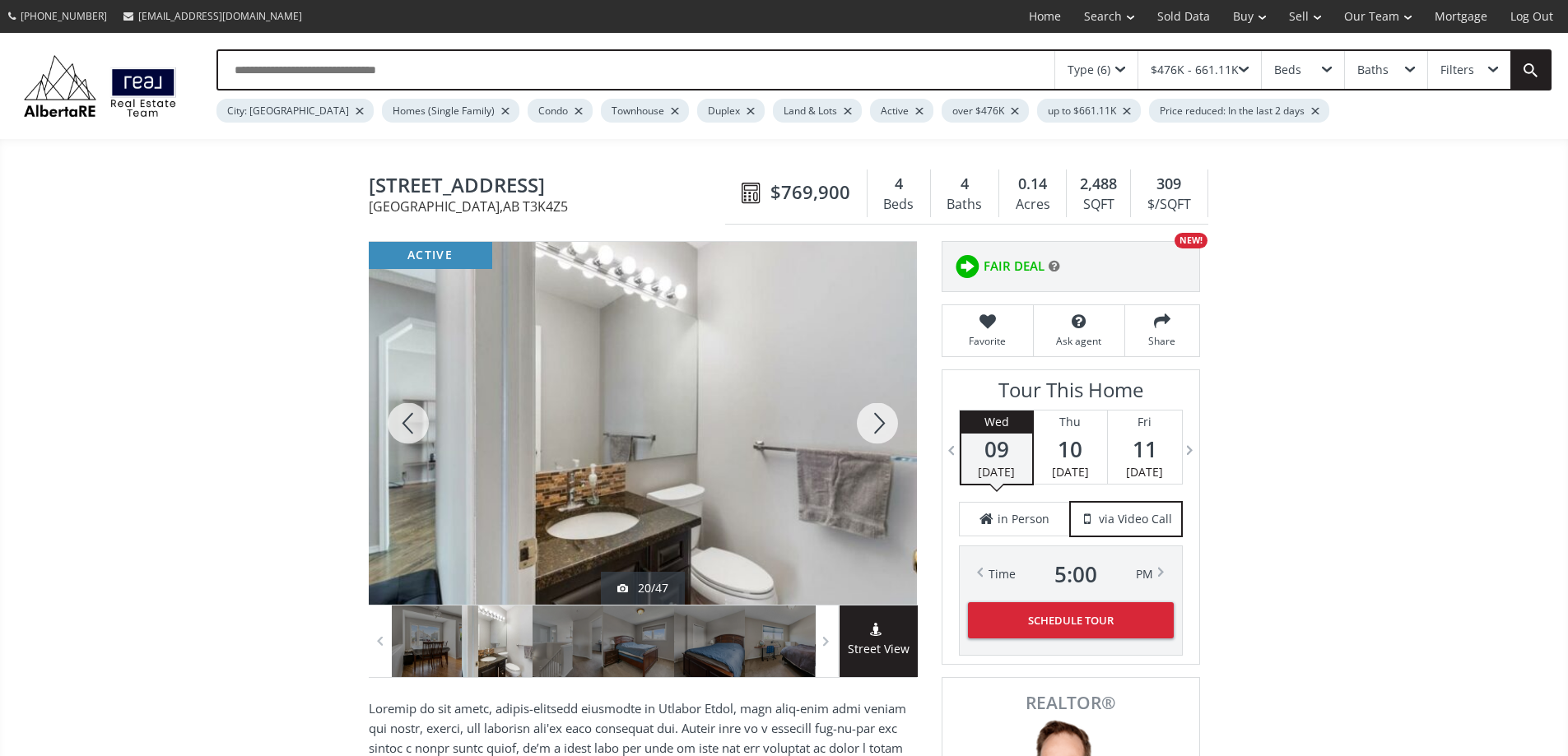 click at bounding box center (877, 423) 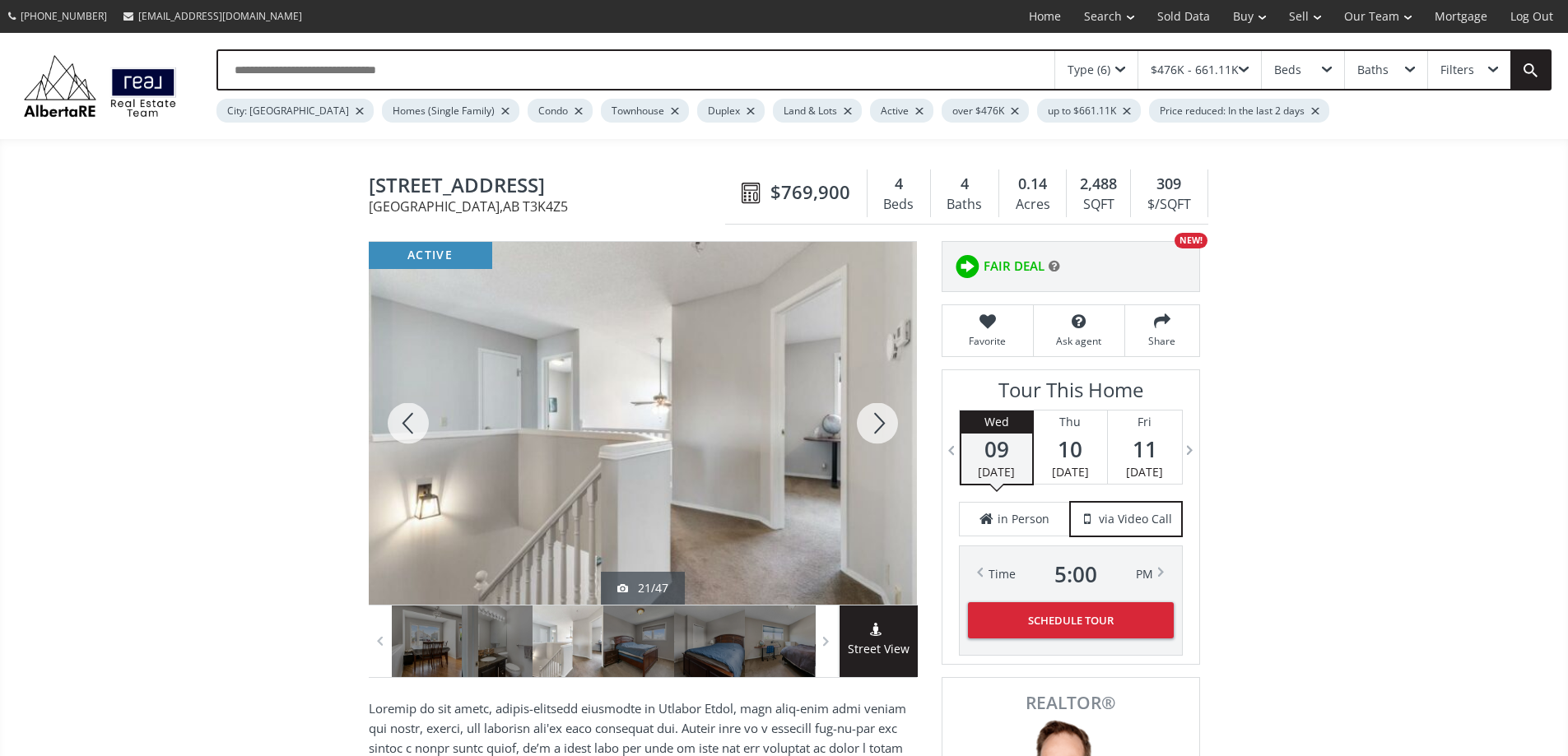 click at bounding box center [877, 423] 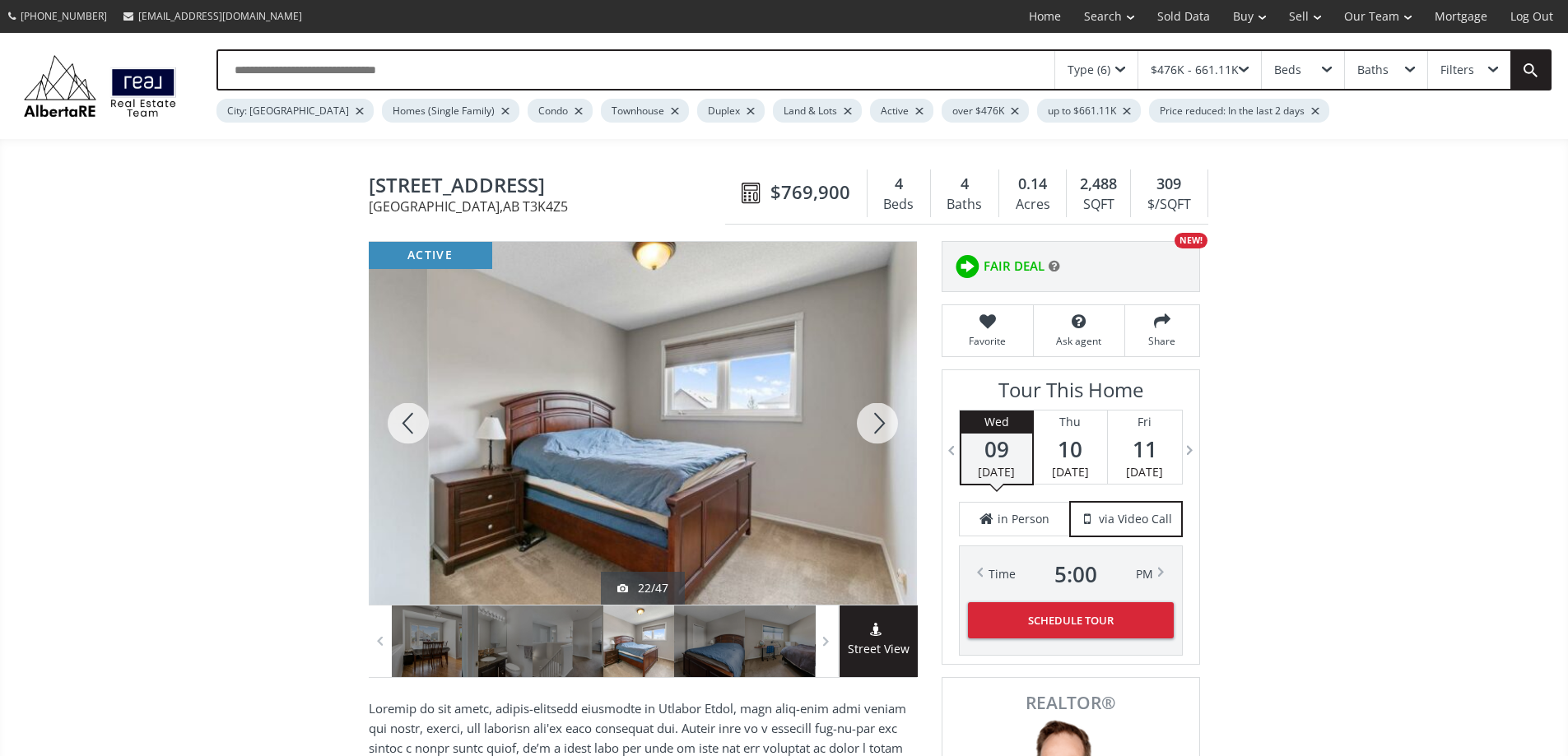 click at bounding box center (877, 423) 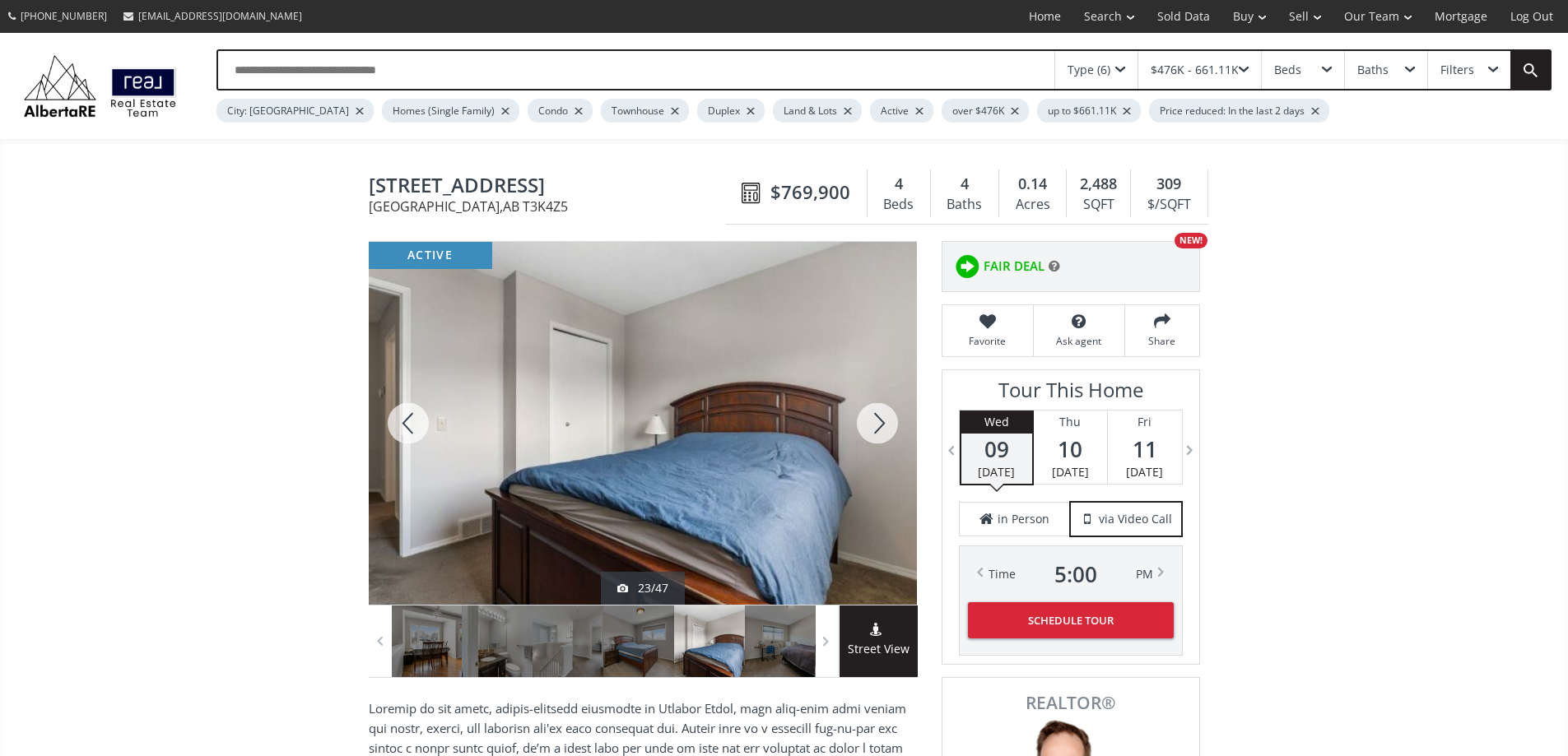 click at bounding box center [877, 423] 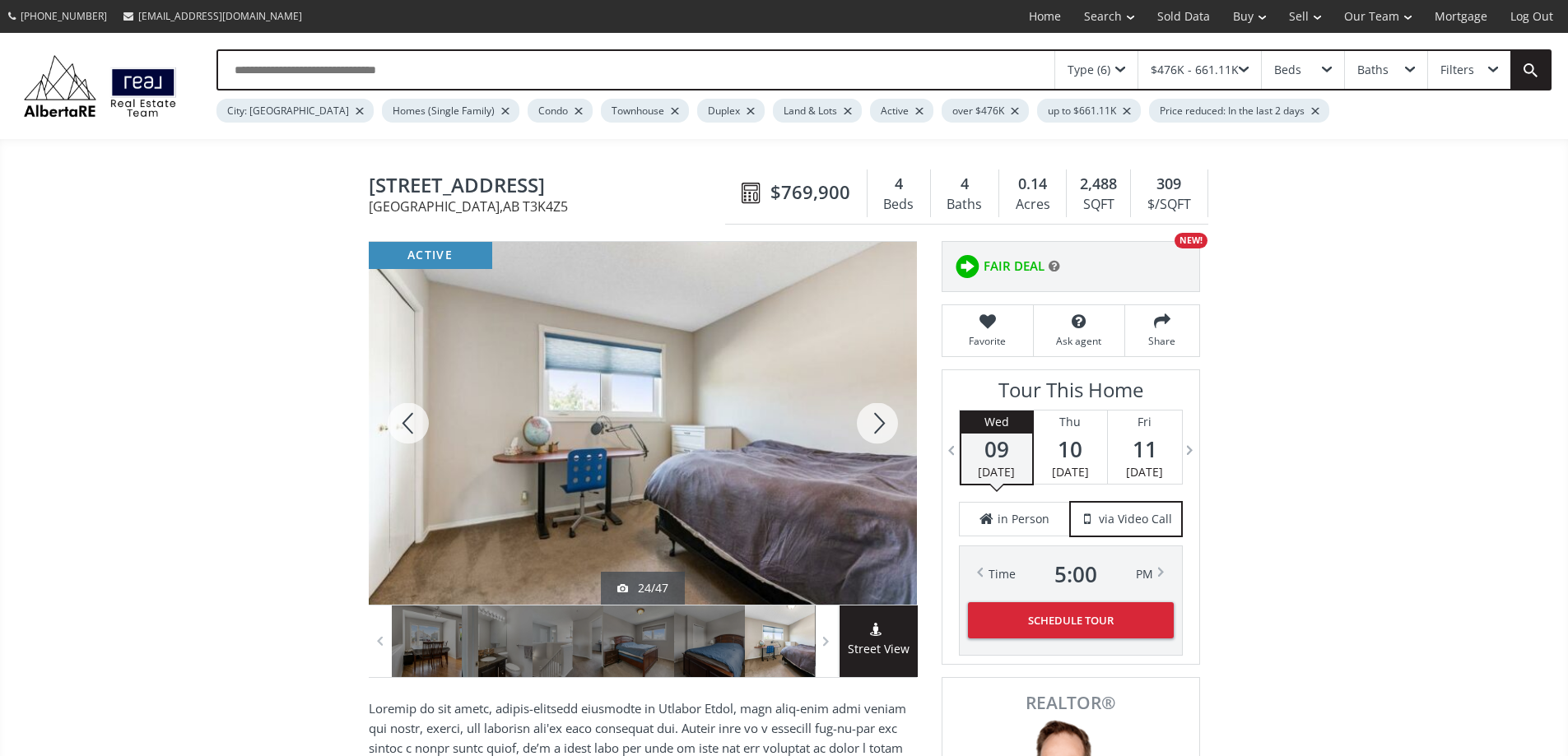 click at bounding box center (877, 423) 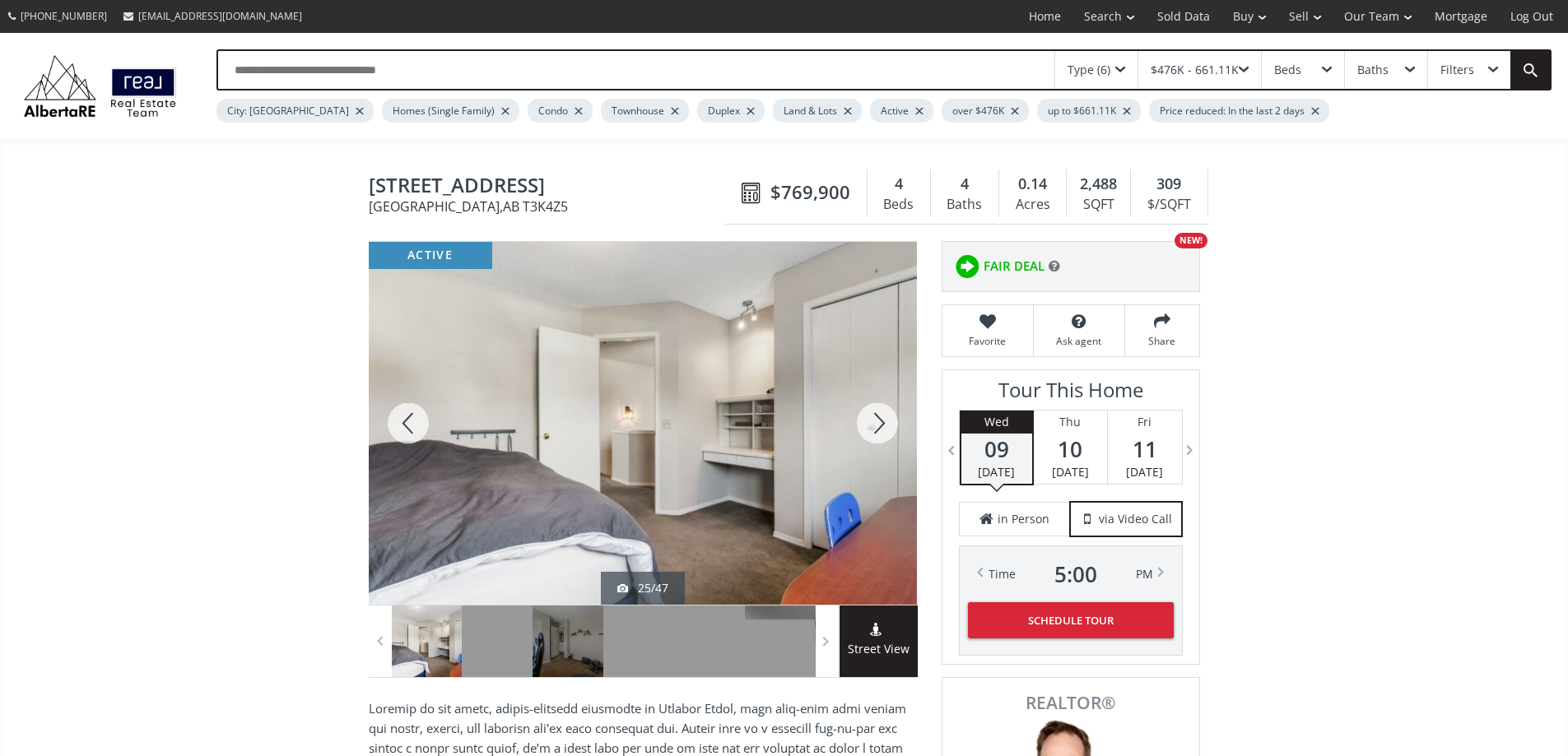 click at bounding box center [877, 423] 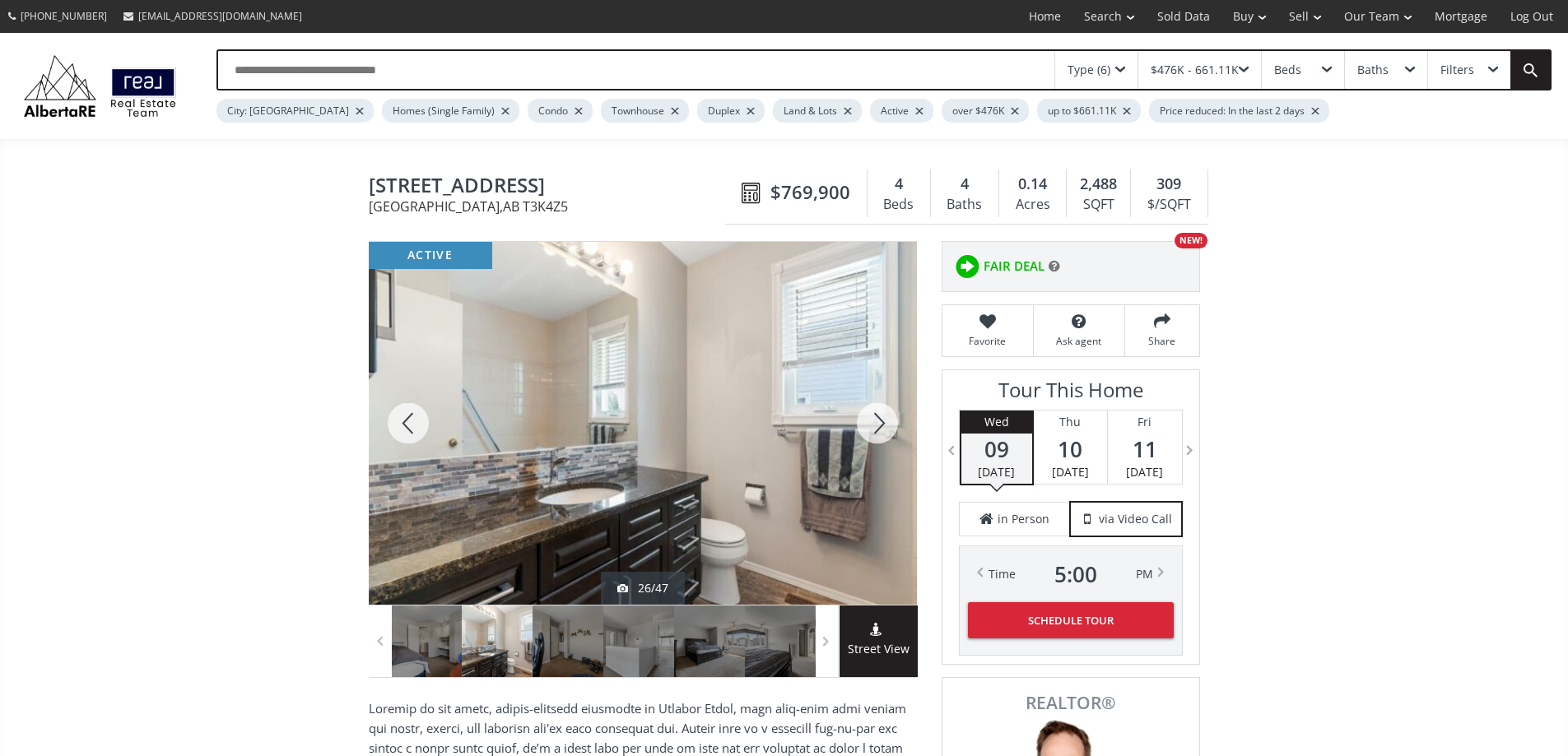 click at bounding box center (877, 423) 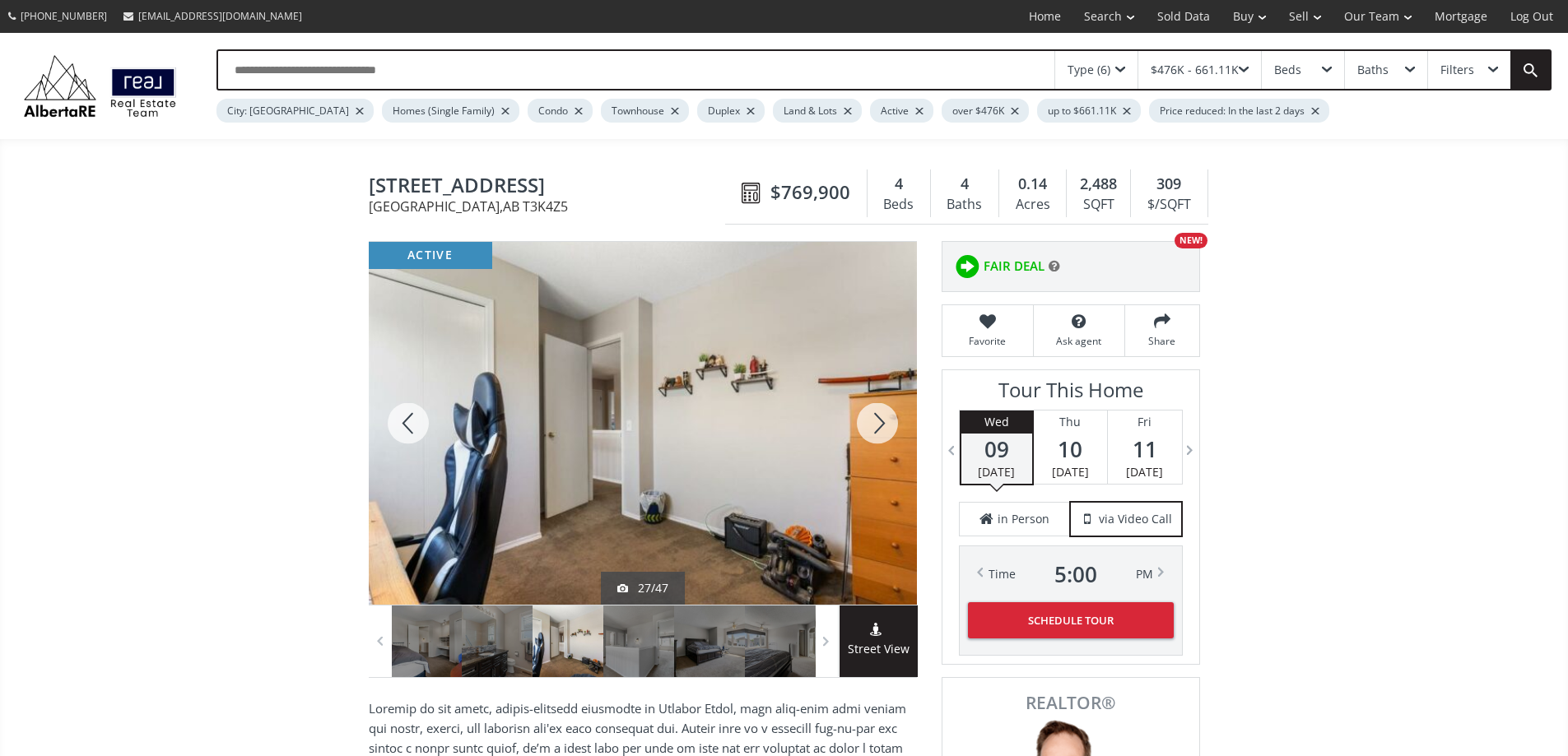 click at bounding box center [877, 423] 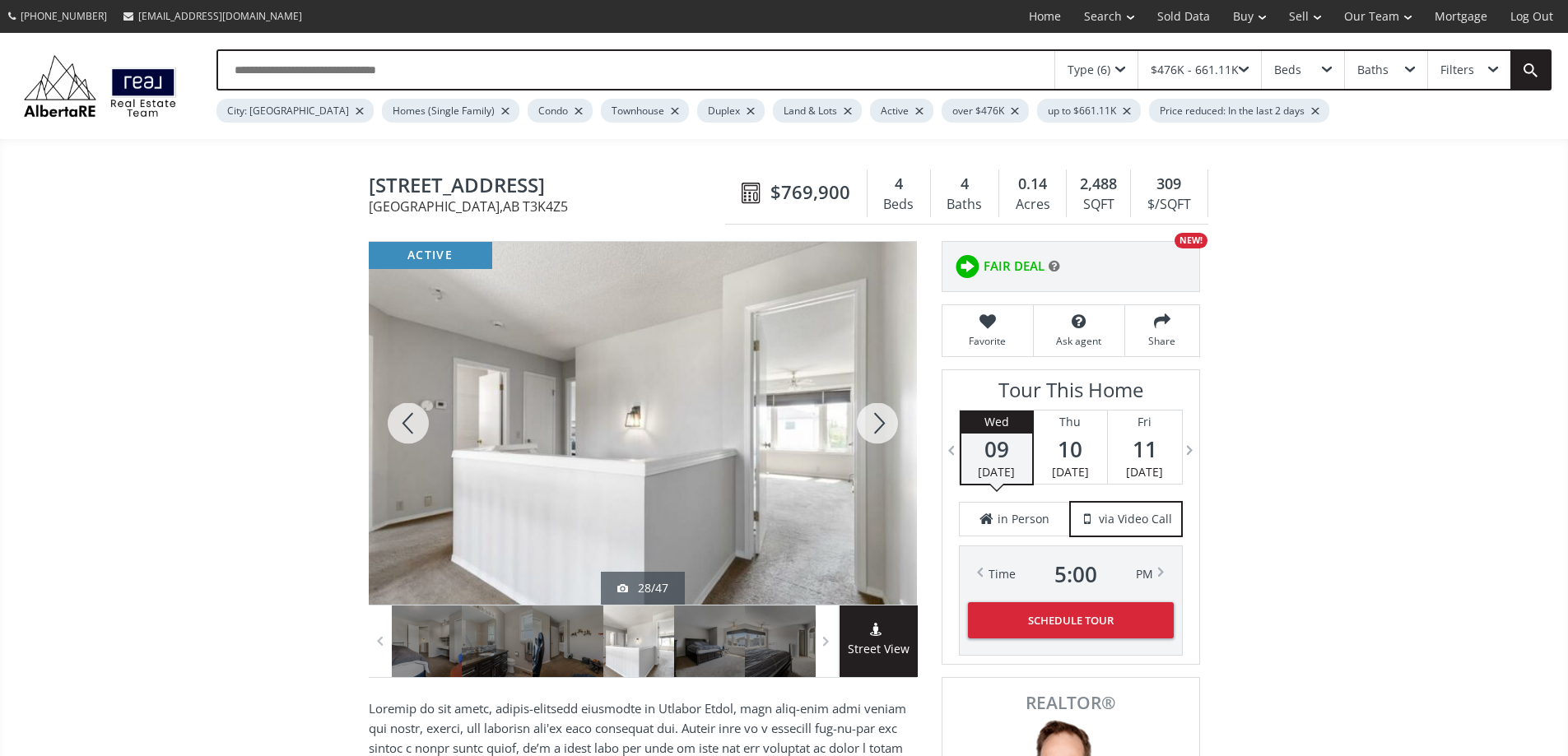 click at bounding box center [877, 423] 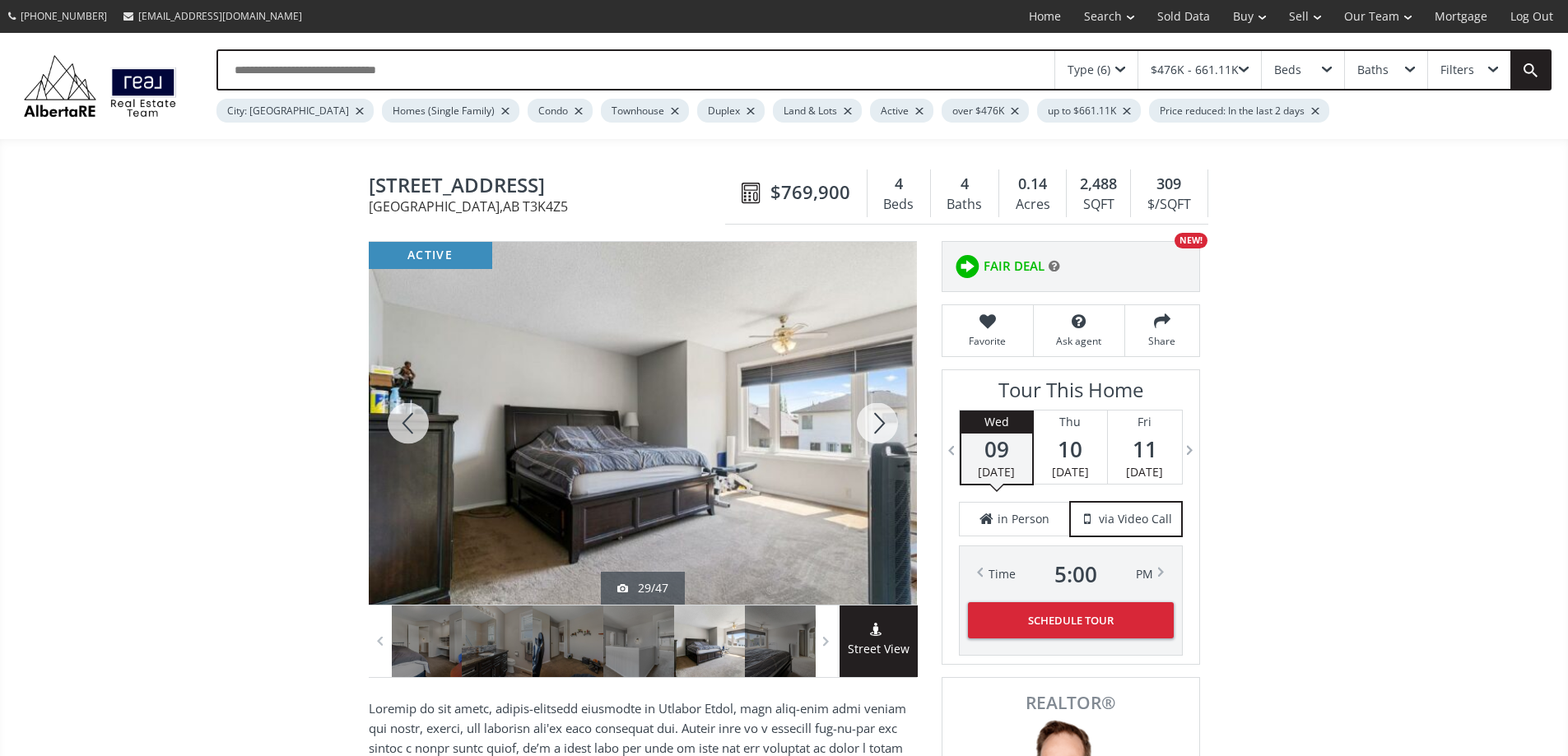 click at bounding box center [877, 423] 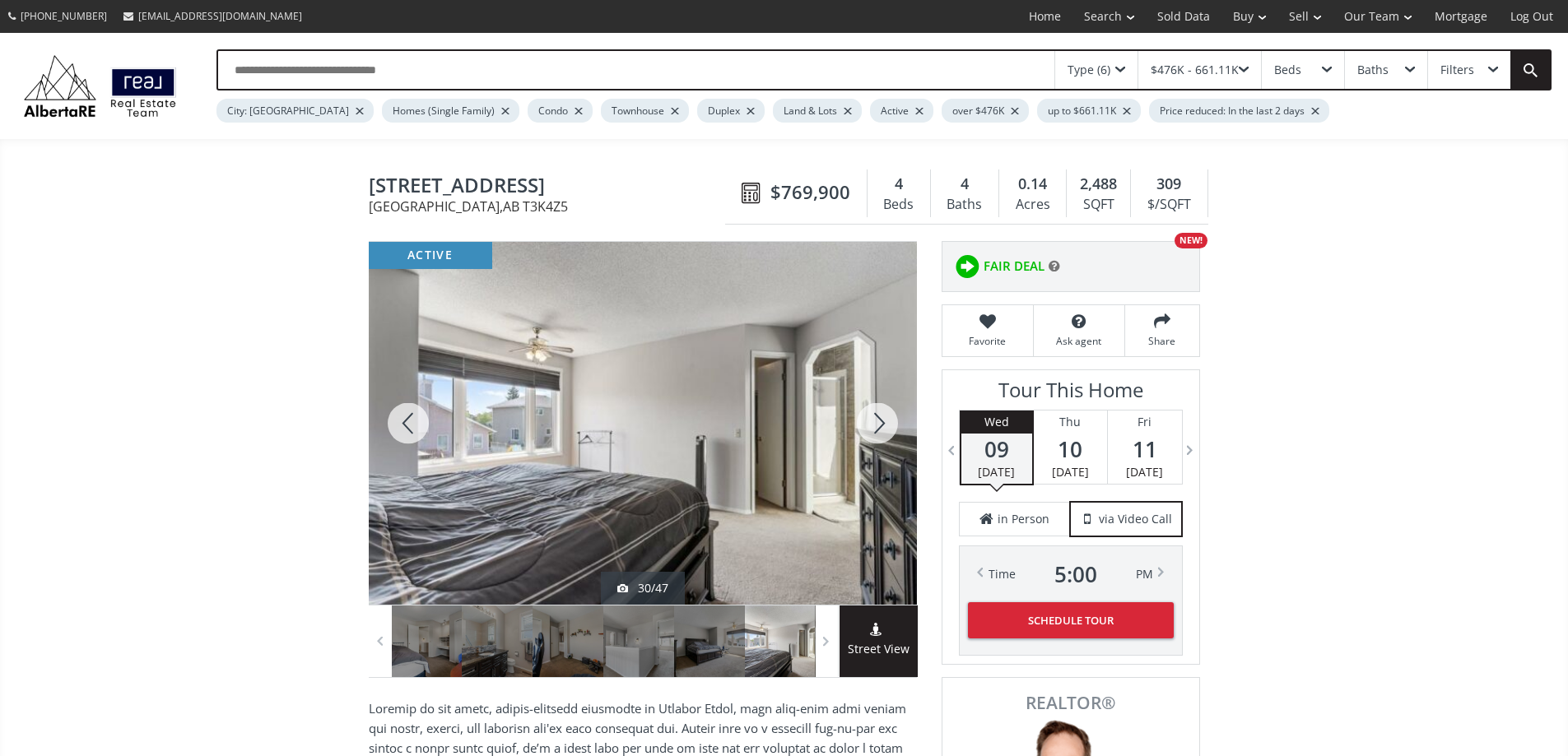 click at bounding box center (877, 423) 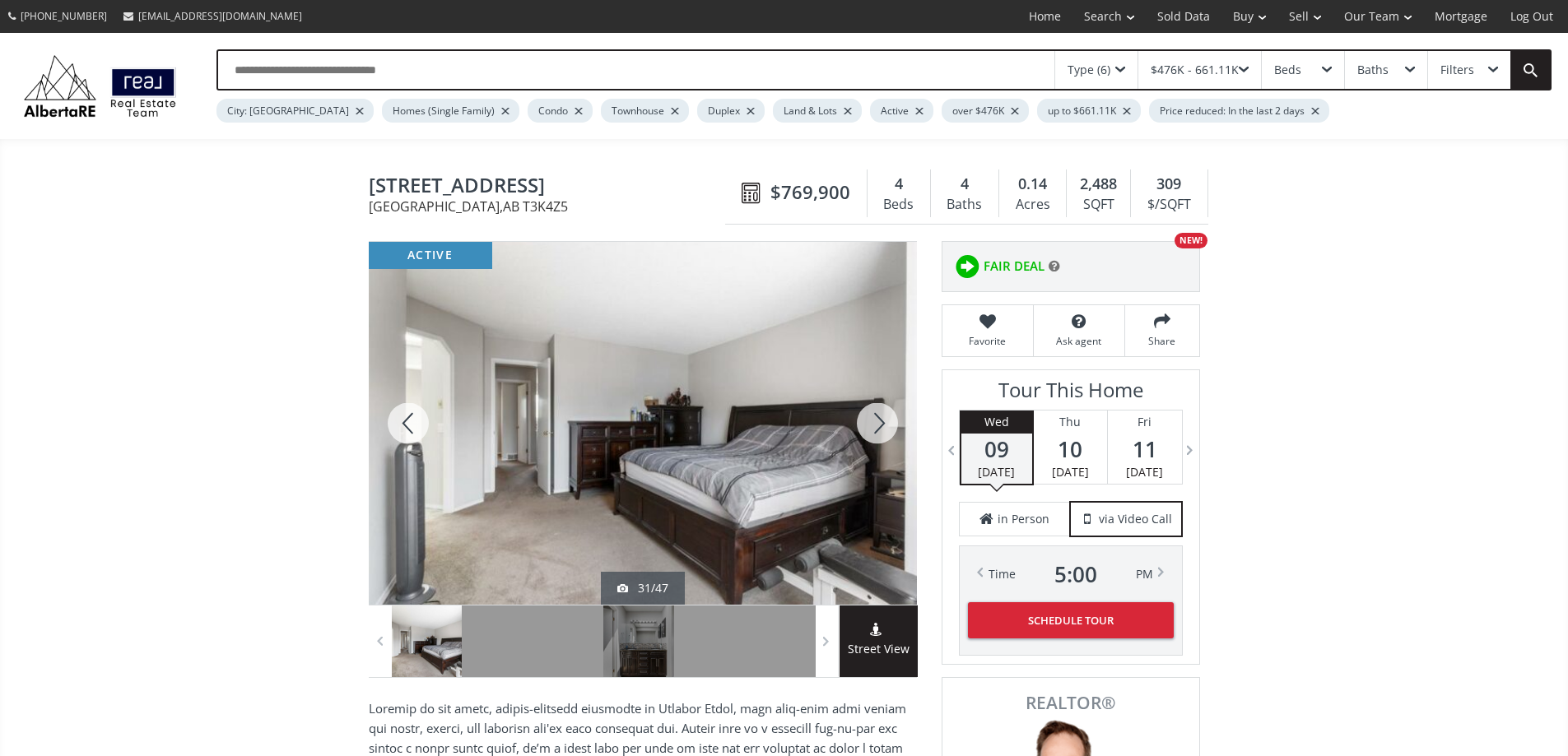 click at bounding box center (877, 423) 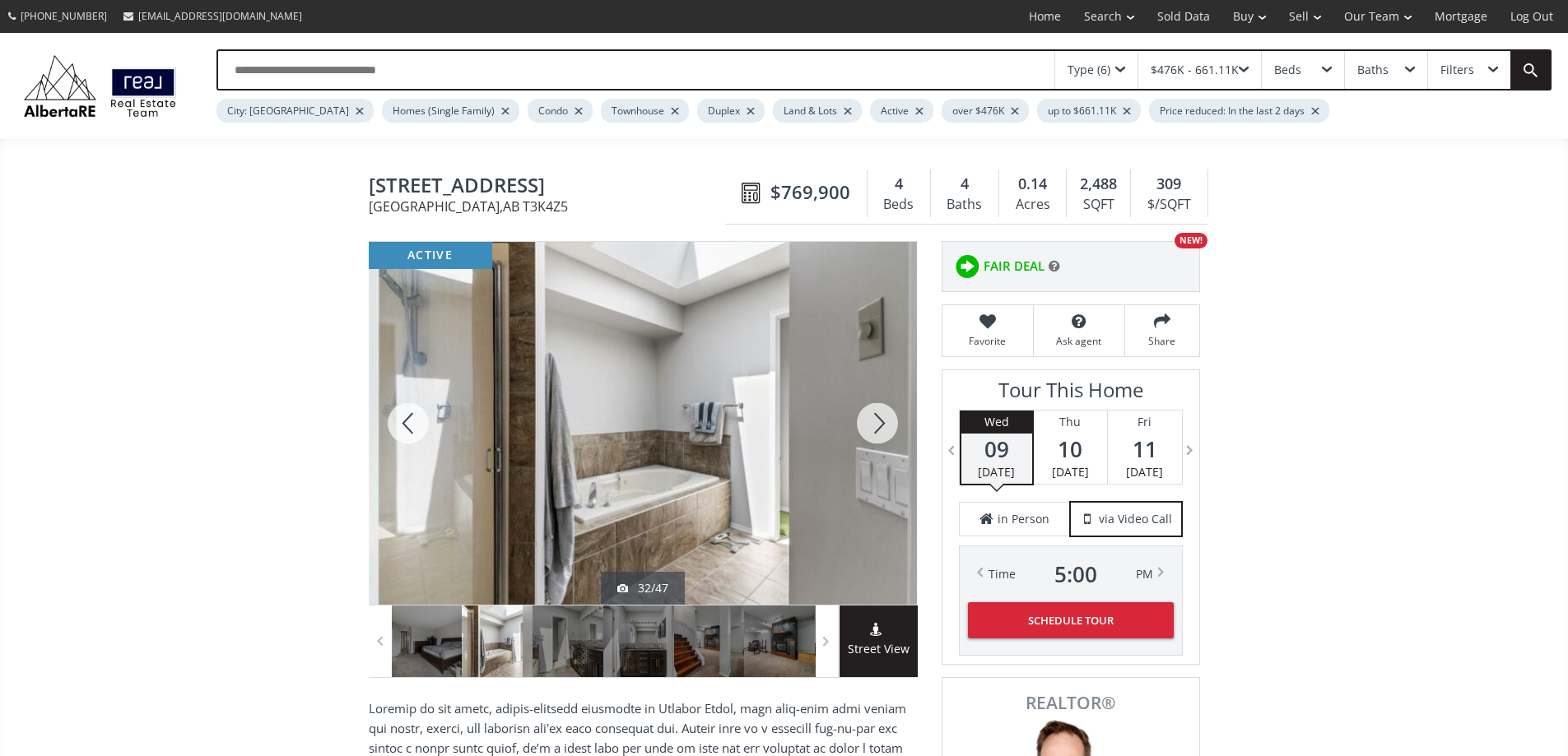 click at bounding box center [877, 423] 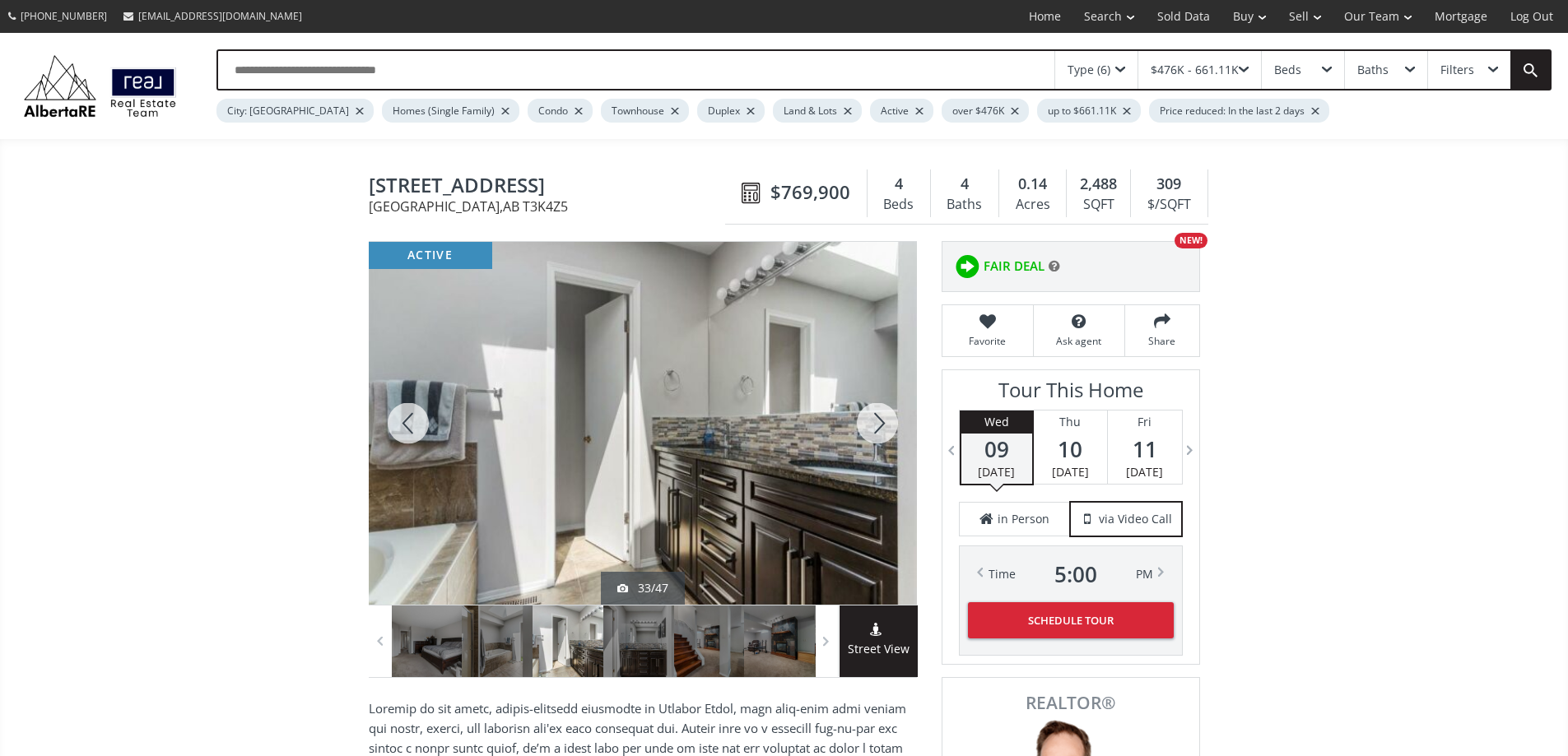 click at bounding box center (877, 423) 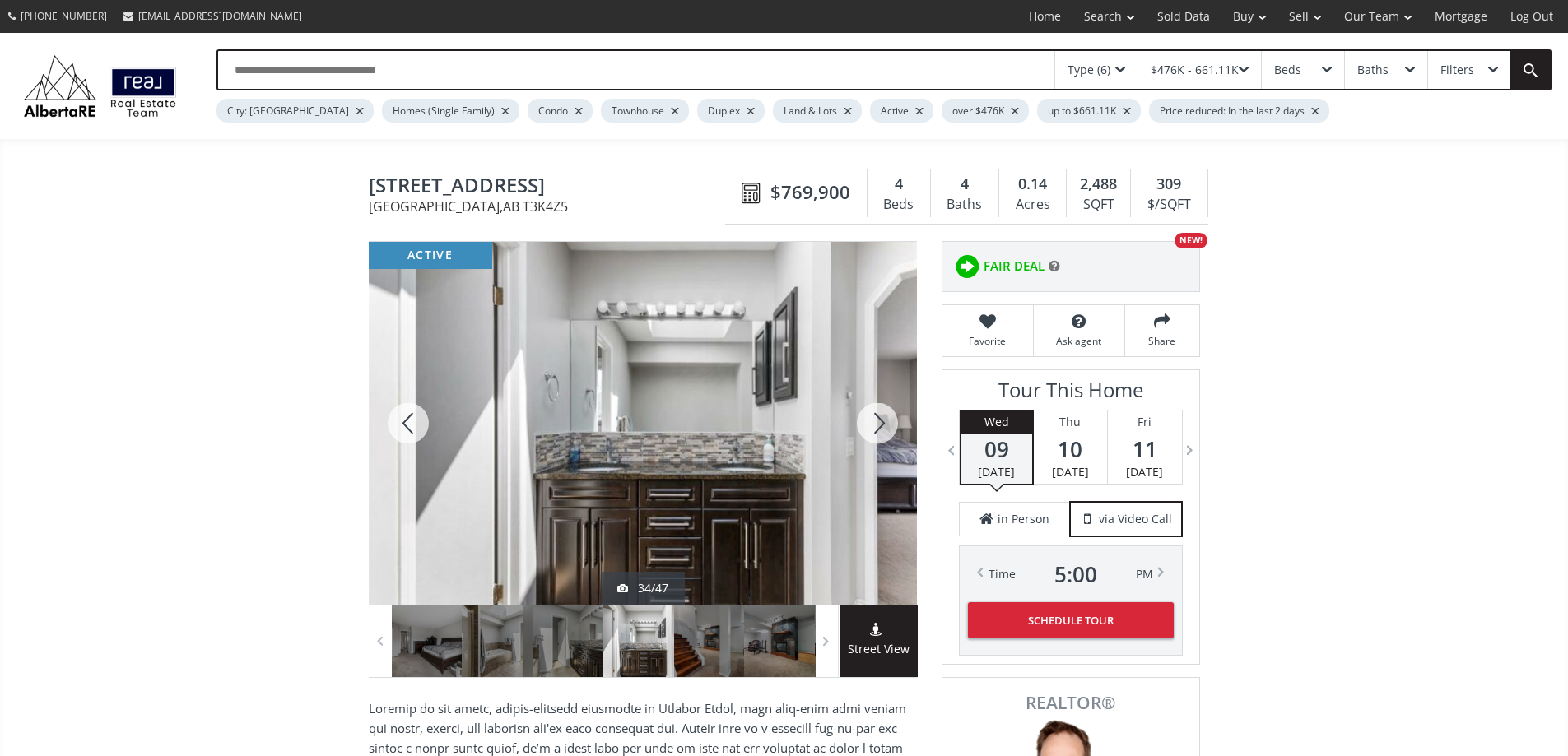 click at bounding box center (877, 423) 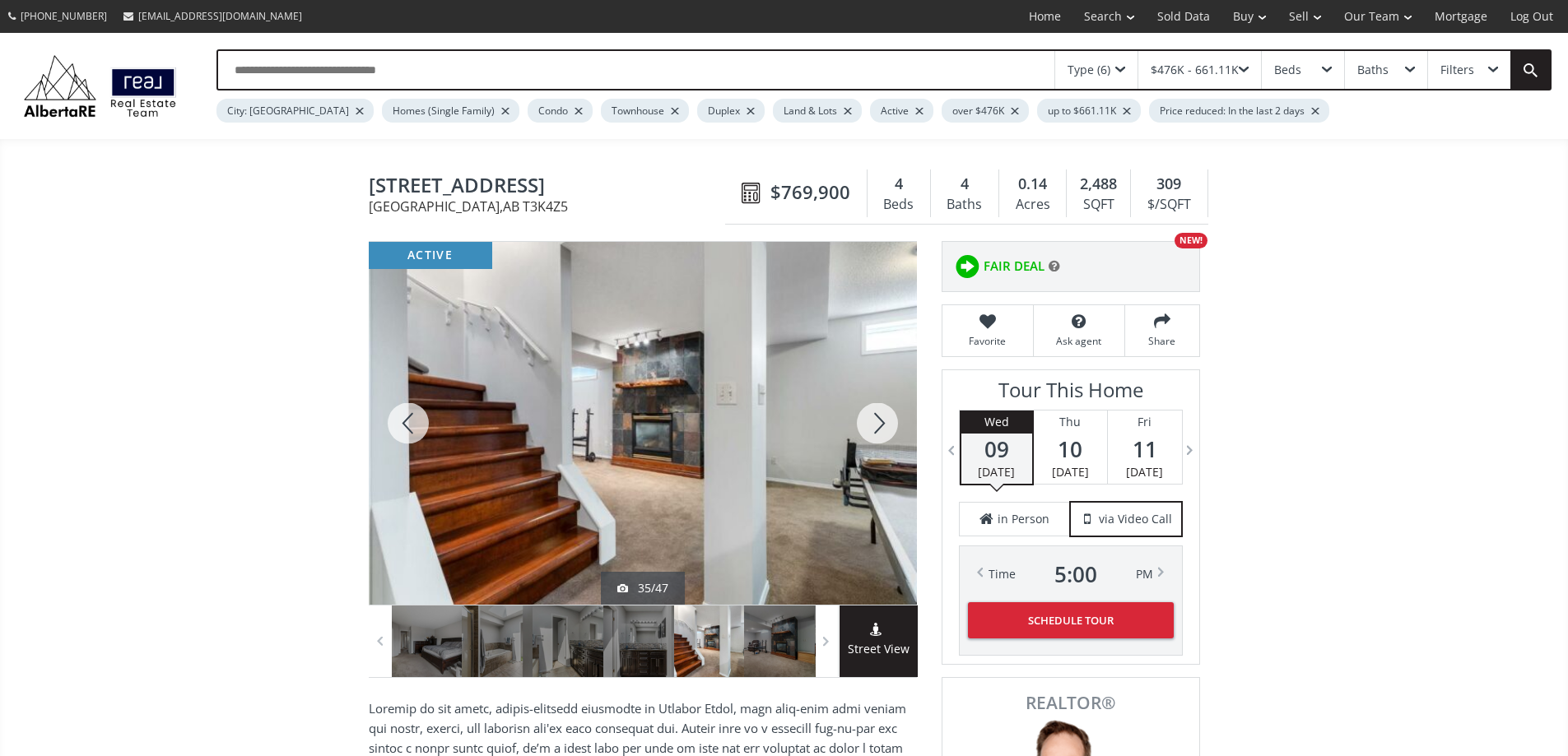 click at bounding box center (877, 423) 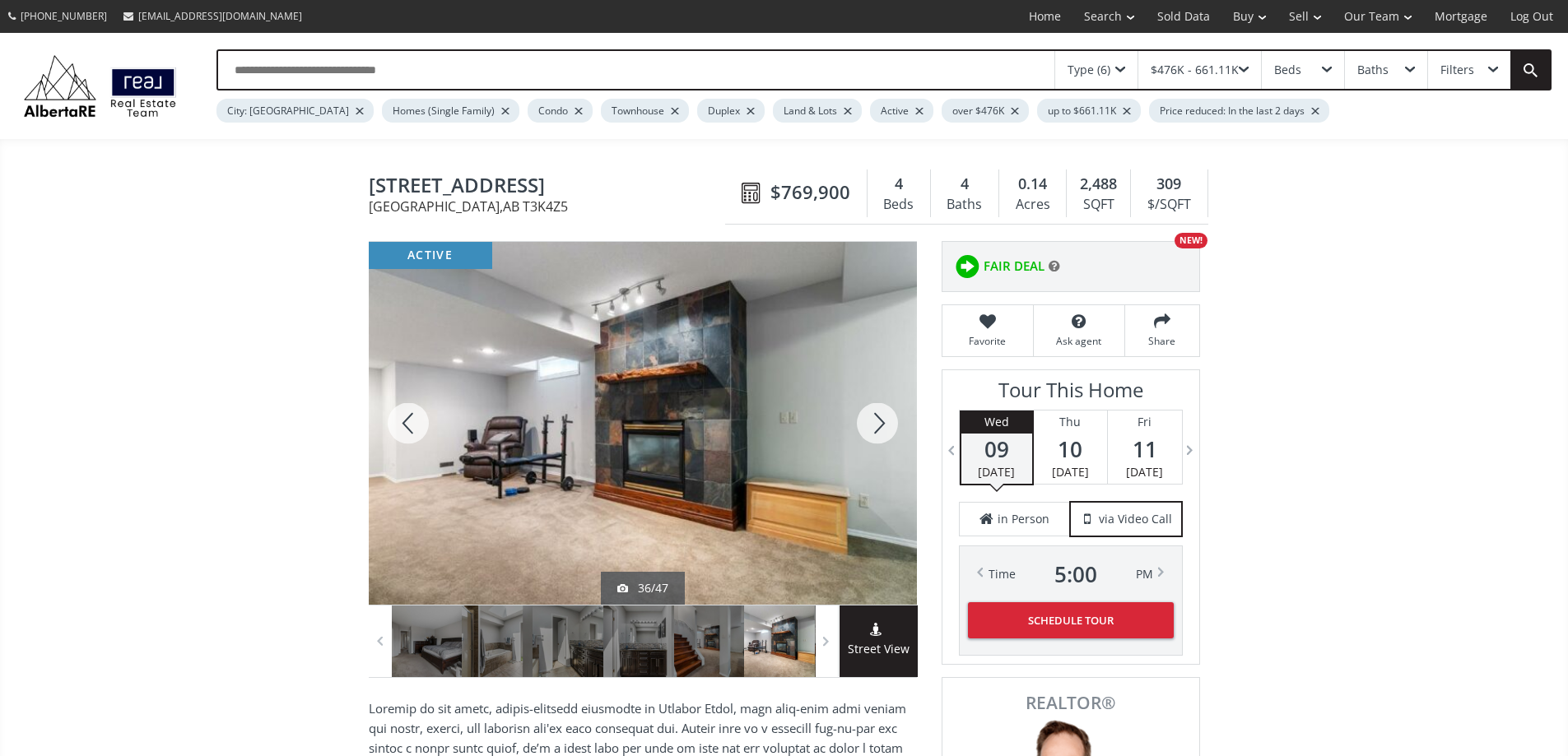 click at bounding box center (877, 423) 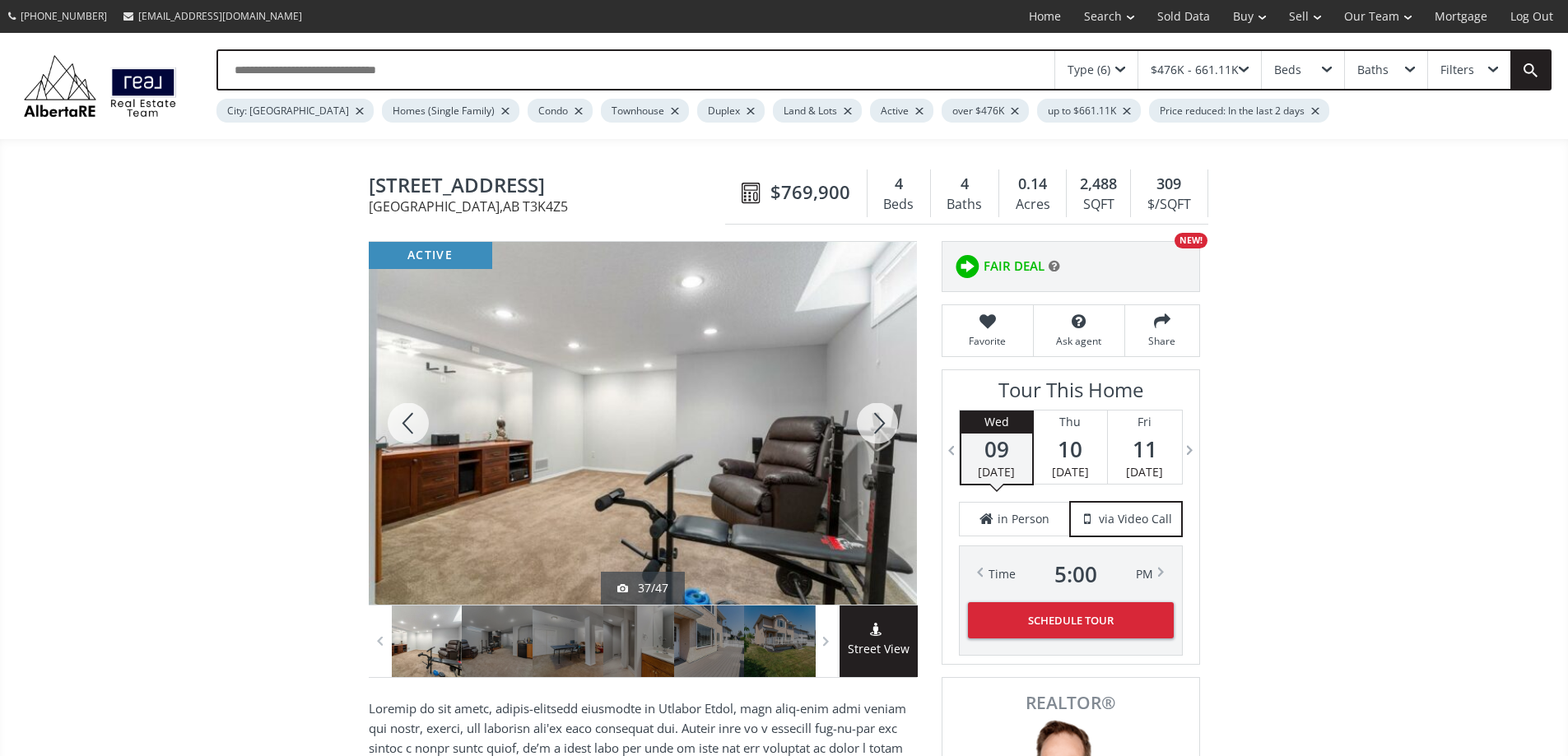 click at bounding box center [877, 423] 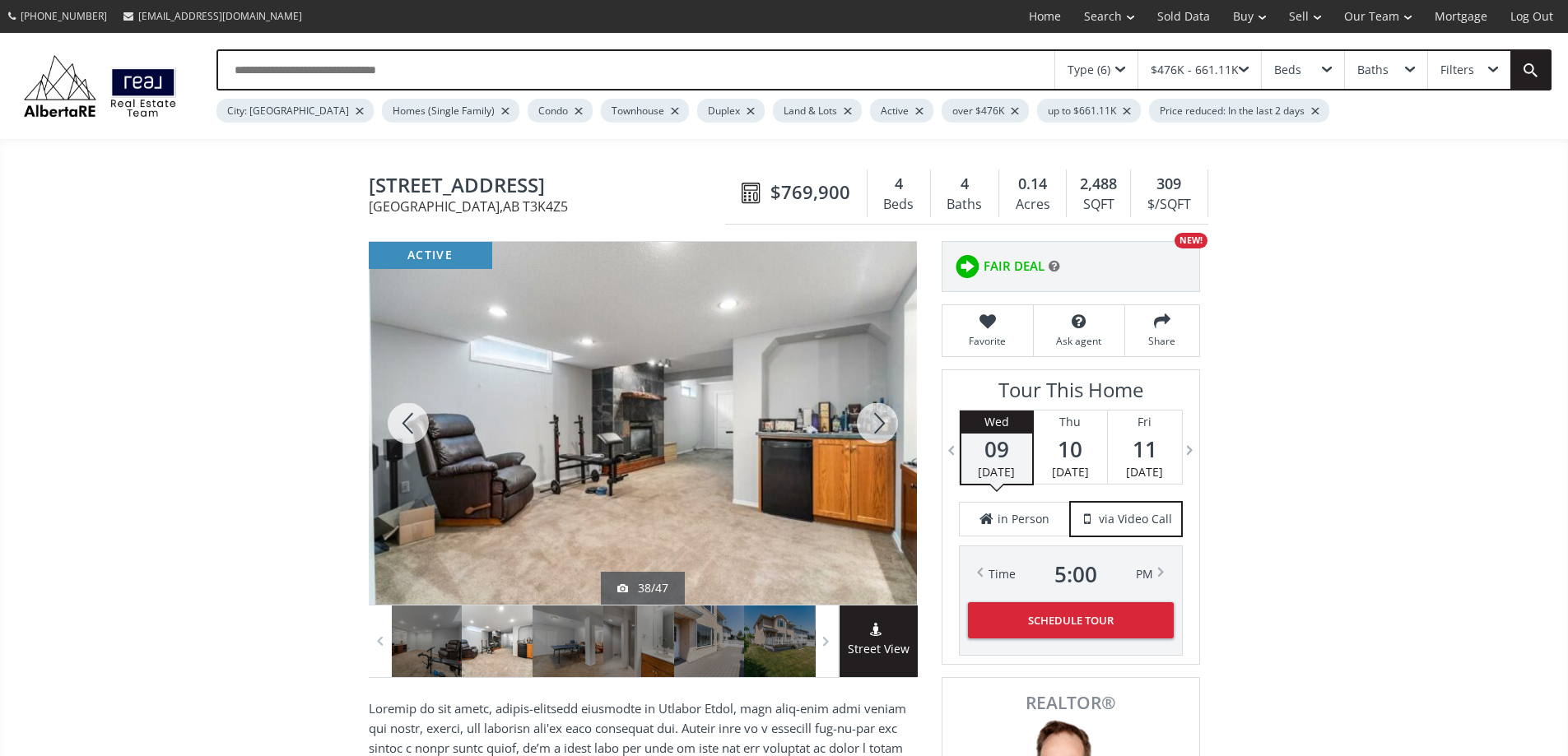click at bounding box center (877, 423) 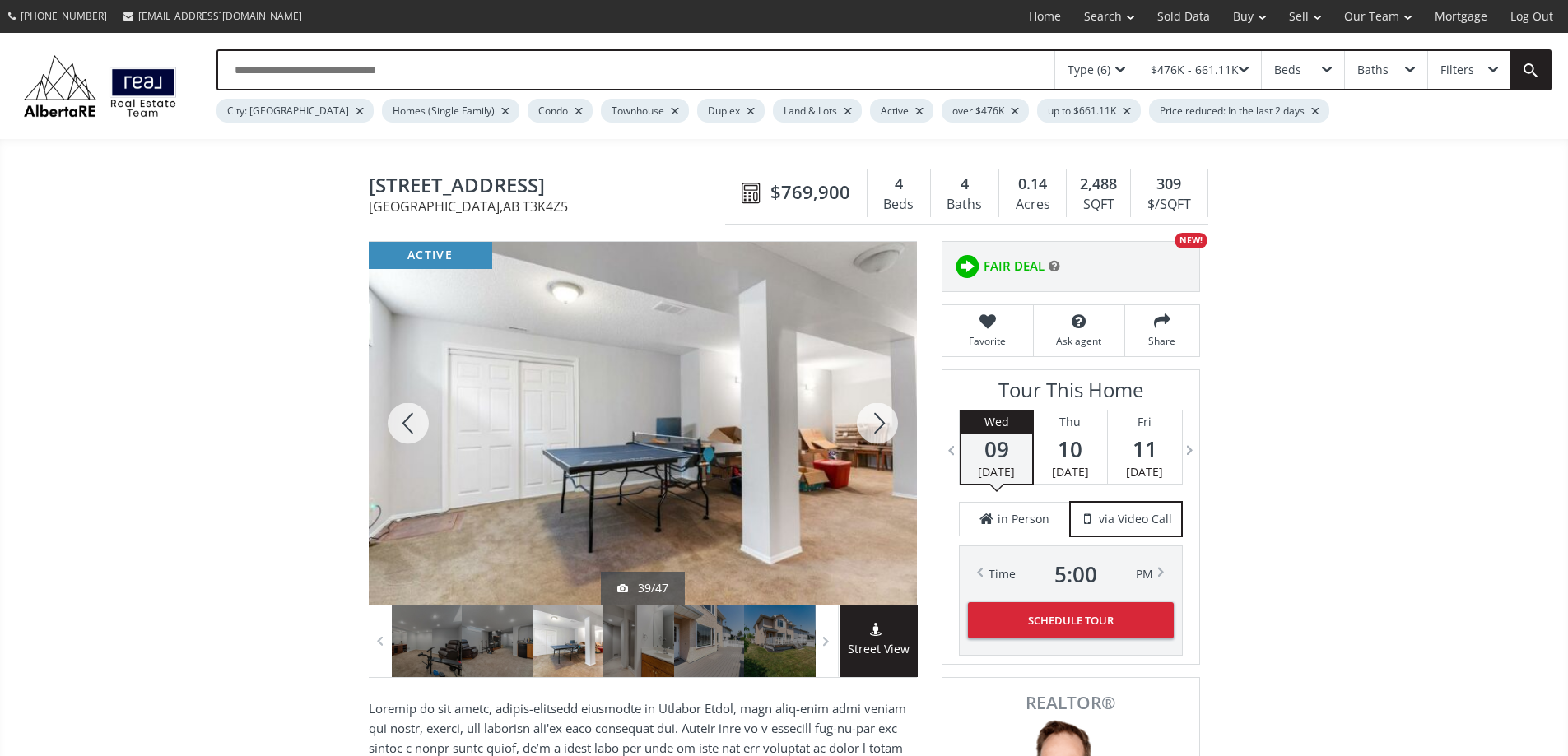 click at bounding box center (877, 423) 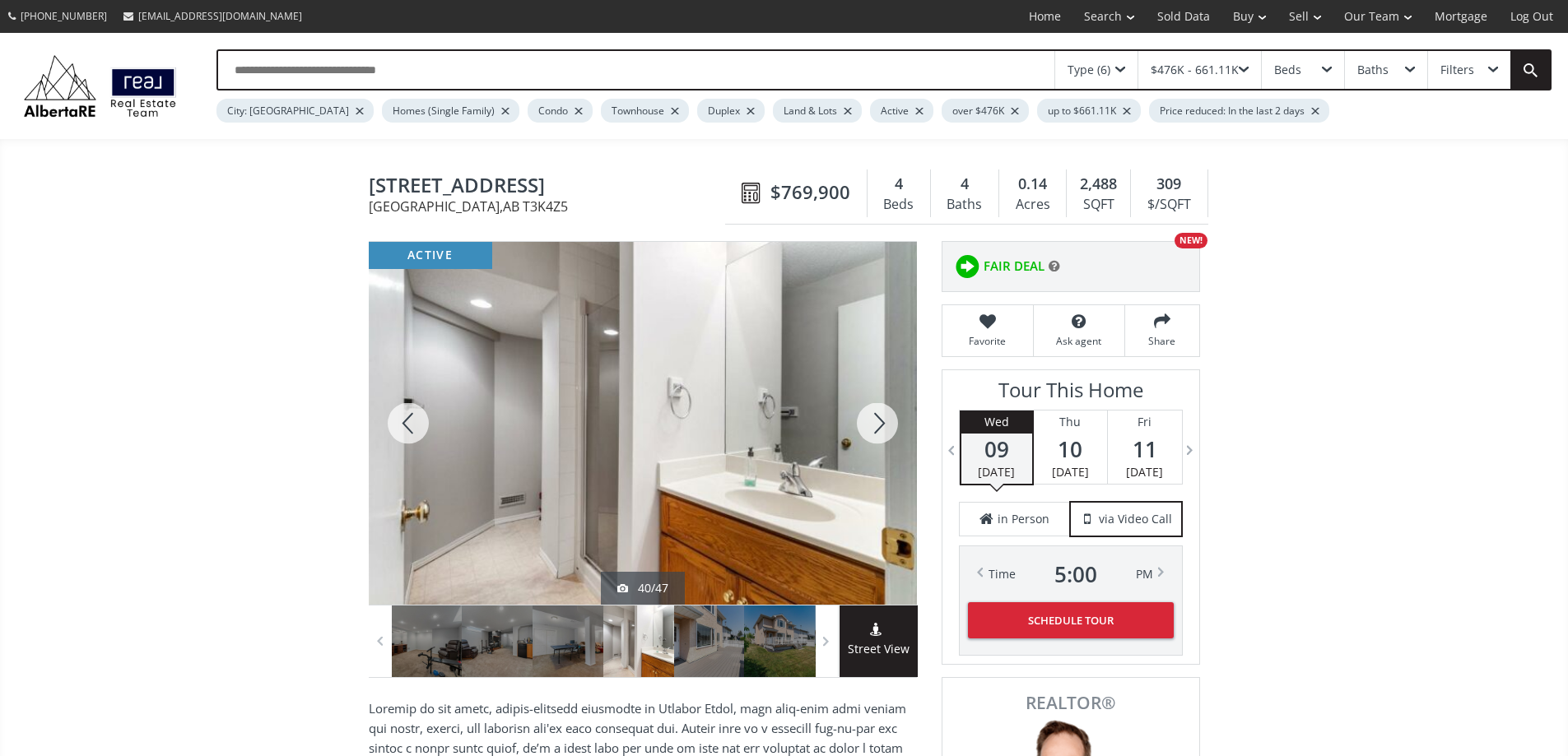 click at bounding box center (877, 423) 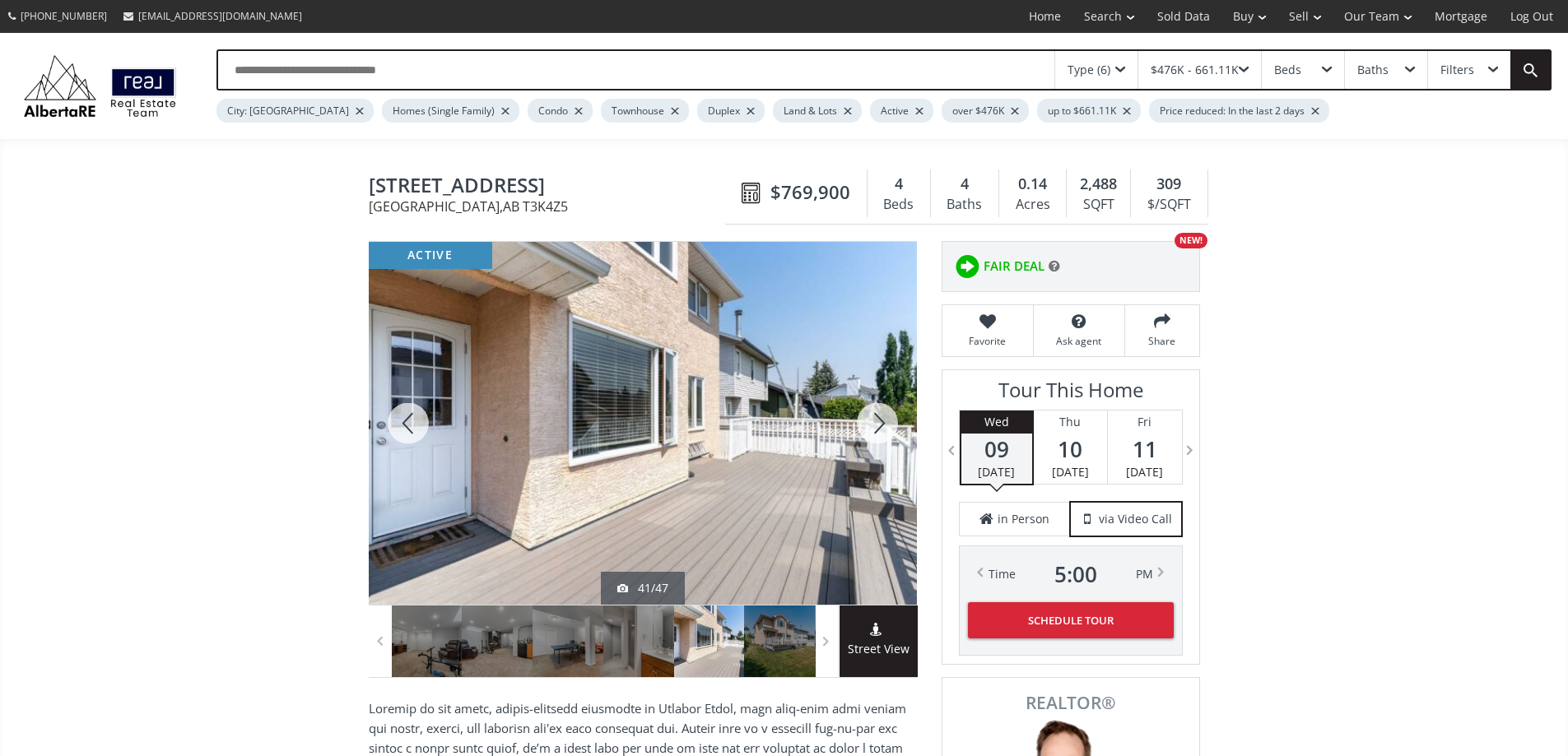 click at bounding box center [877, 423] 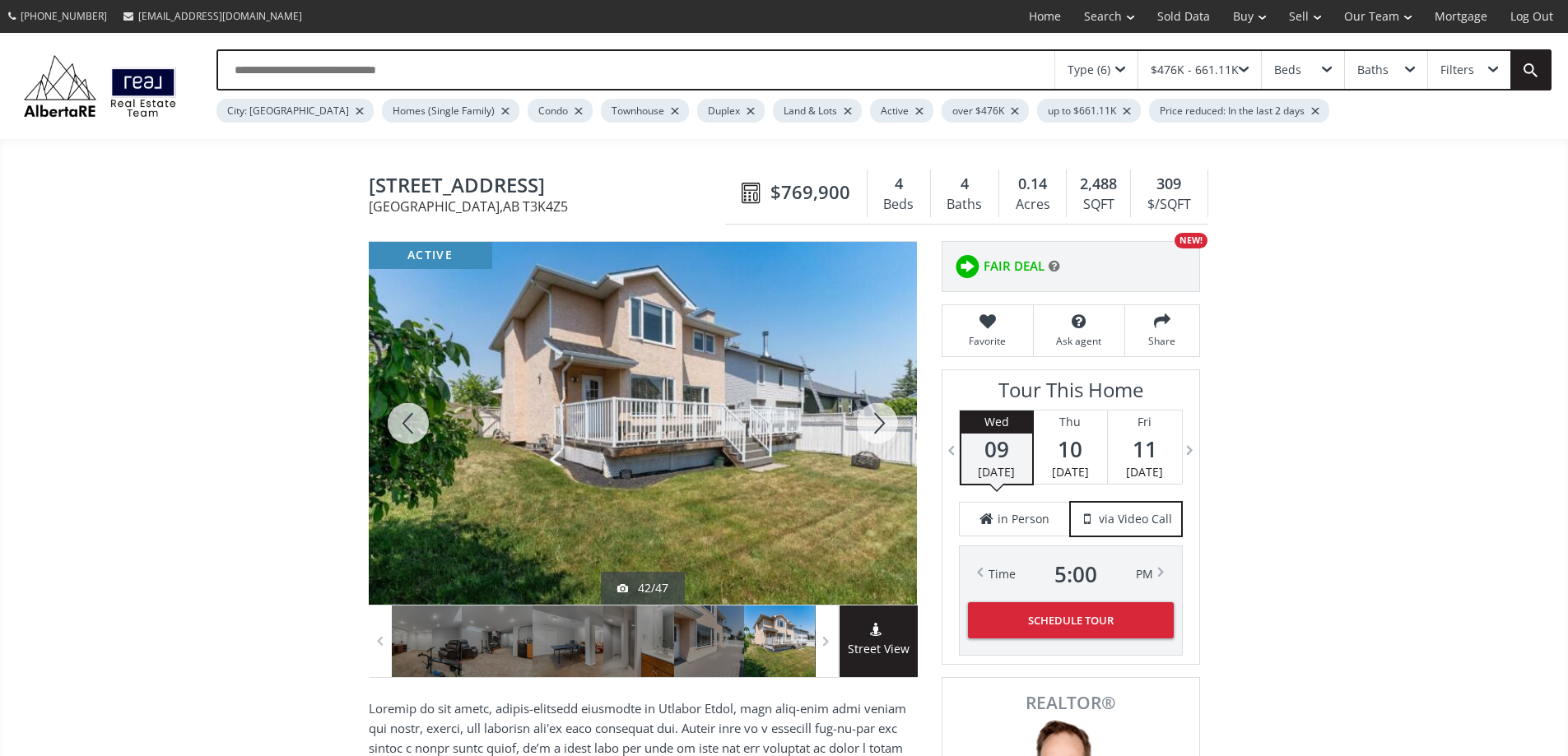 click at bounding box center (877, 423) 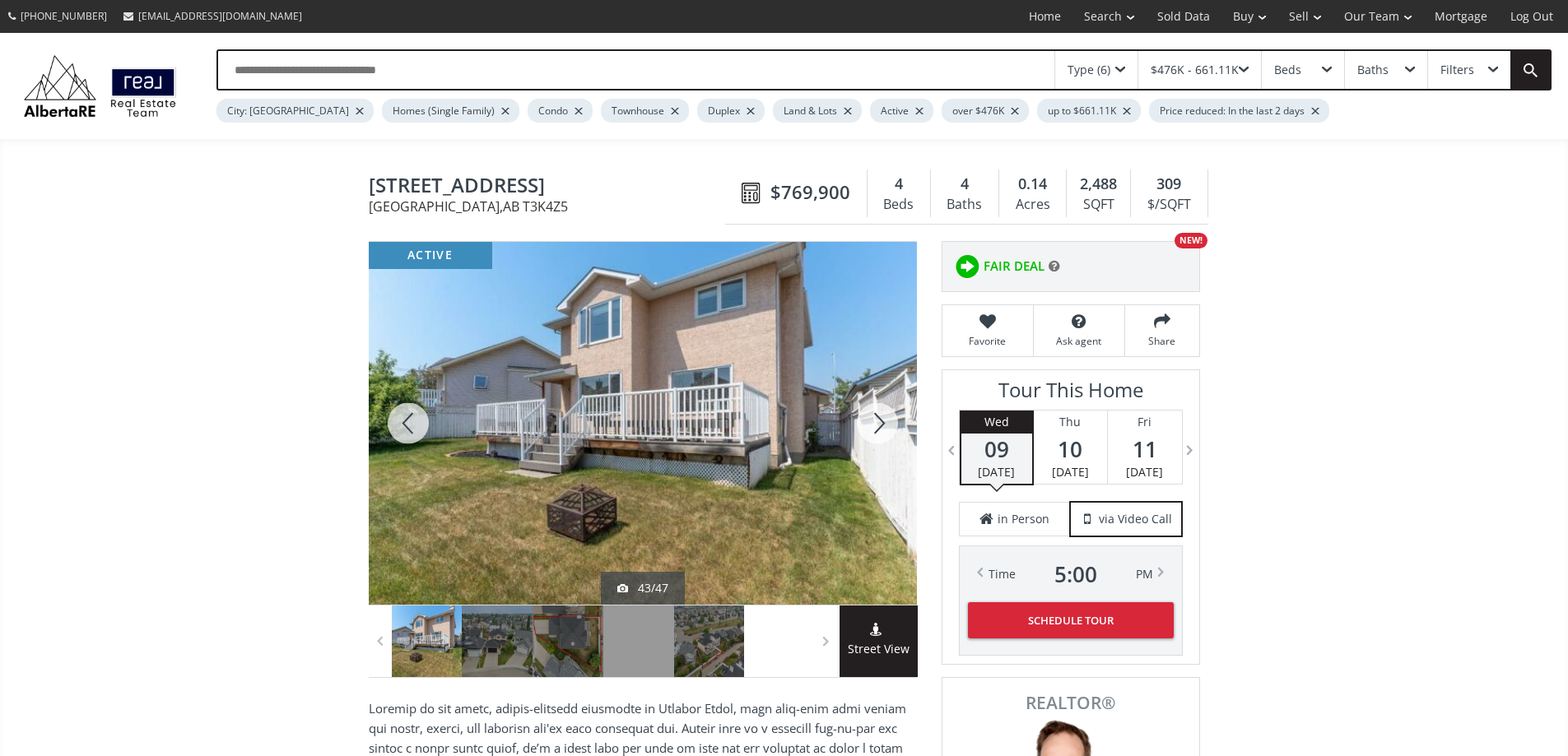 click at bounding box center [877, 423] 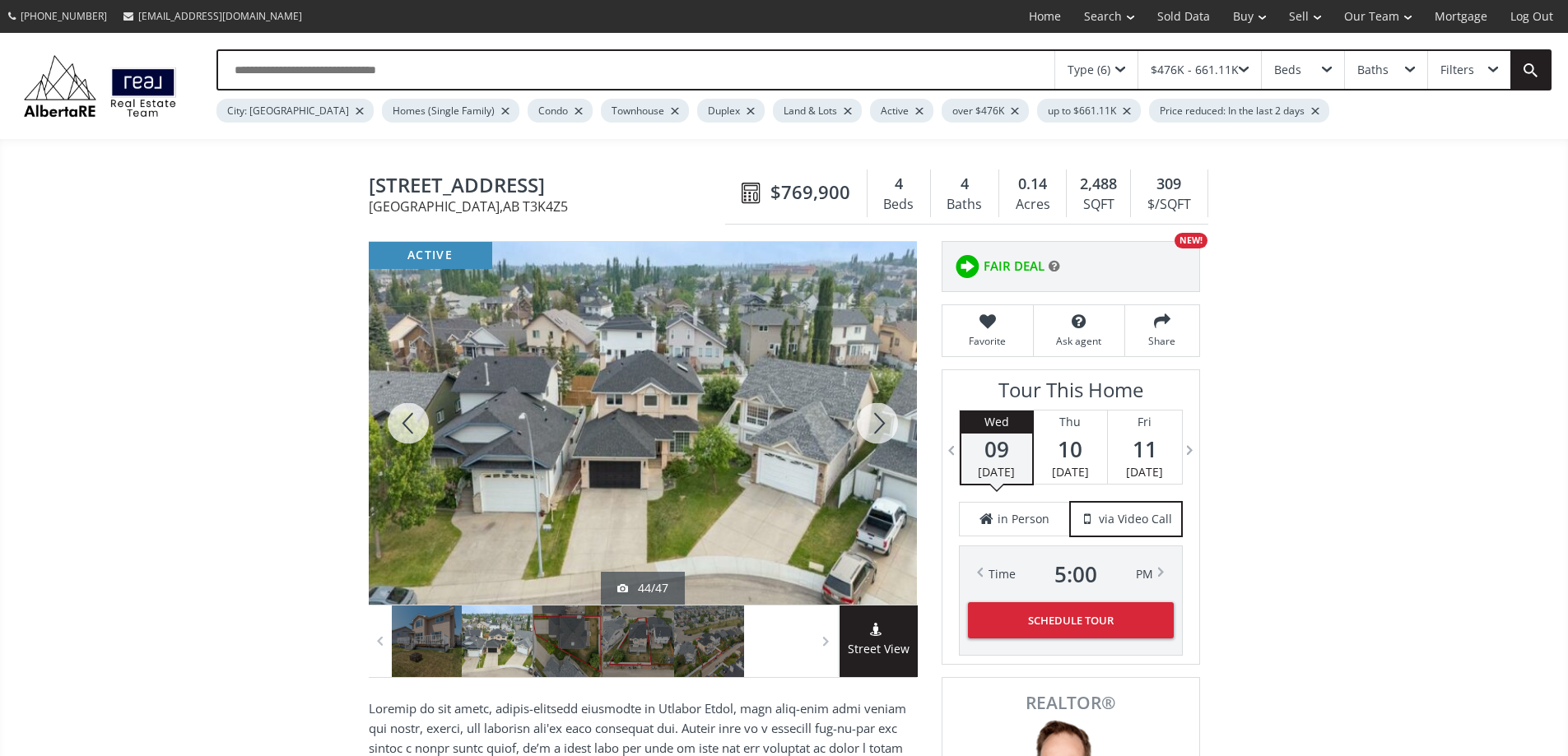 click at bounding box center (877, 423) 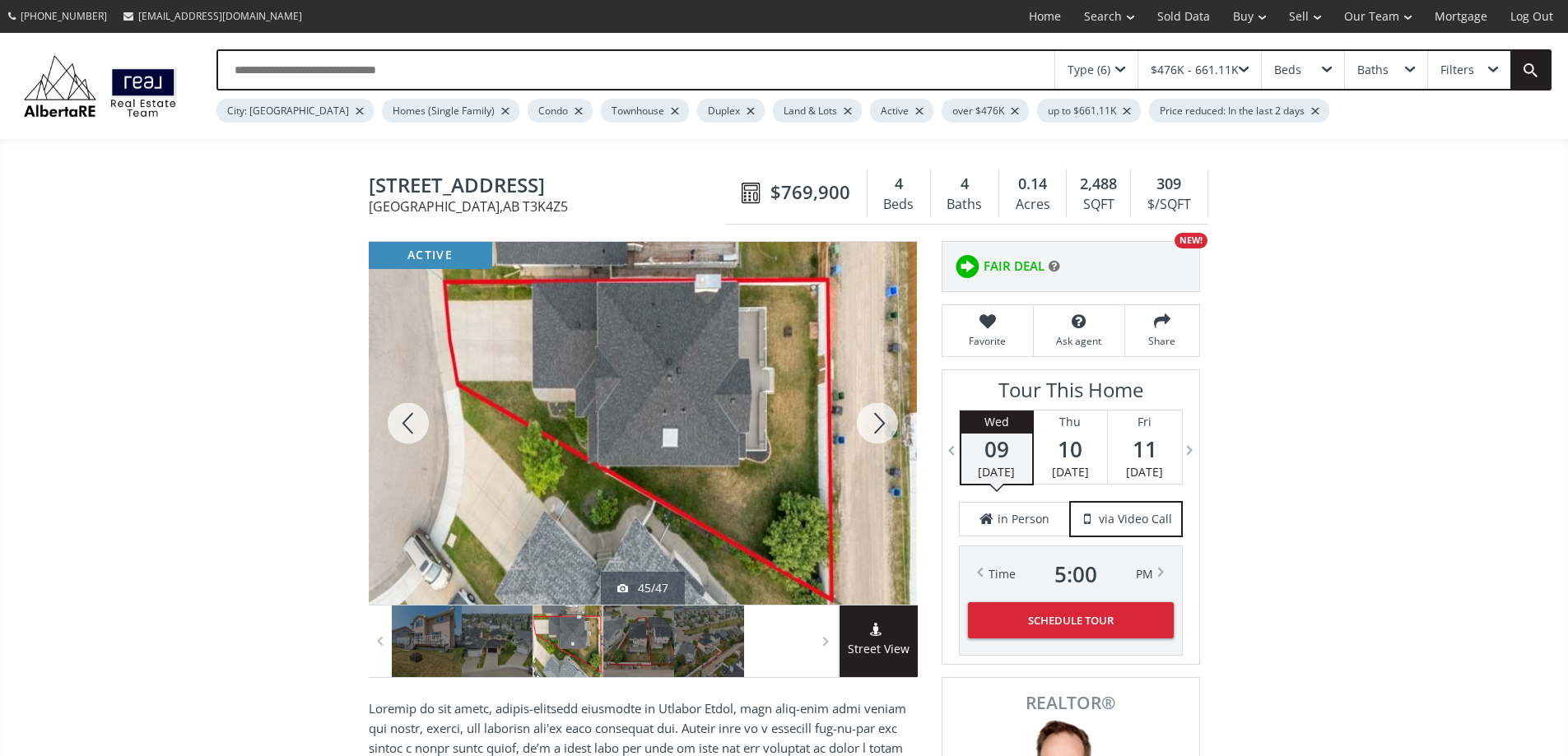 click at bounding box center [877, 423] 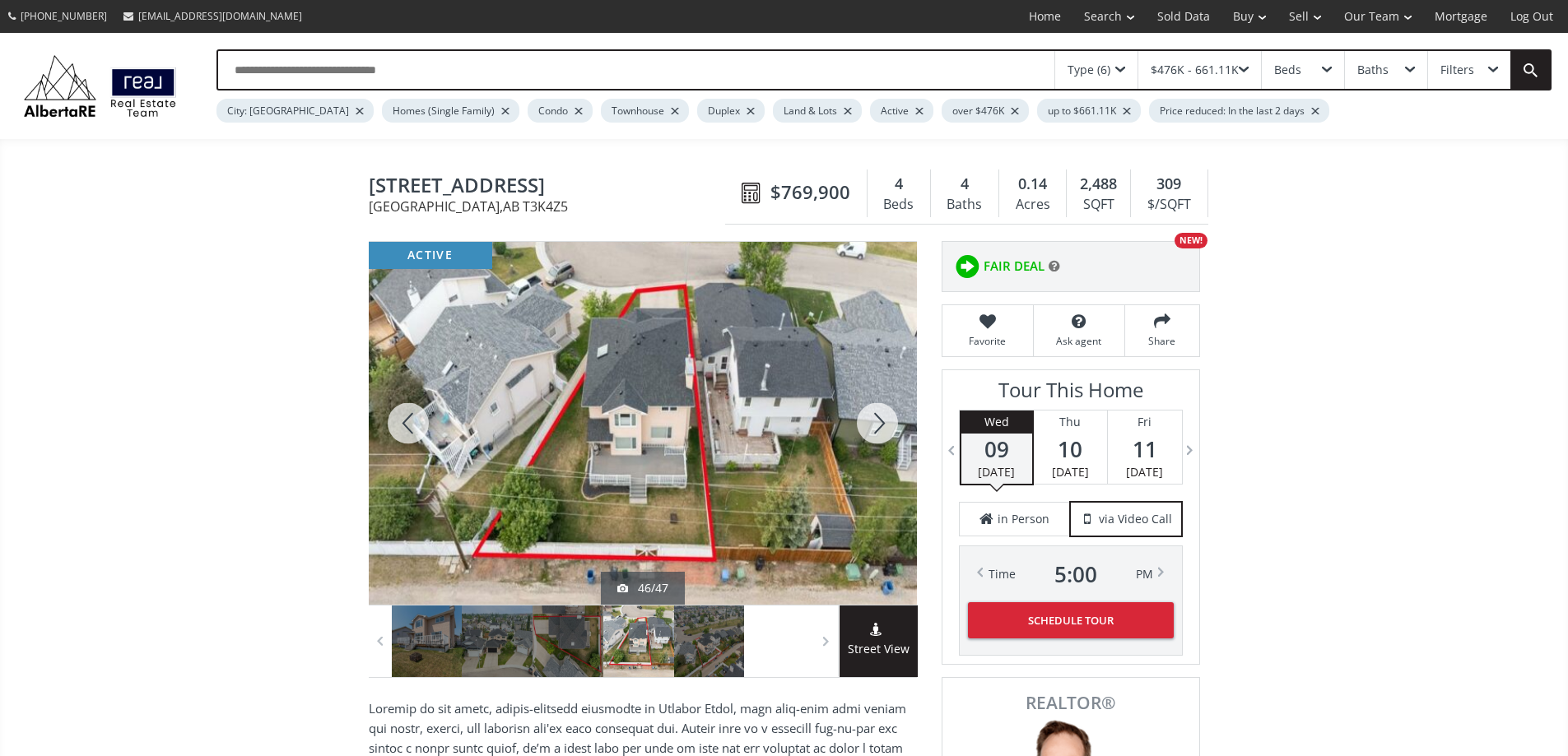 click at bounding box center [877, 423] 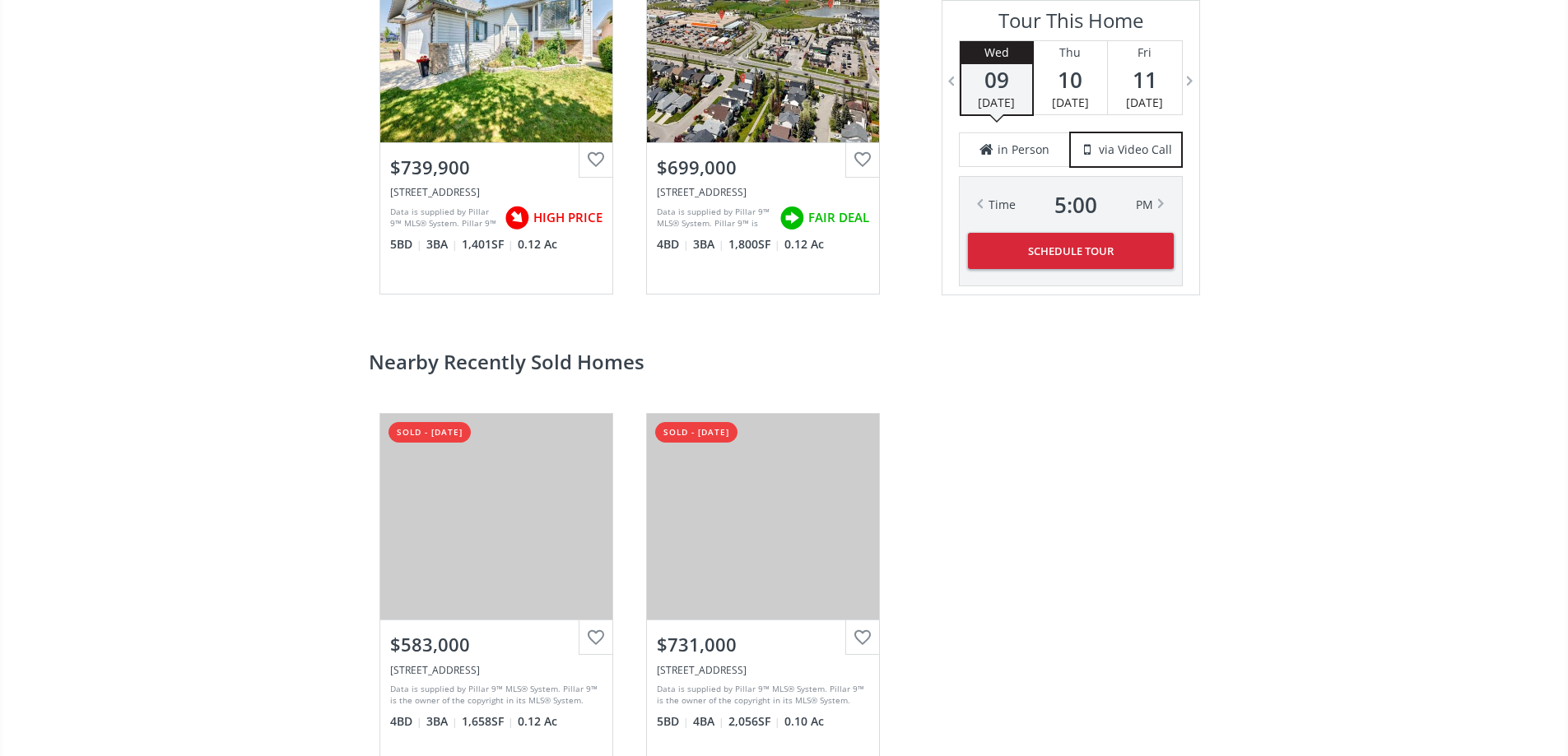 scroll, scrollTop: 3044, scrollLeft: 0, axis: vertical 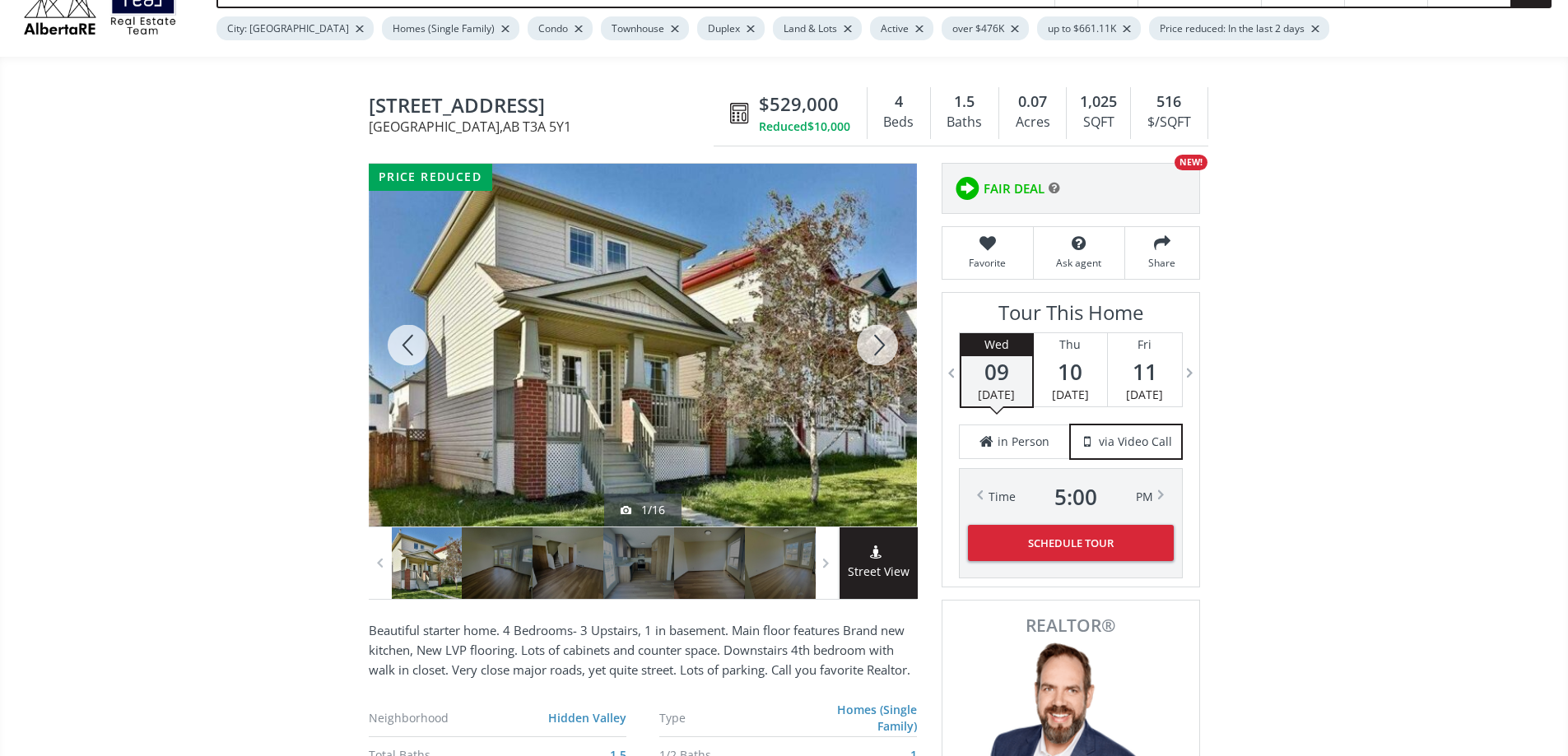 click at bounding box center [877, 345] 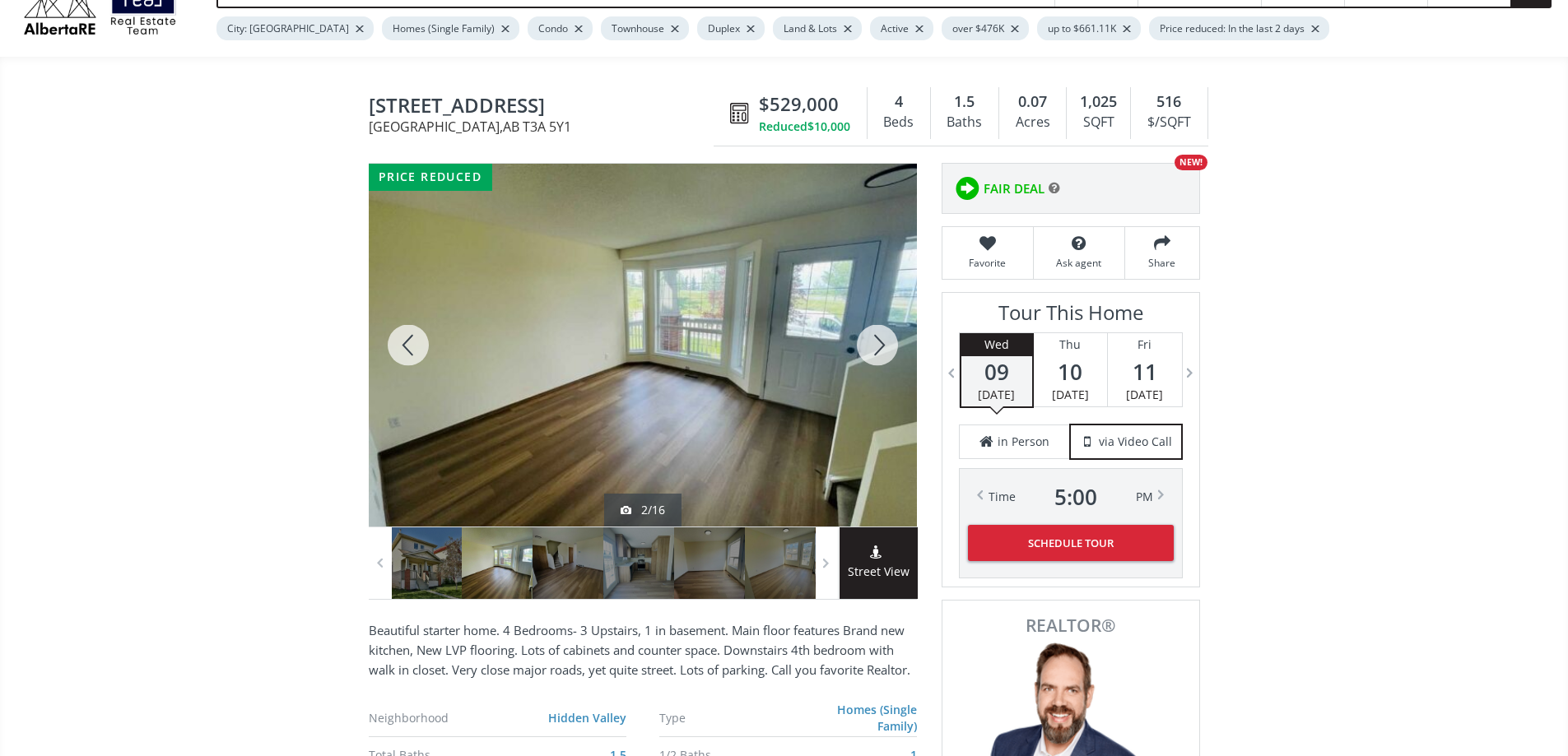 click at bounding box center (877, 345) 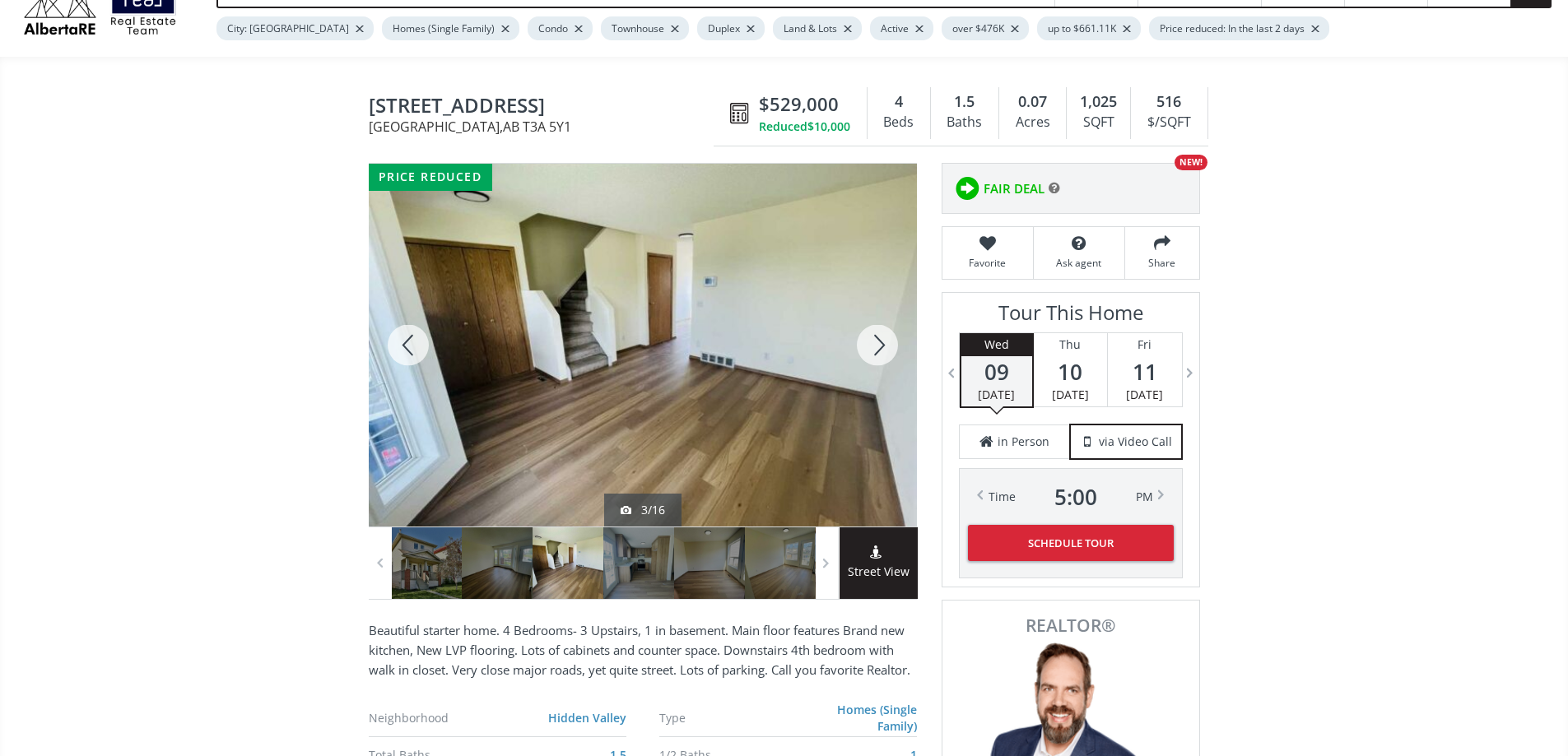 click at bounding box center (877, 345) 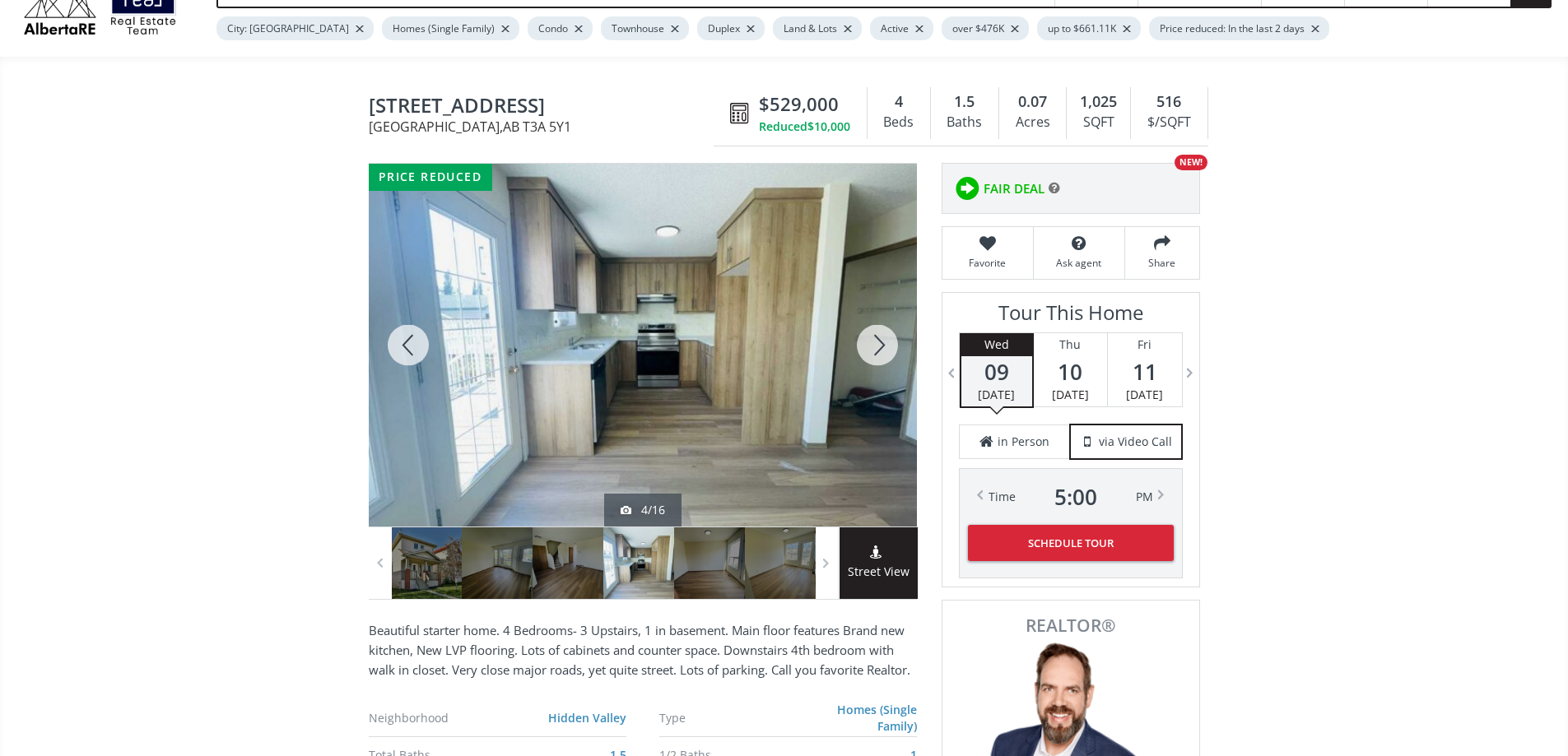 click at bounding box center (877, 345) 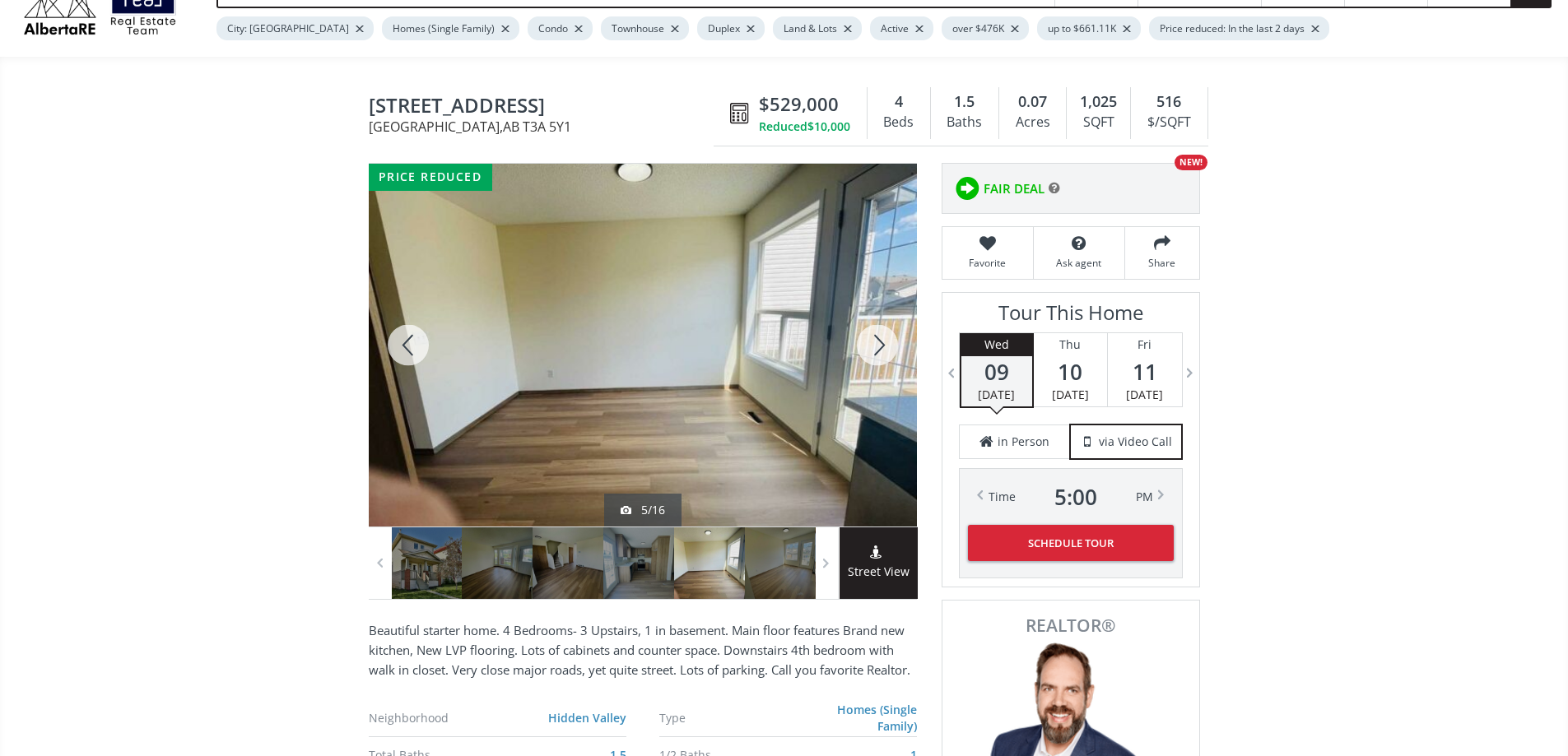 click at bounding box center [877, 345] 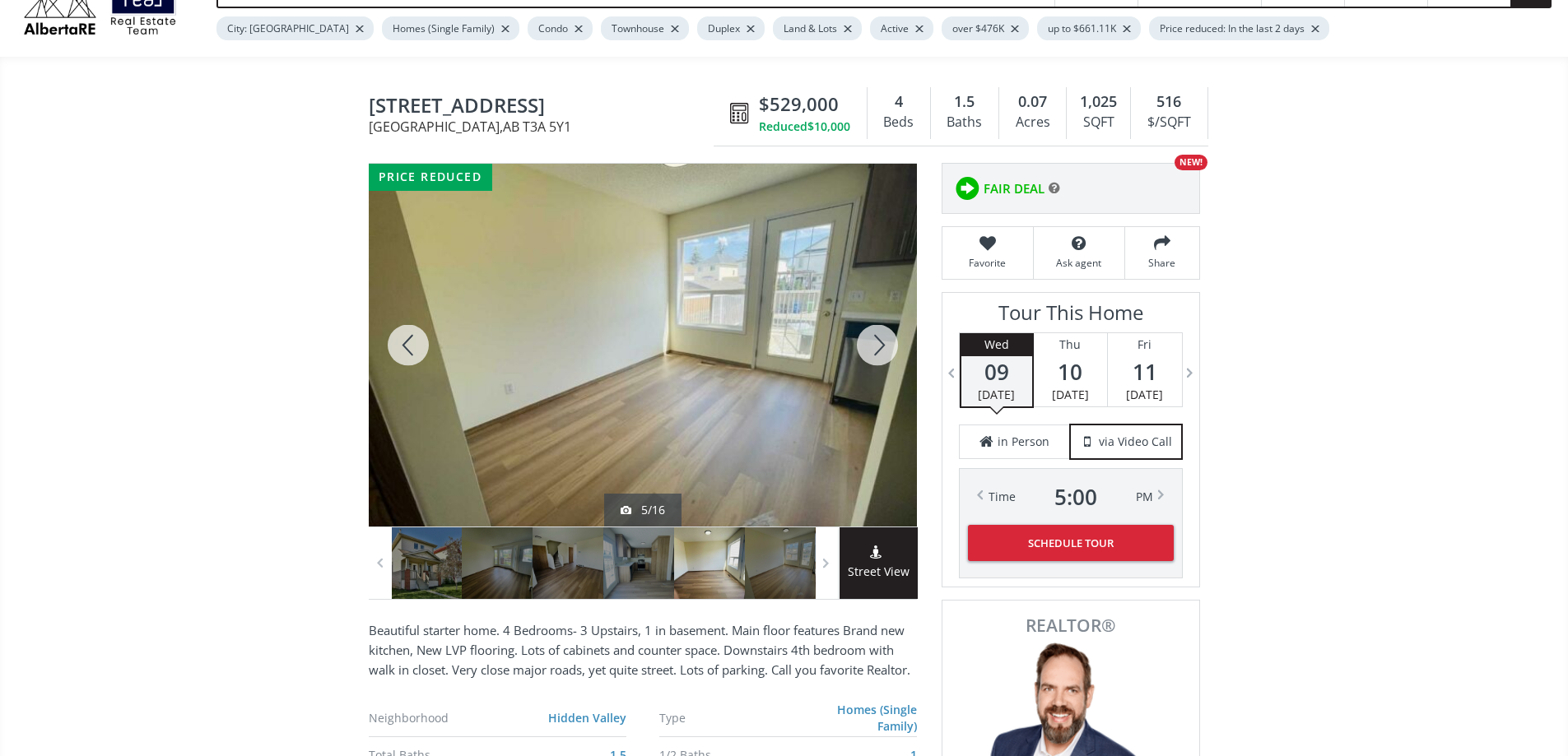 click at bounding box center (877, 345) 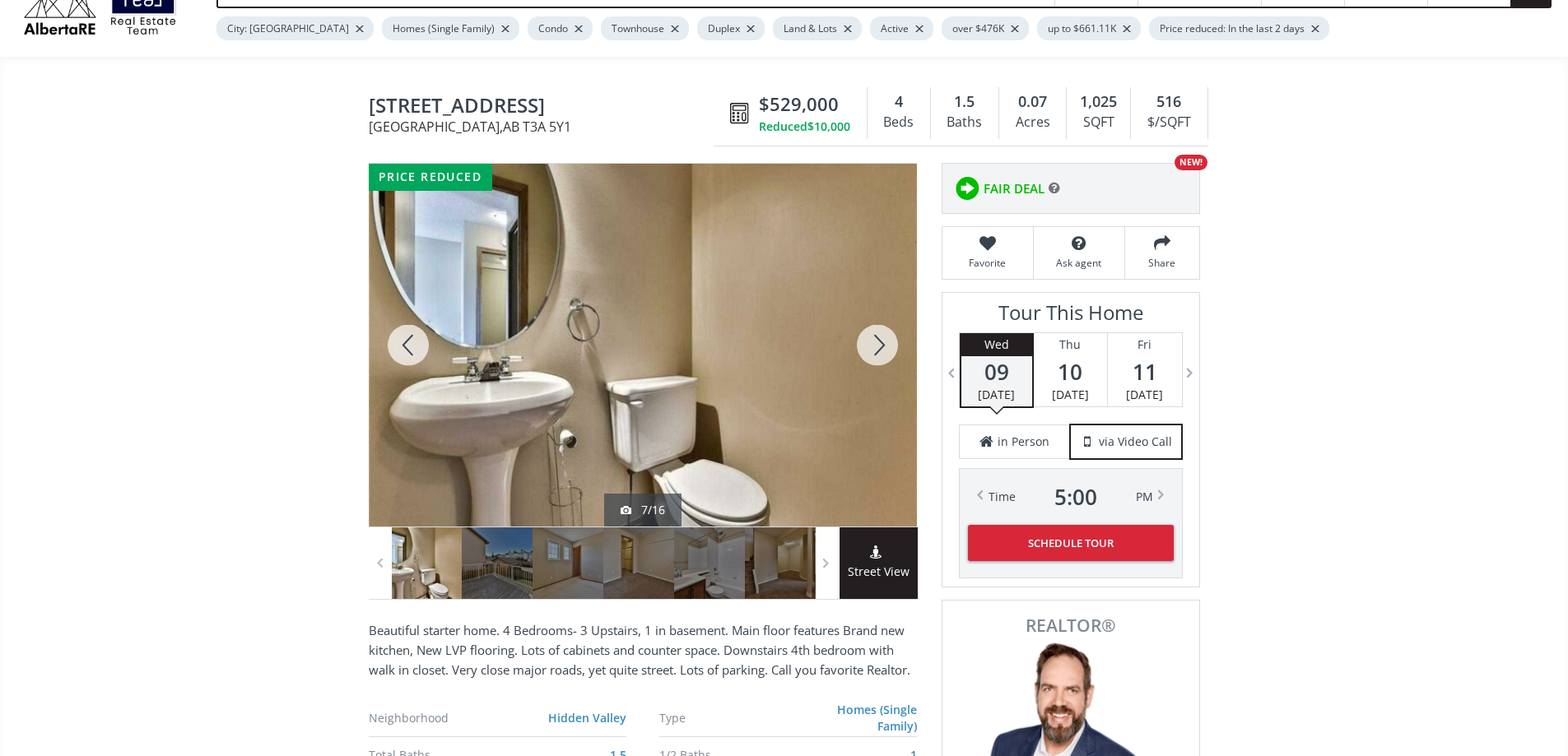 click at bounding box center (877, 345) 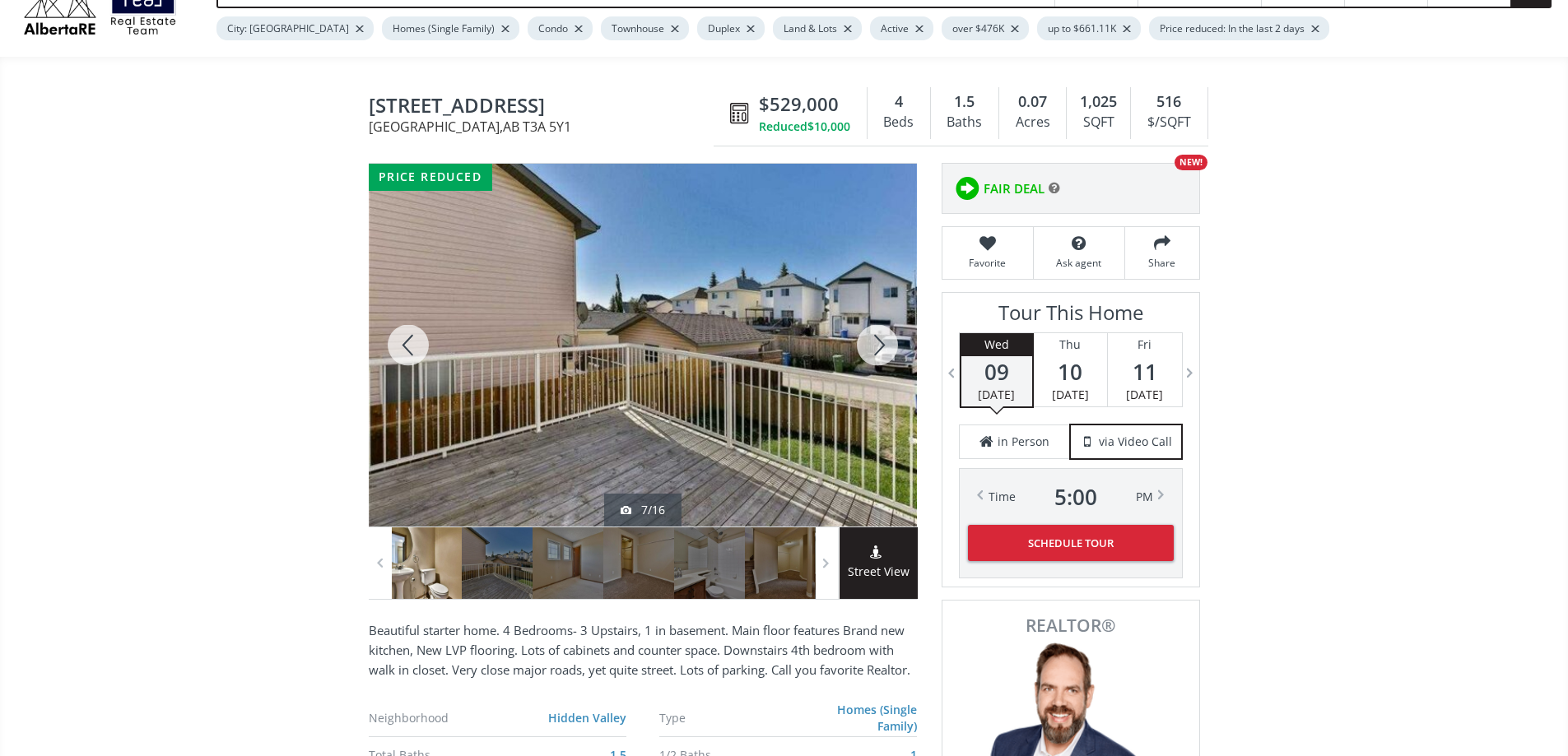 click at bounding box center [877, 345] 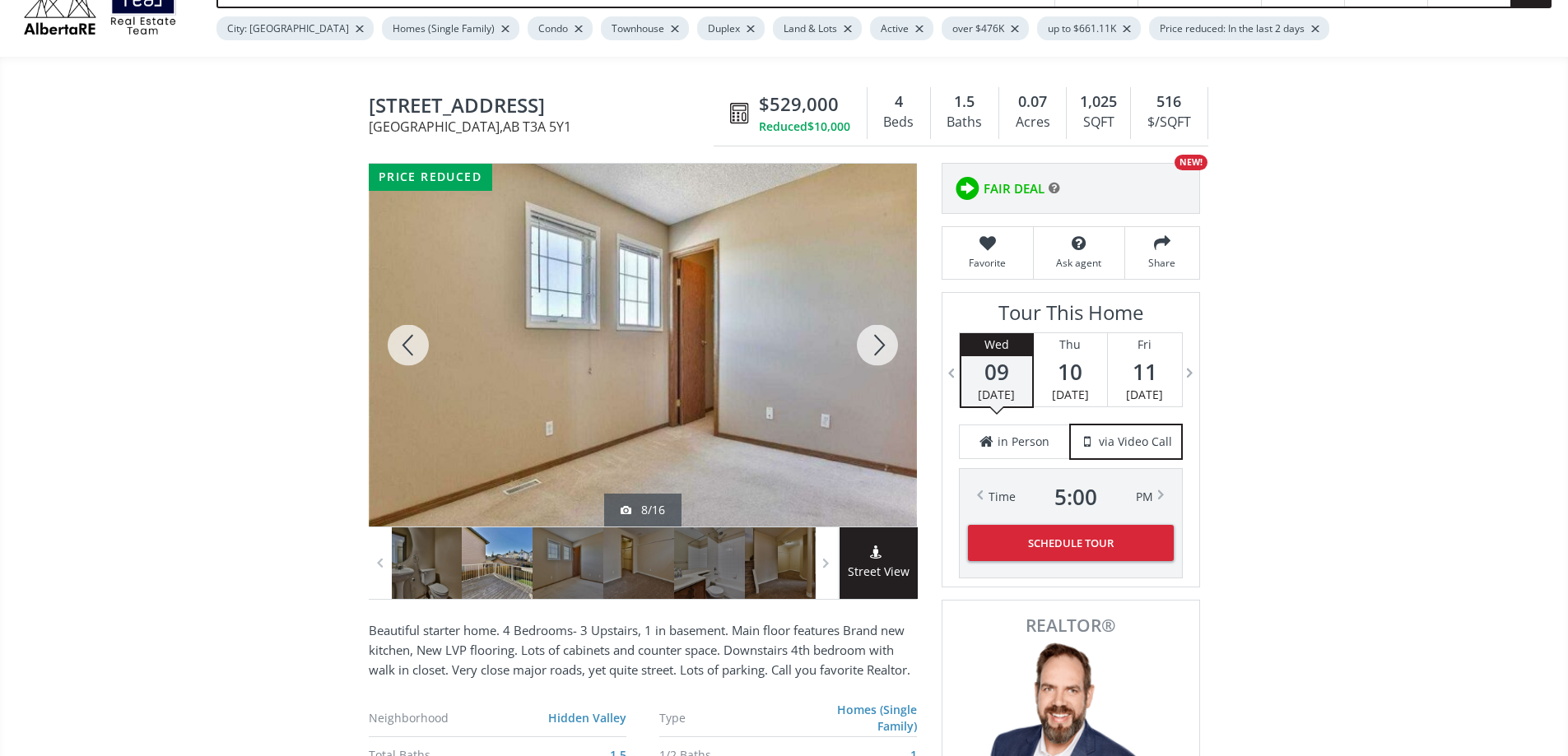 click at bounding box center (877, 345) 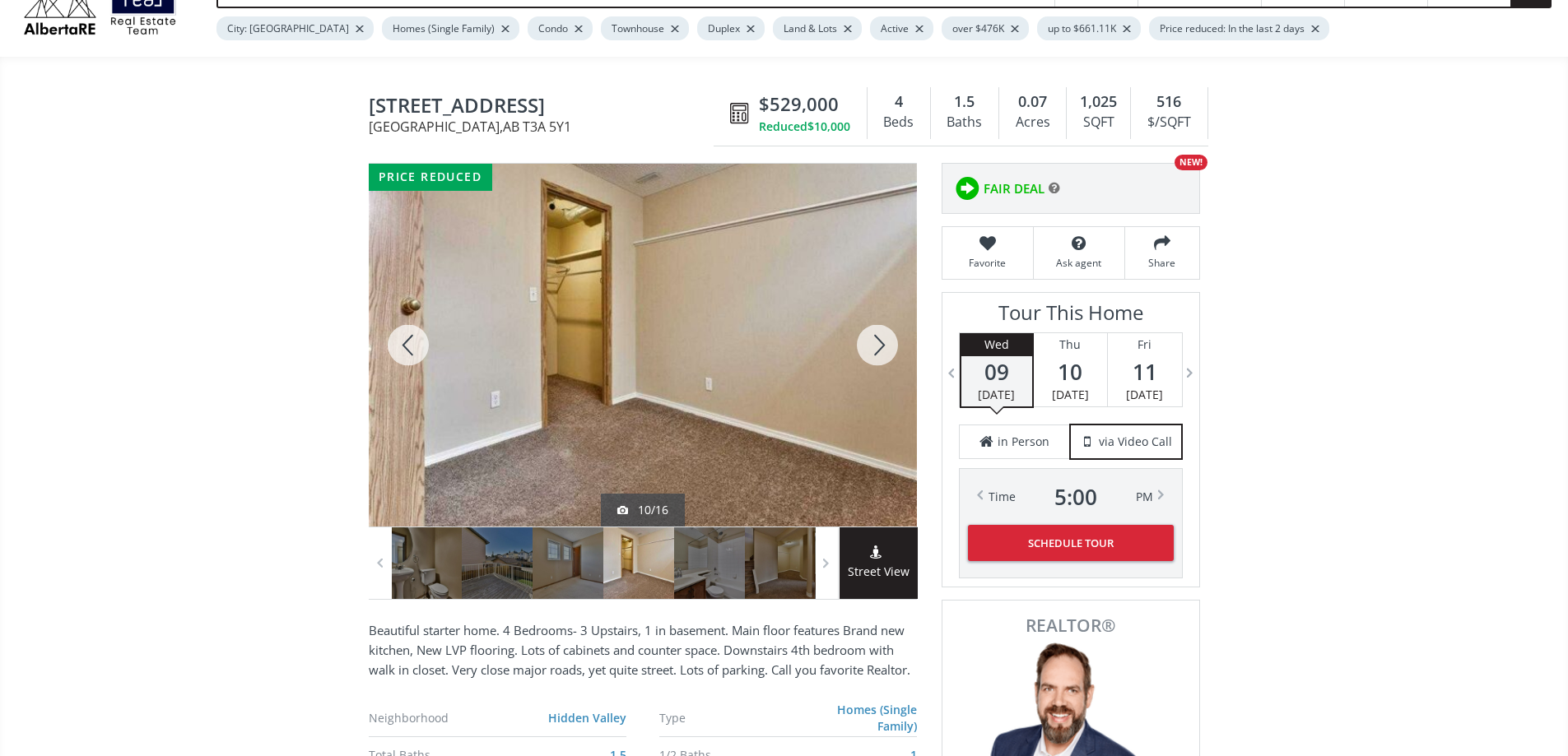click at bounding box center [877, 345] 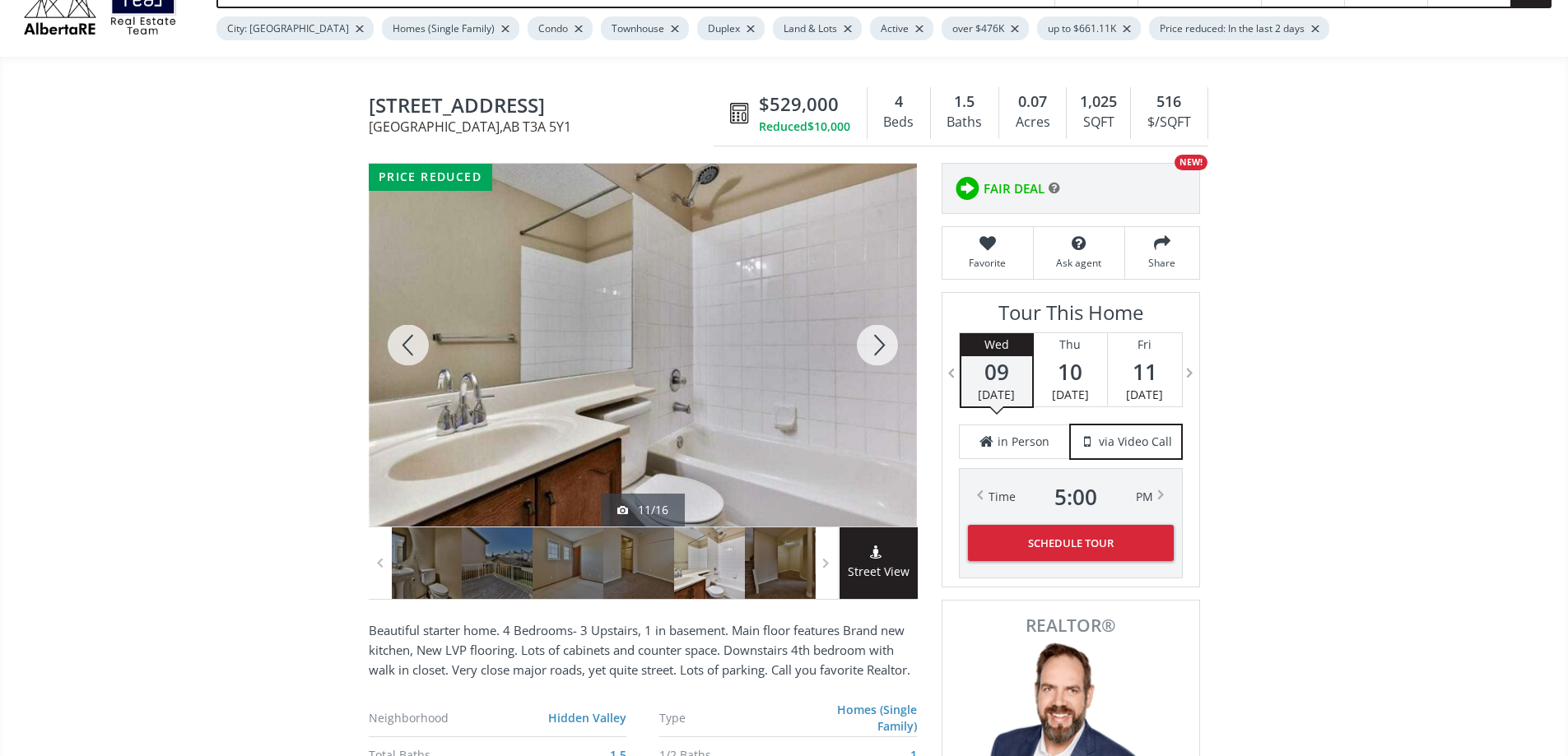 click at bounding box center (877, 345) 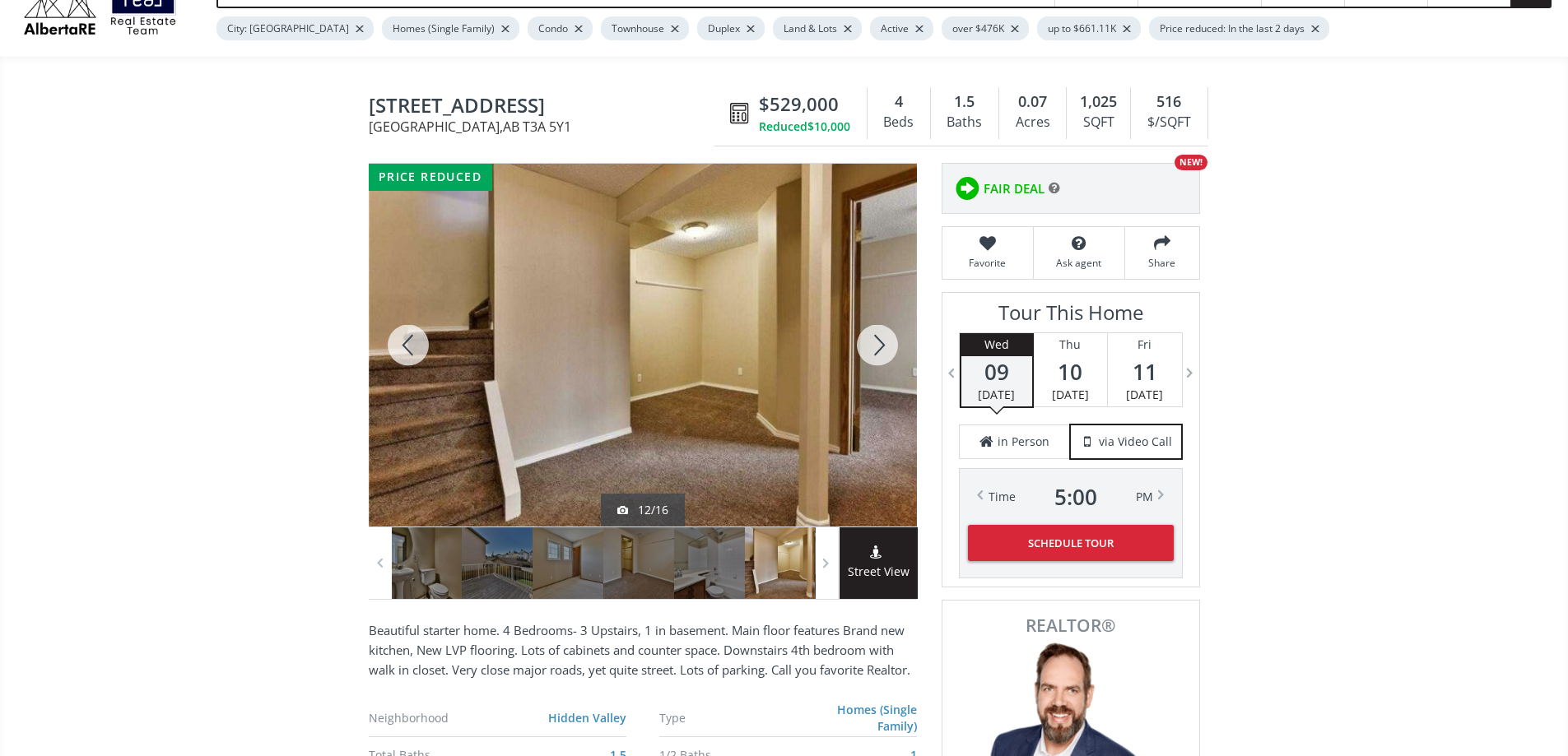 click at bounding box center (877, 345) 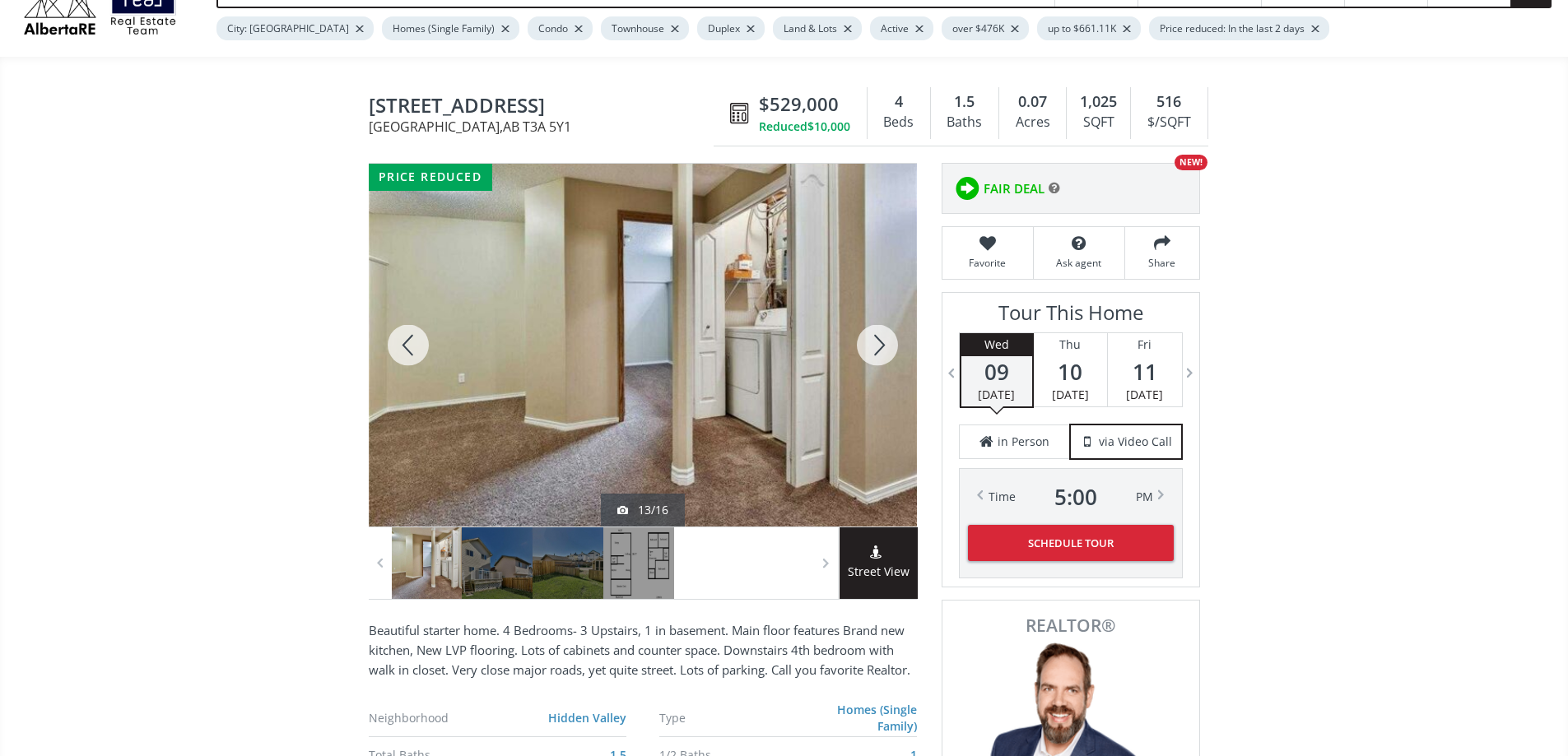 click at bounding box center [877, 345] 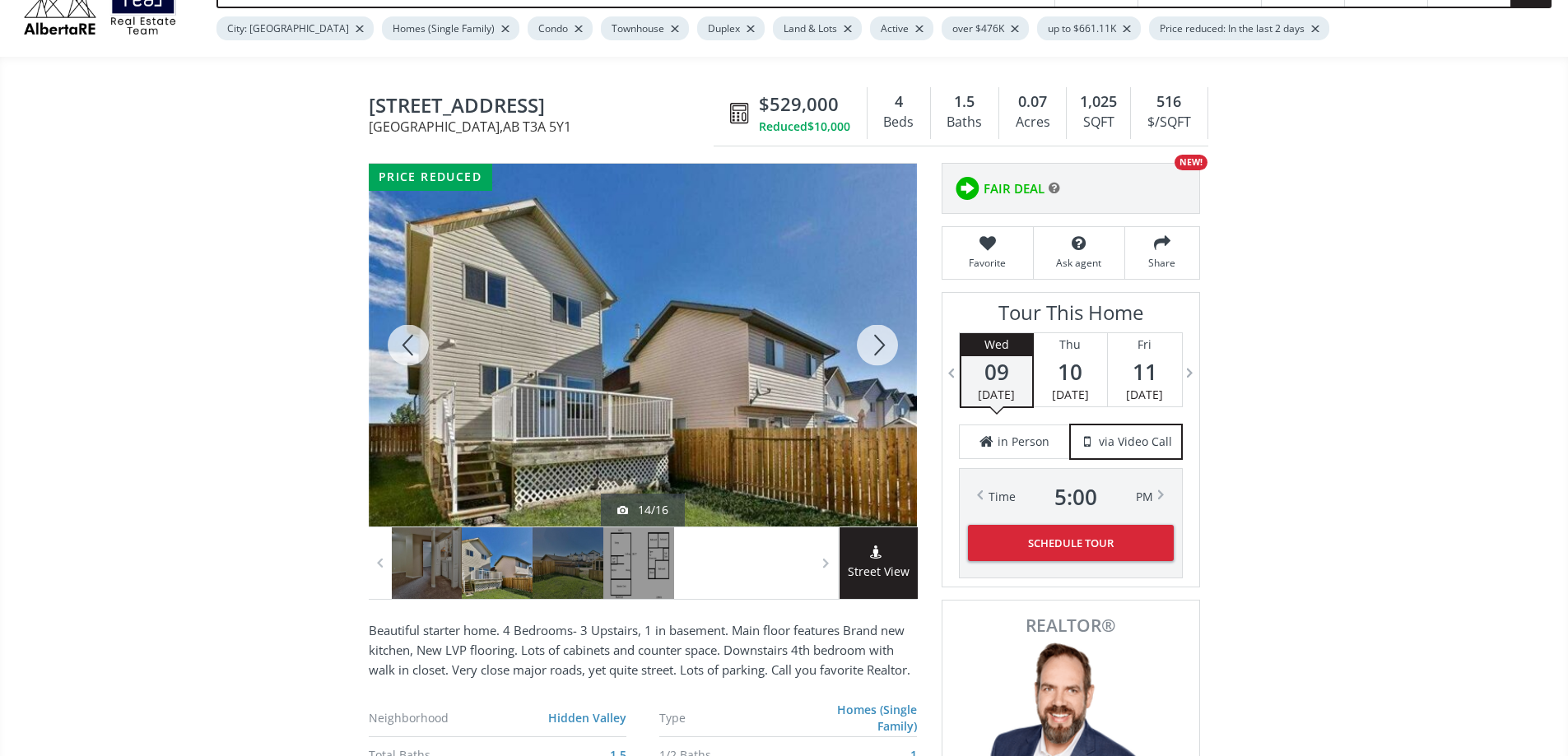 click at bounding box center (877, 345) 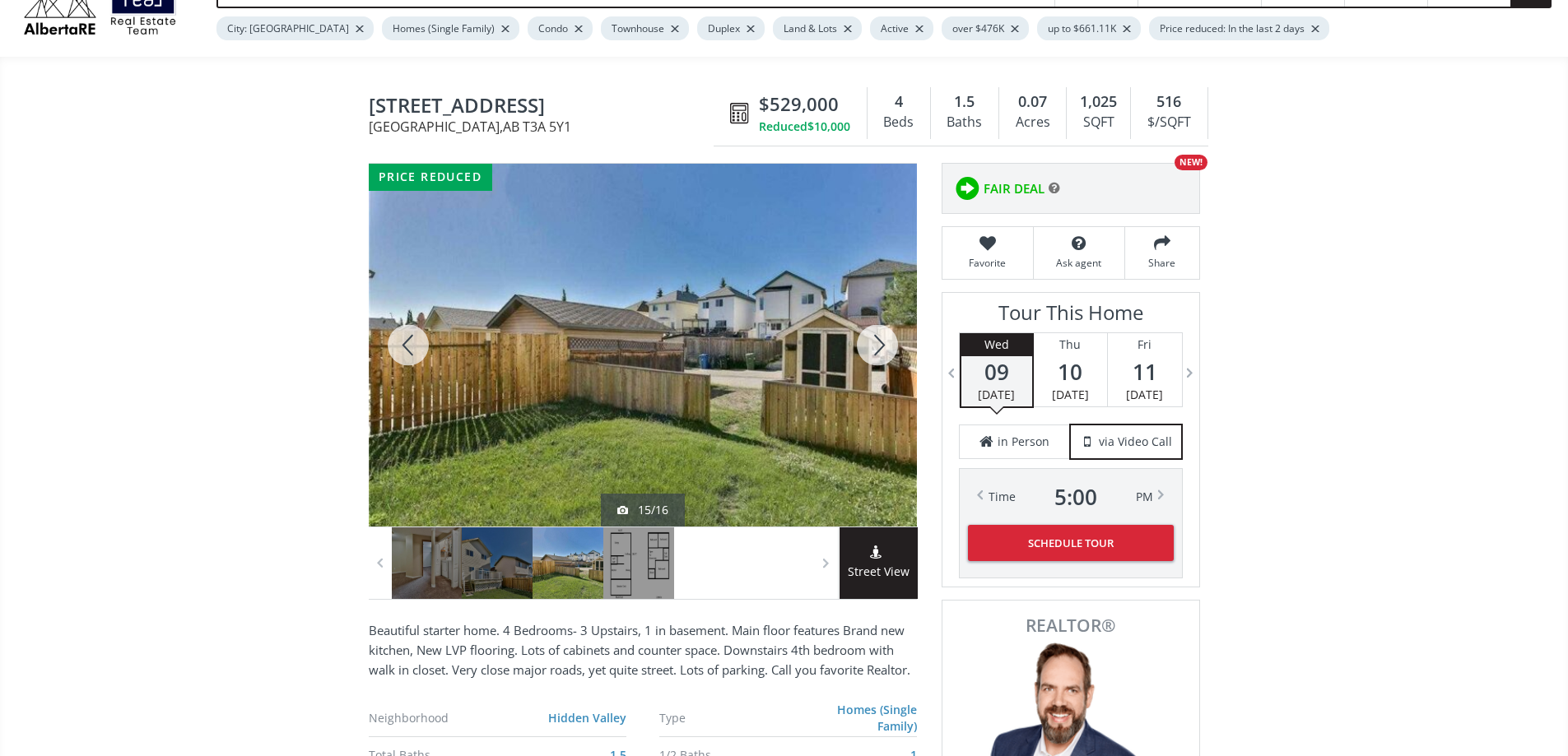 click at bounding box center [877, 345] 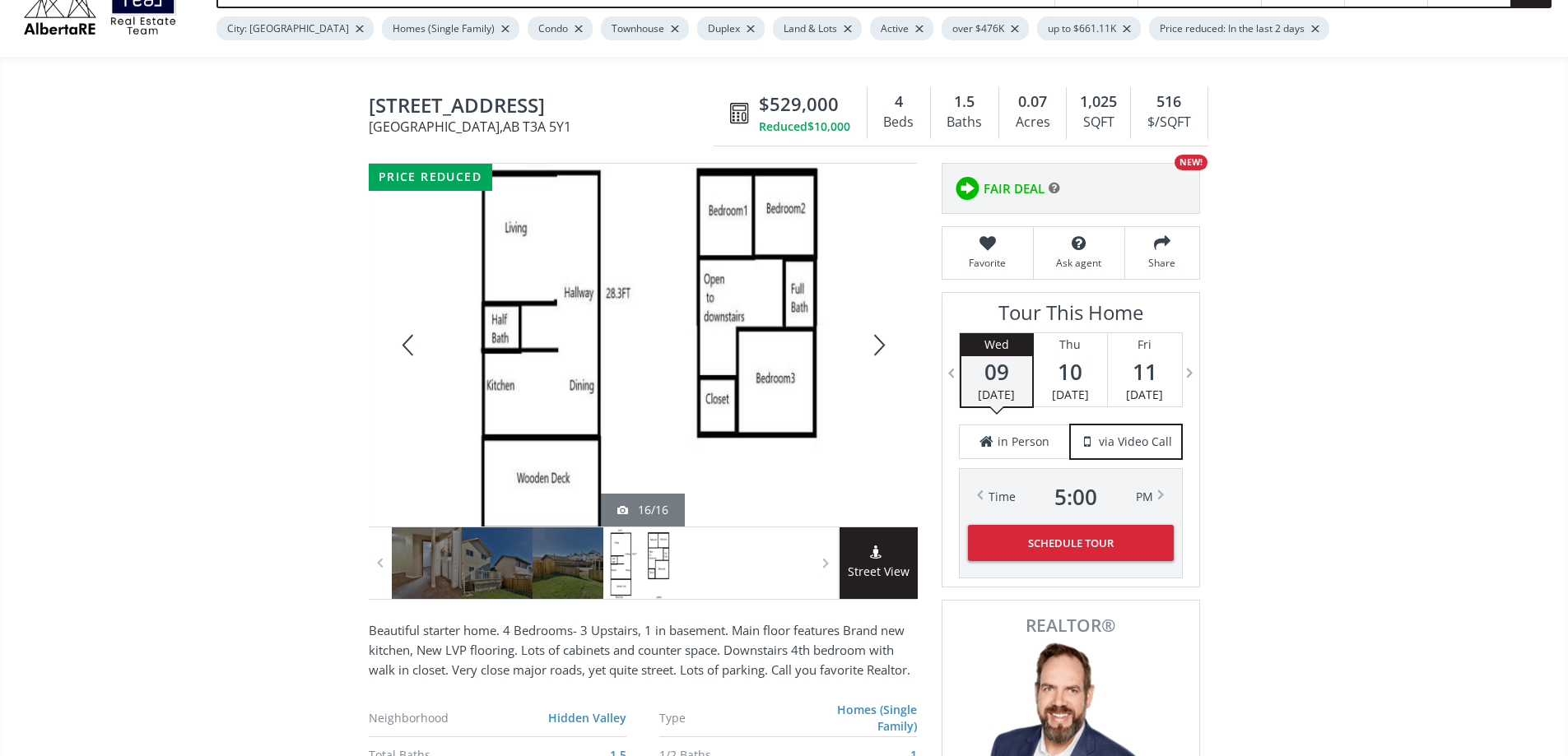 click at bounding box center (877, 345) 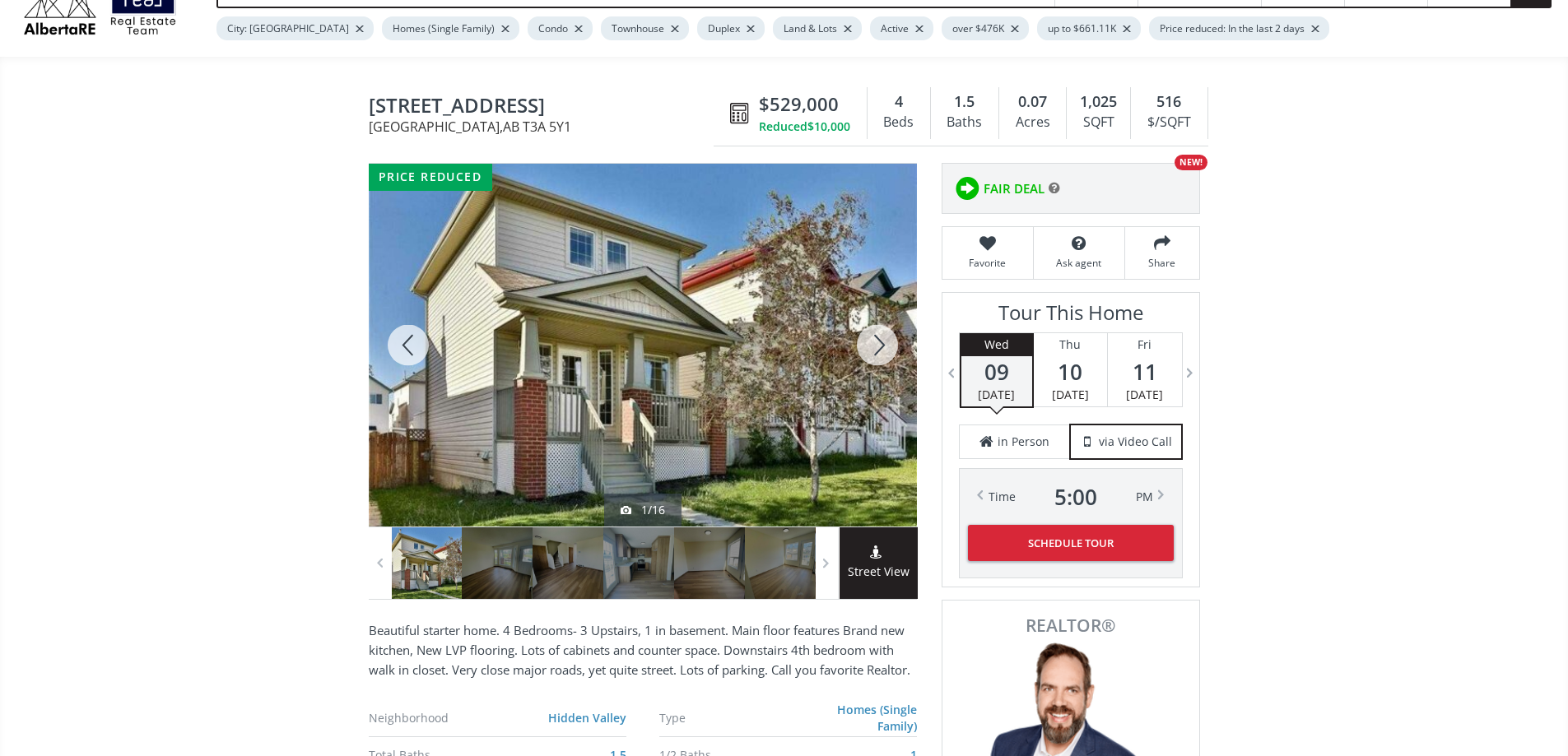 click at bounding box center (877, 345) 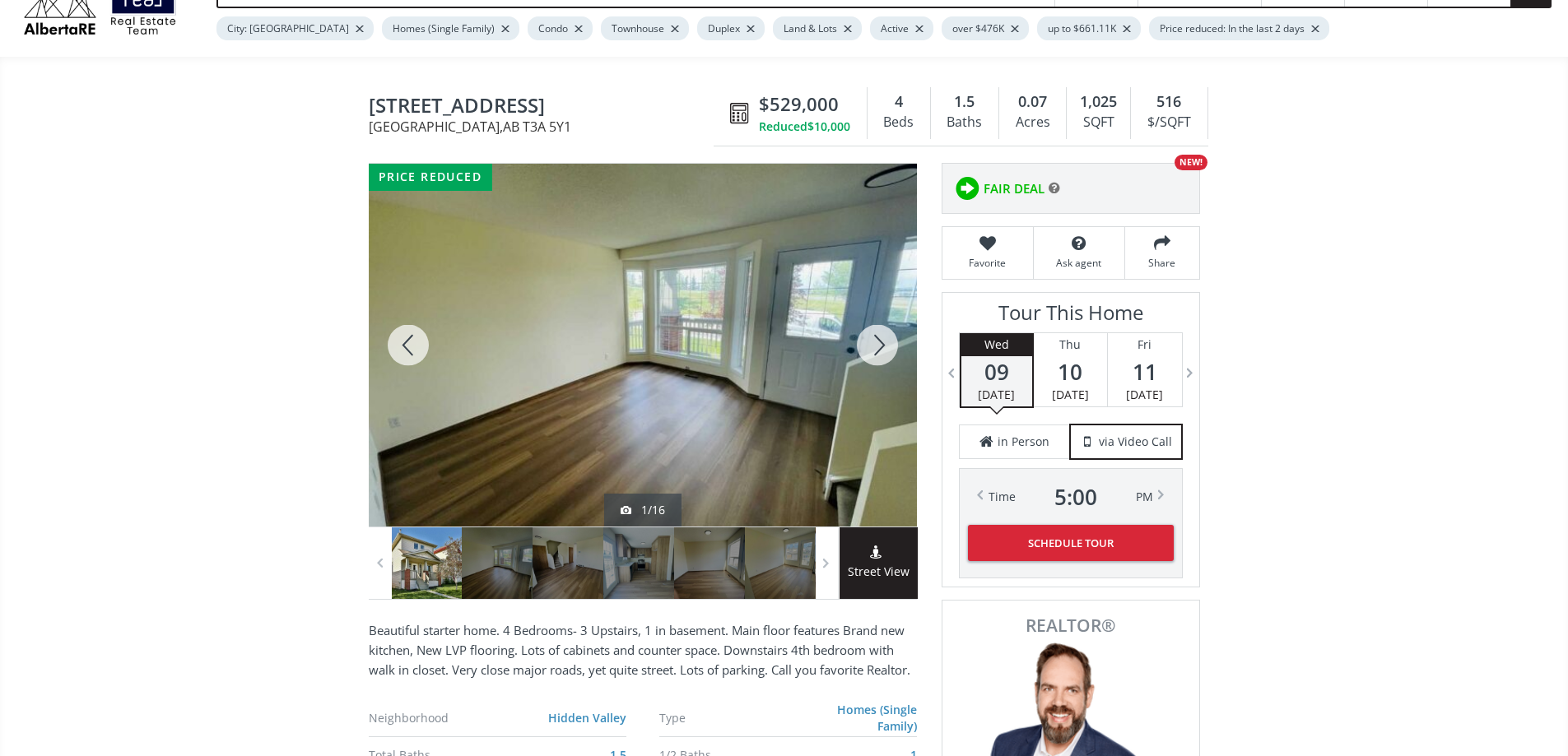 drag, startPoint x: 867, startPoint y: 396, endPoint x: 910, endPoint y: 400, distance: 43.18565 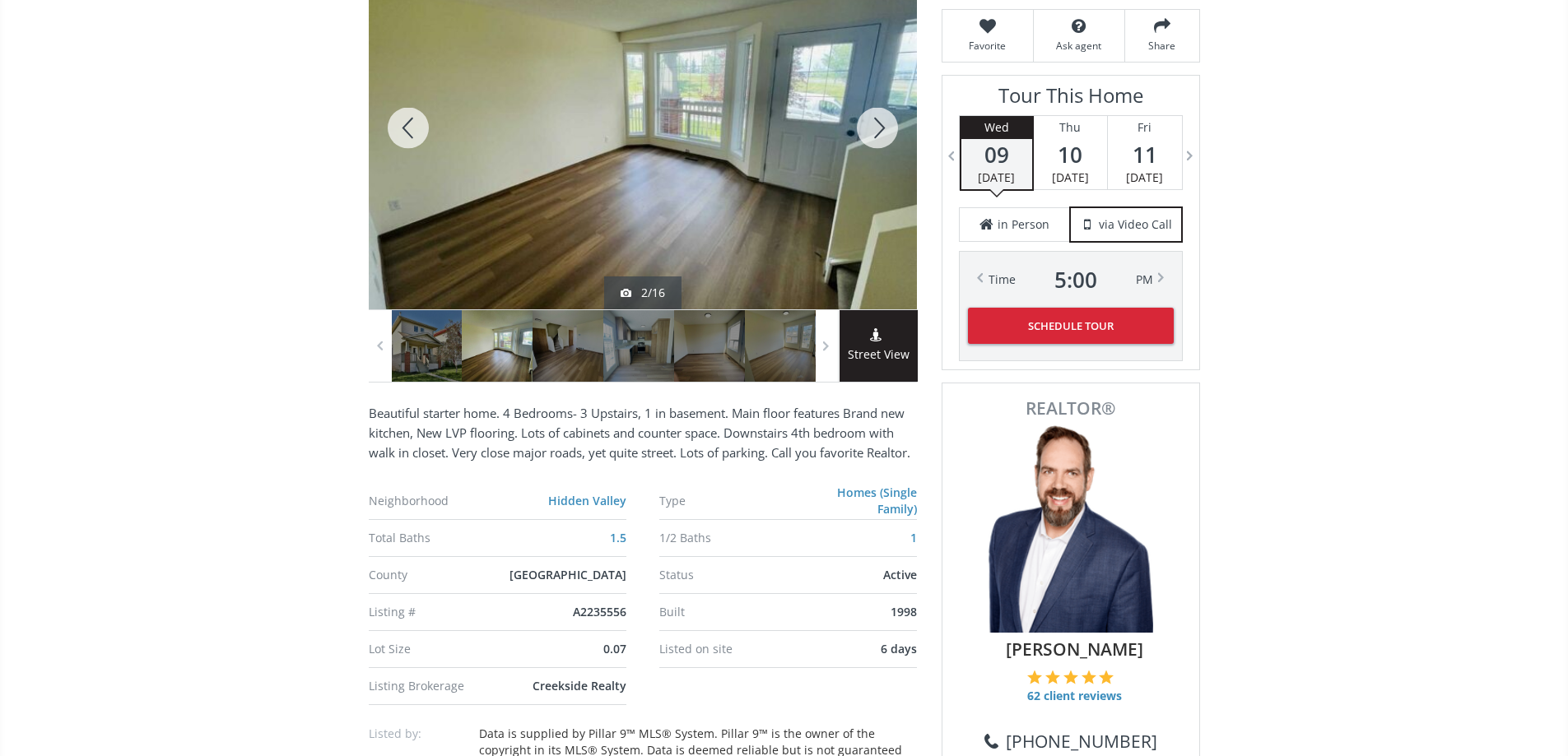 scroll, scrollTop: 576, scrollLeft: 0, axis: vertical 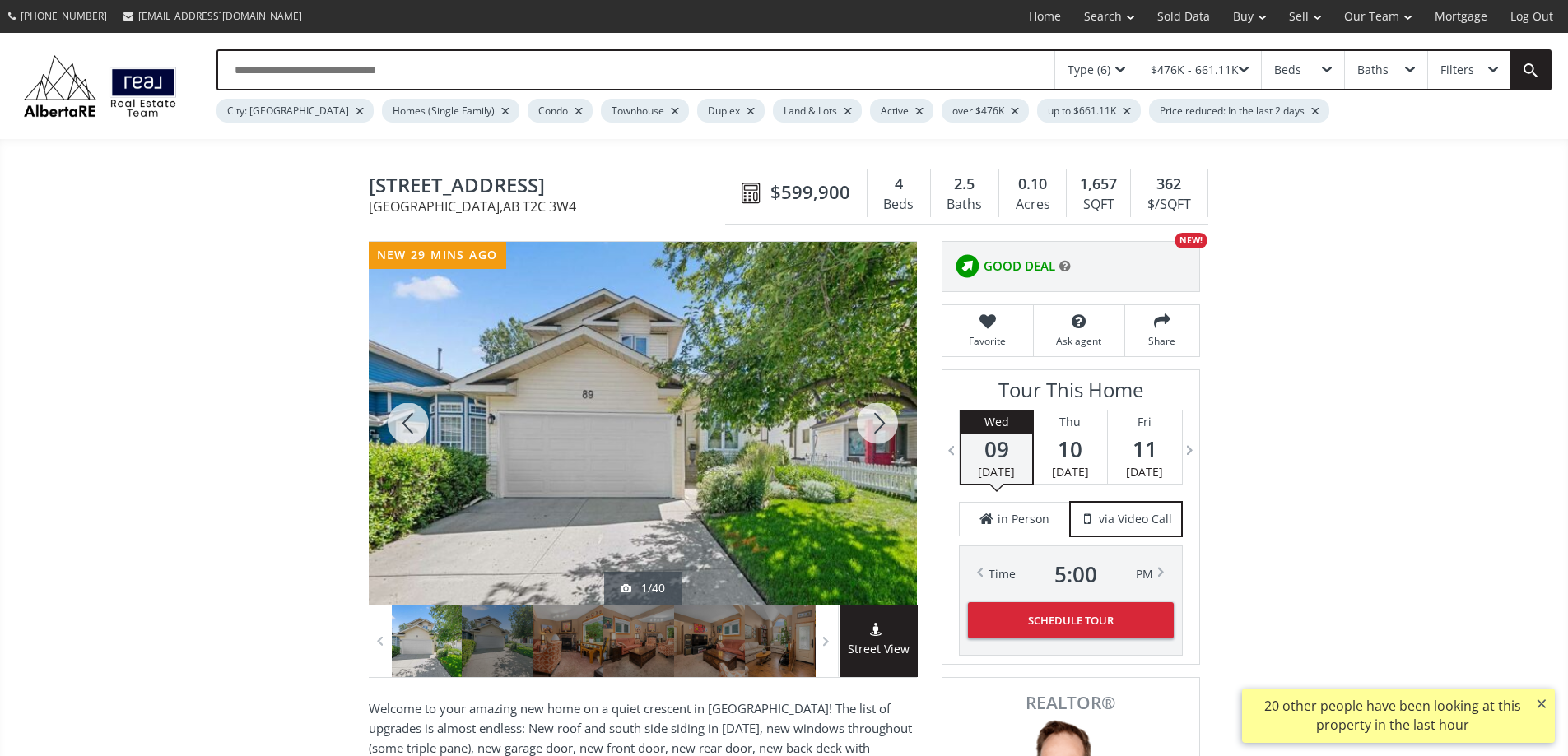 click at bounding box center (877, 423) 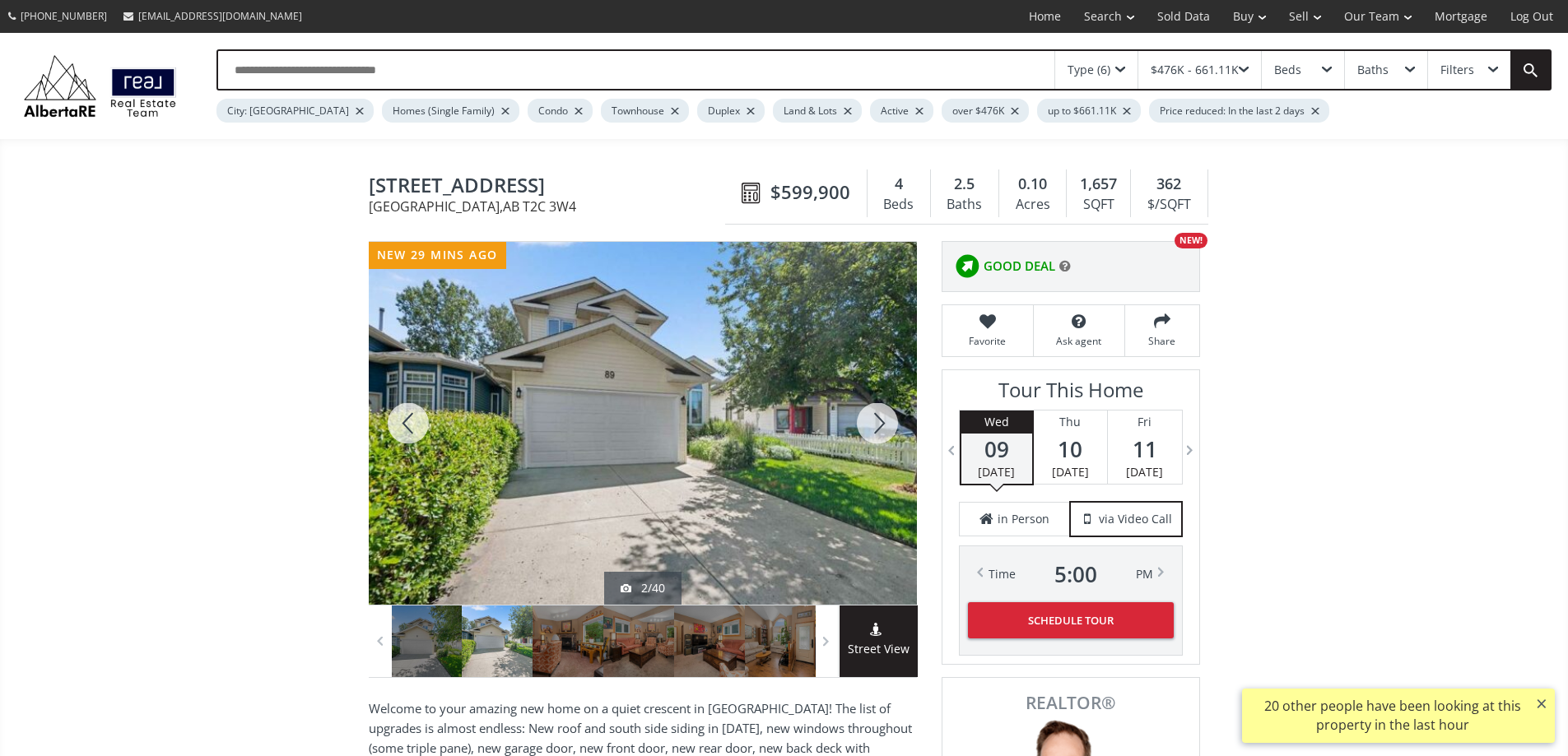 click at bounding box center (877, 423) 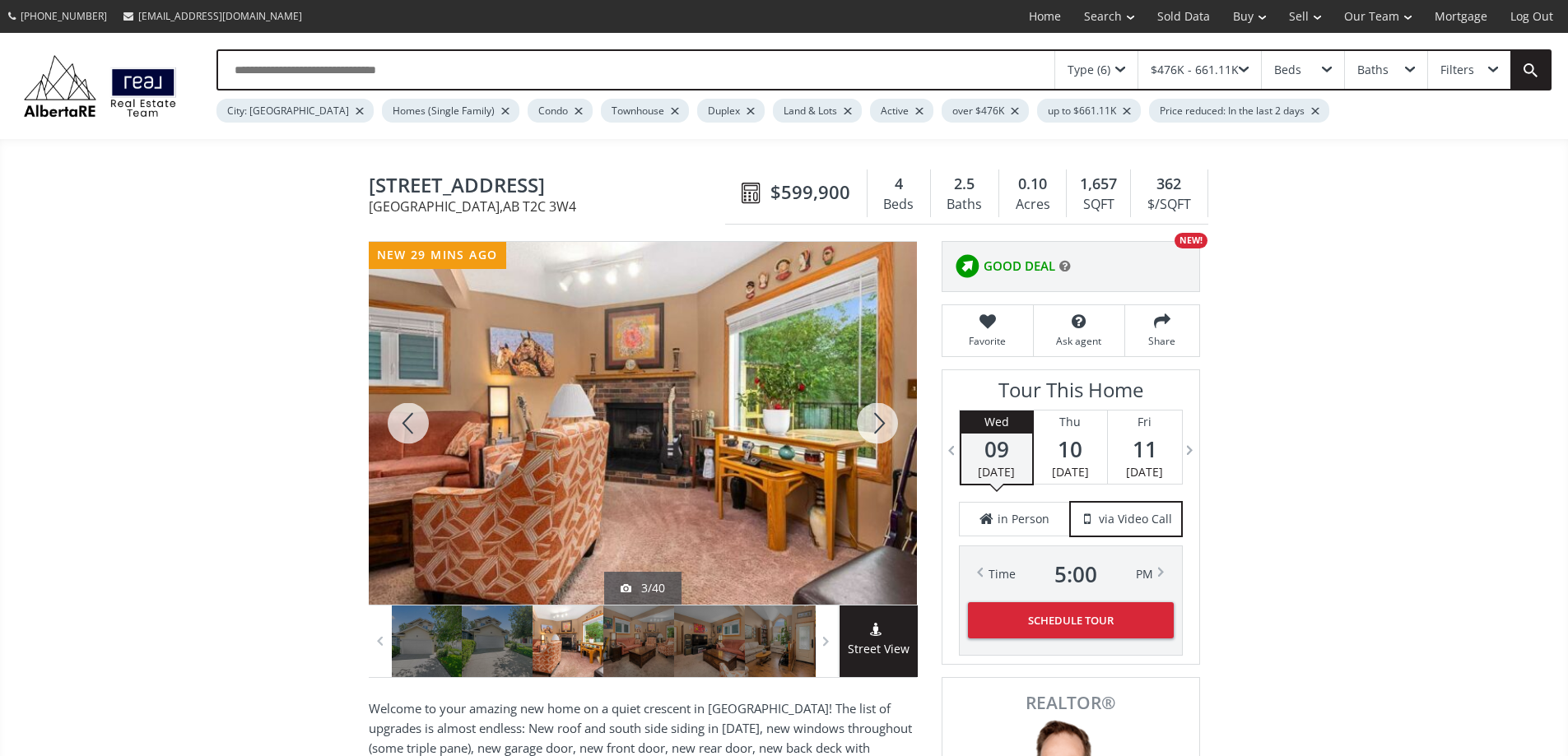 click at bounding box center [877, 423] 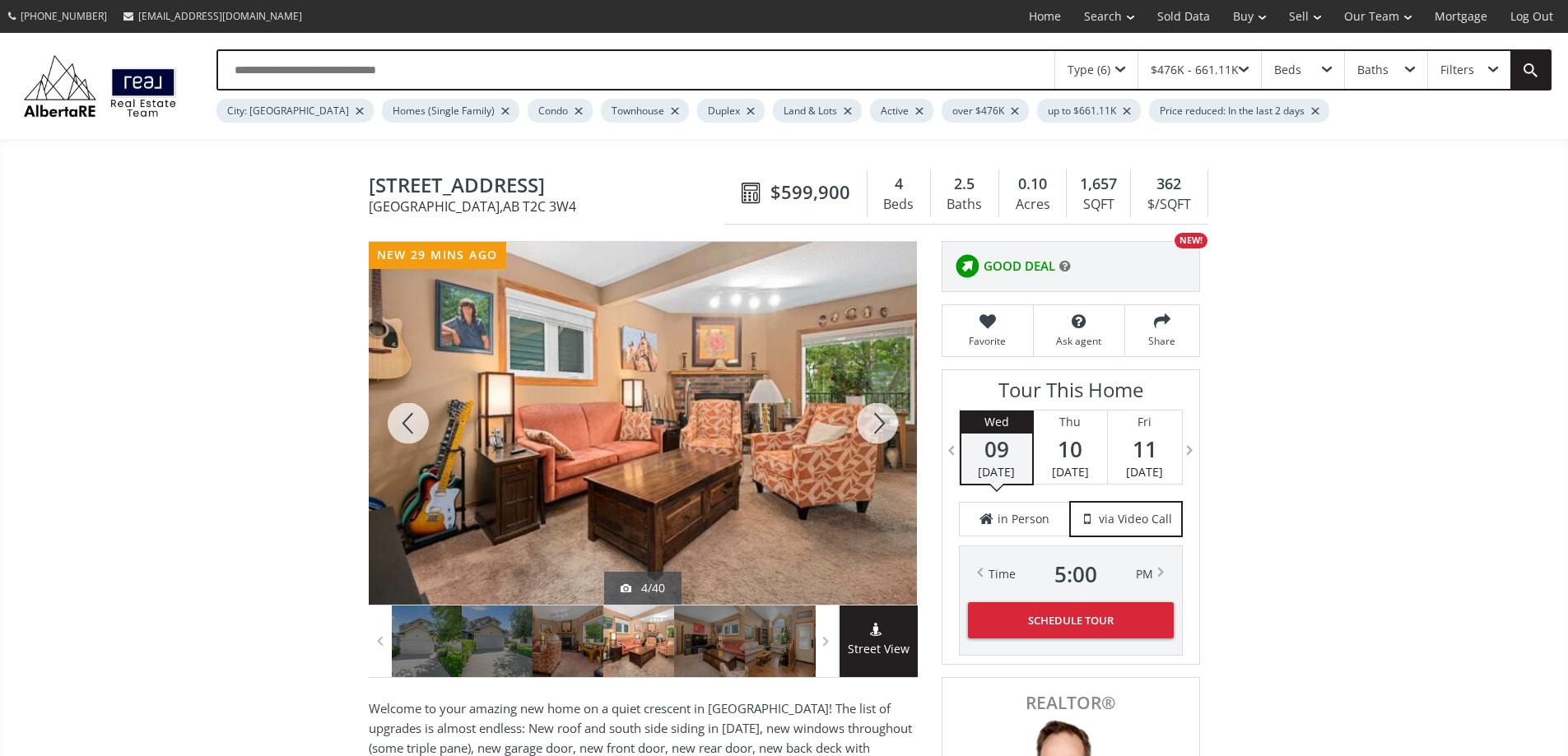 click at bounding box center [877, 423] 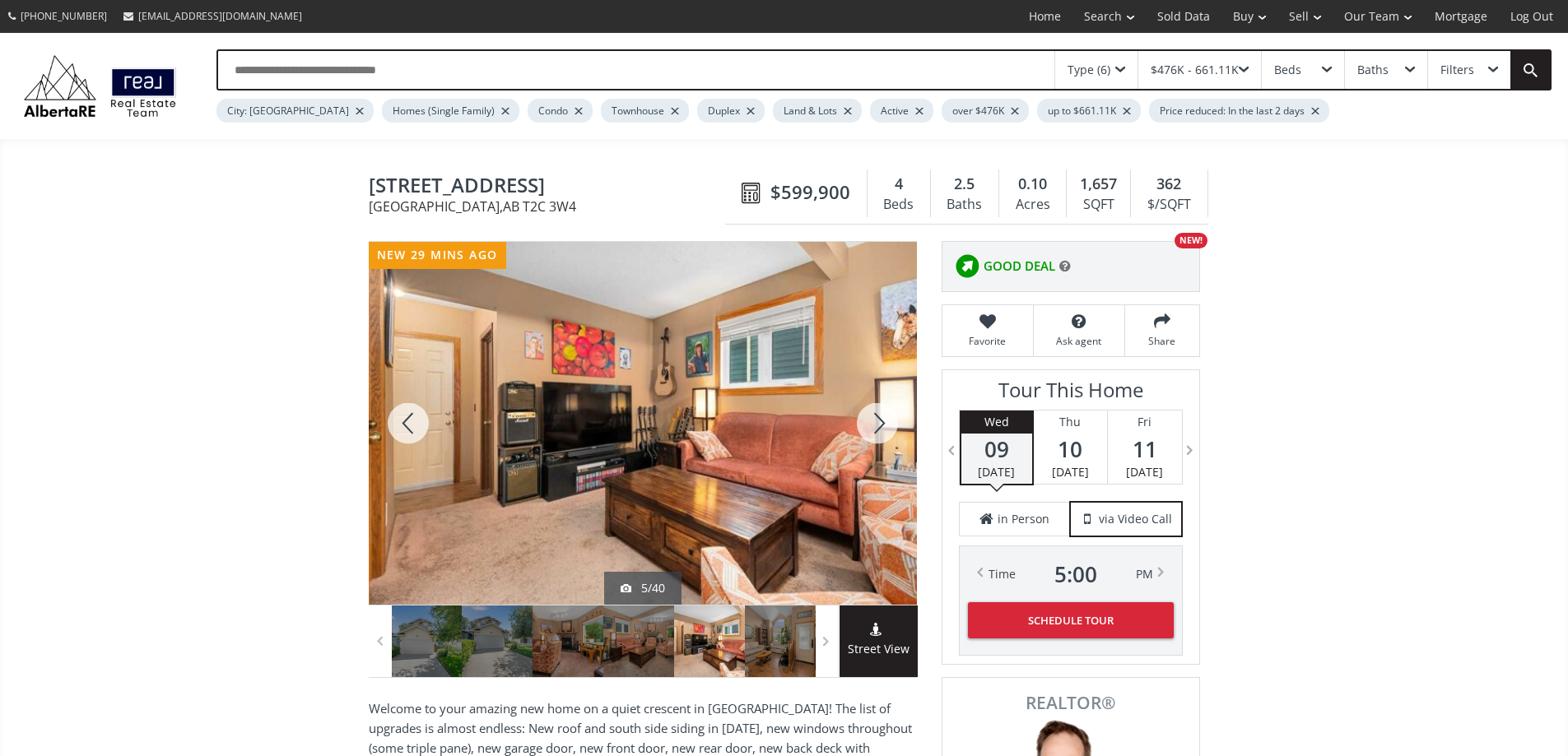 click at bounding box center (877, 423) 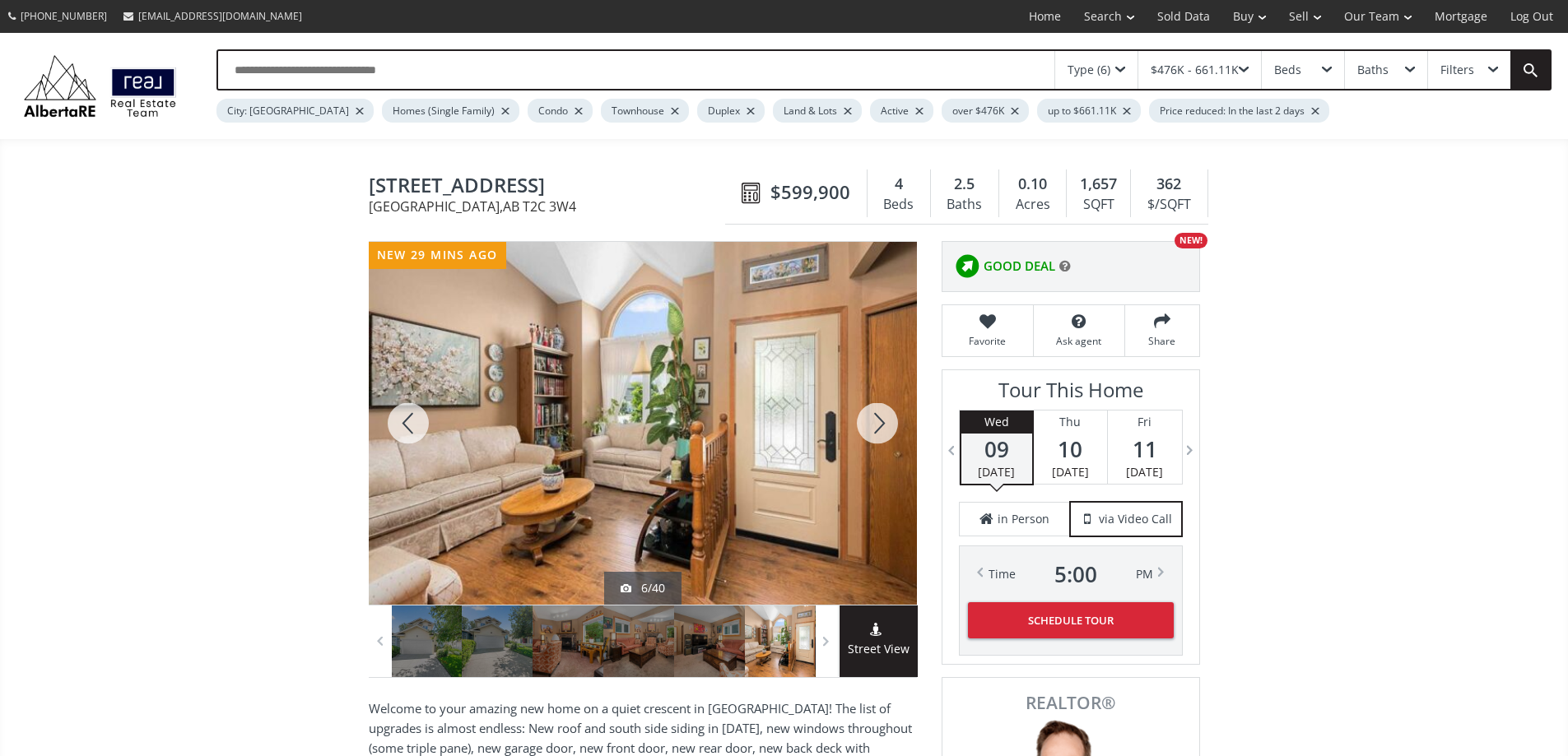 click at bounding box center [877, 423] 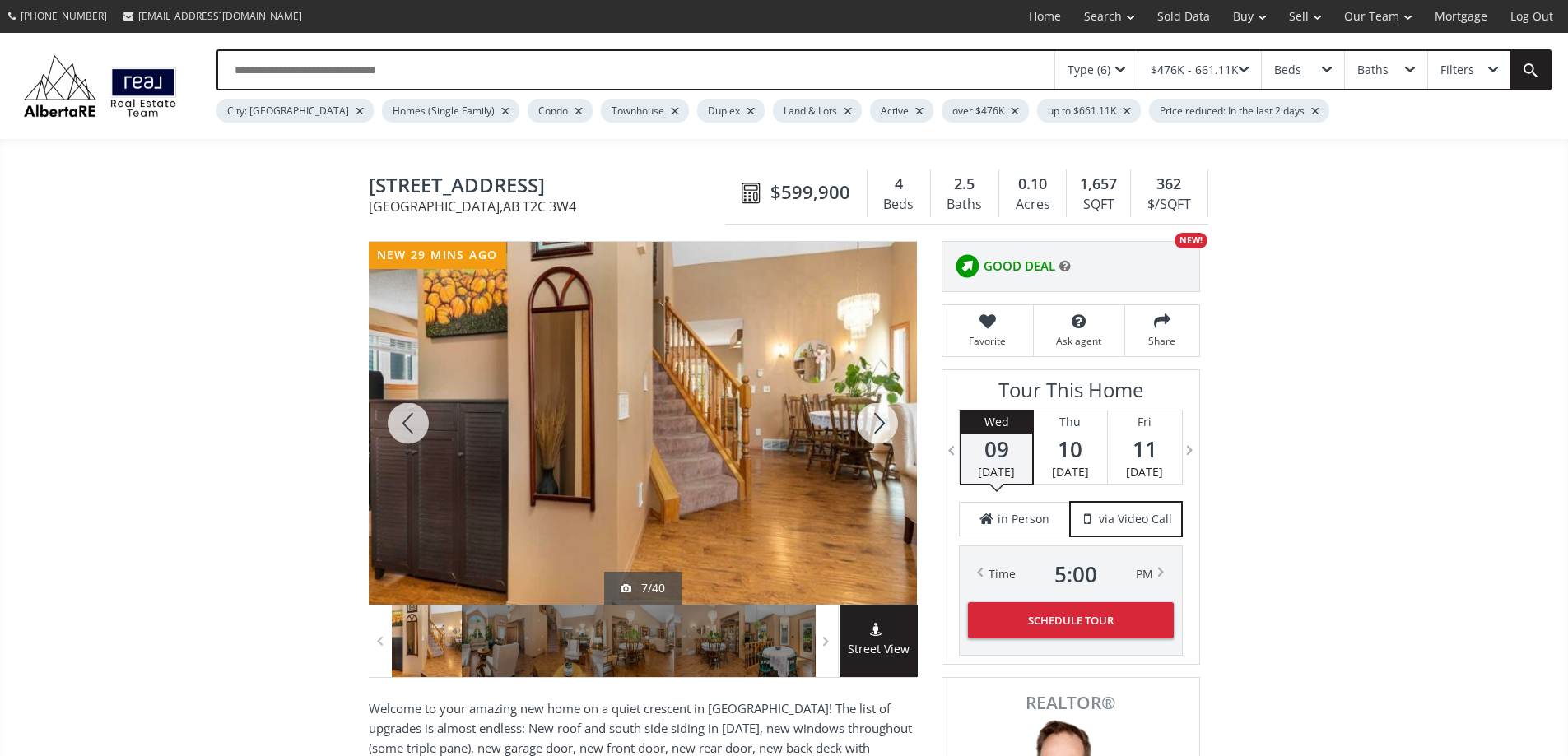 click at bounding box center (877, 423) 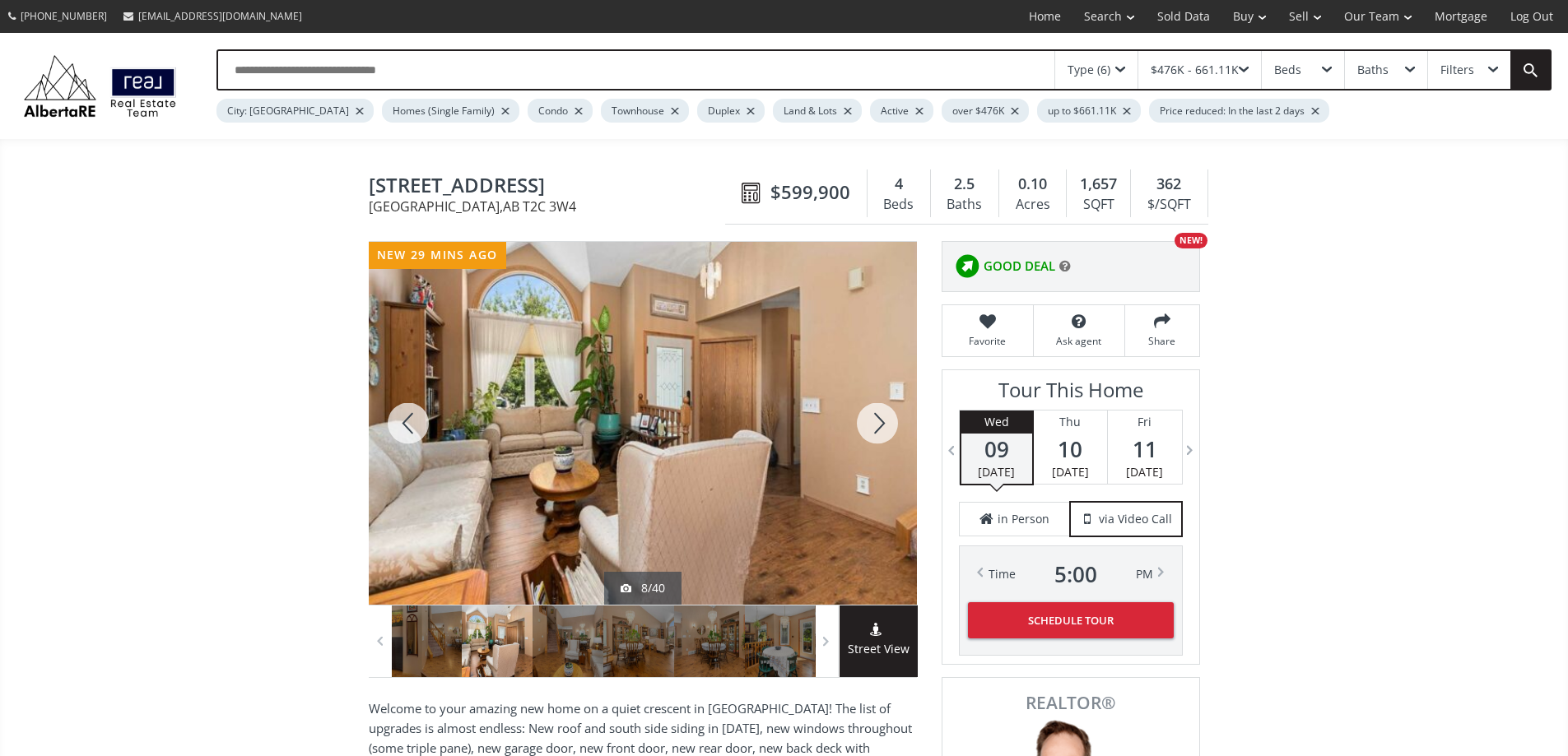 click at bounding box center [877, 423] 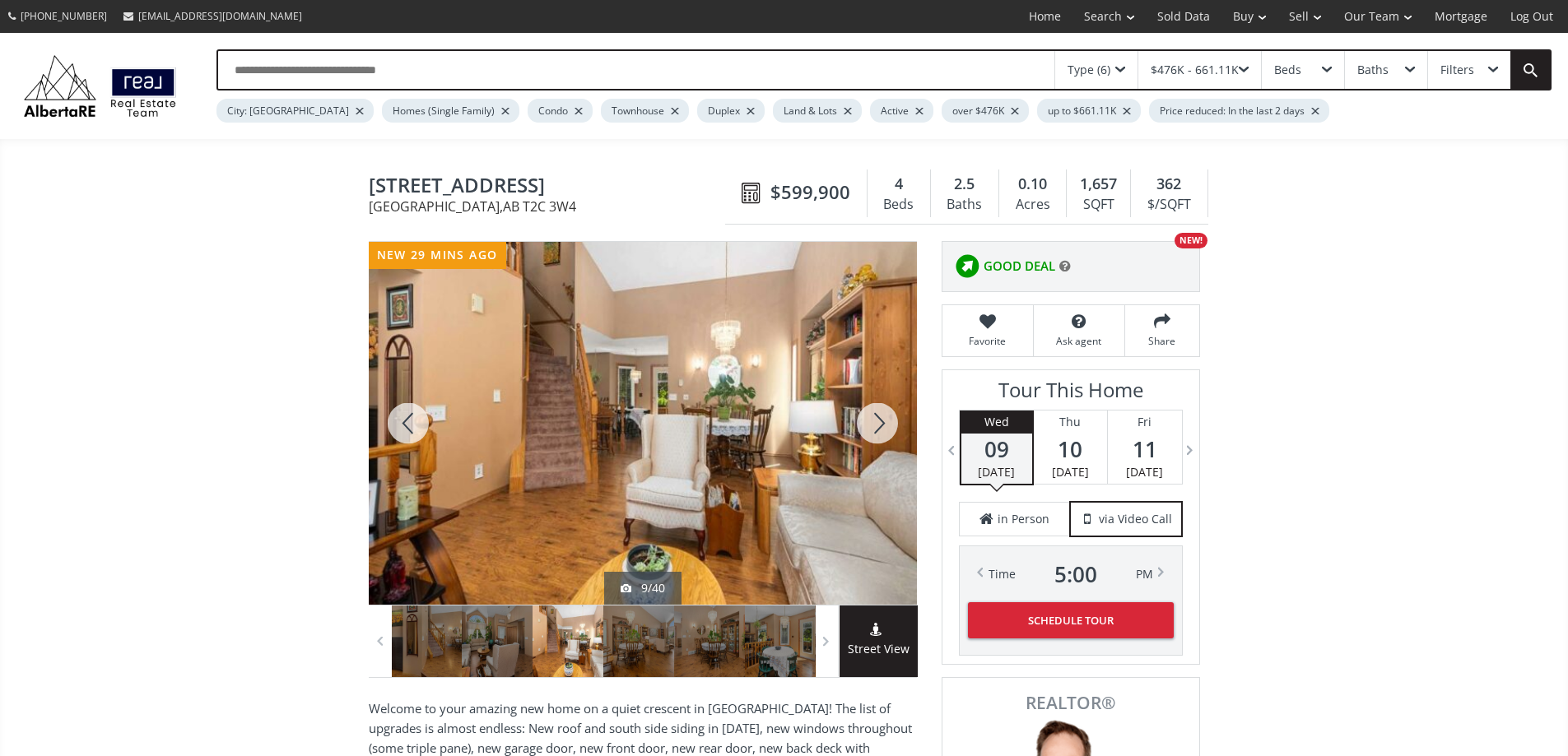click at bounding box center [877, 423] 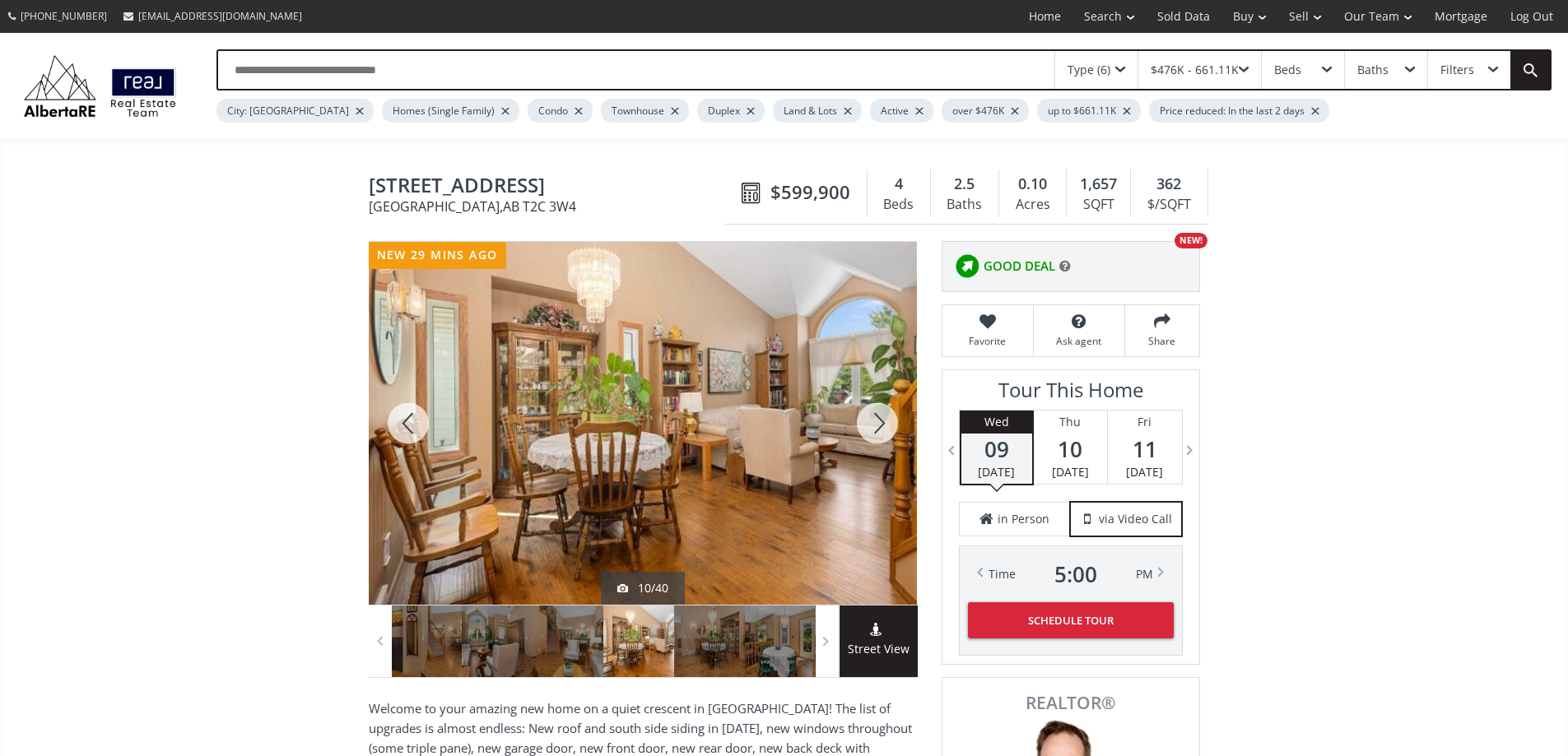 click at bounding box center (877, 423) 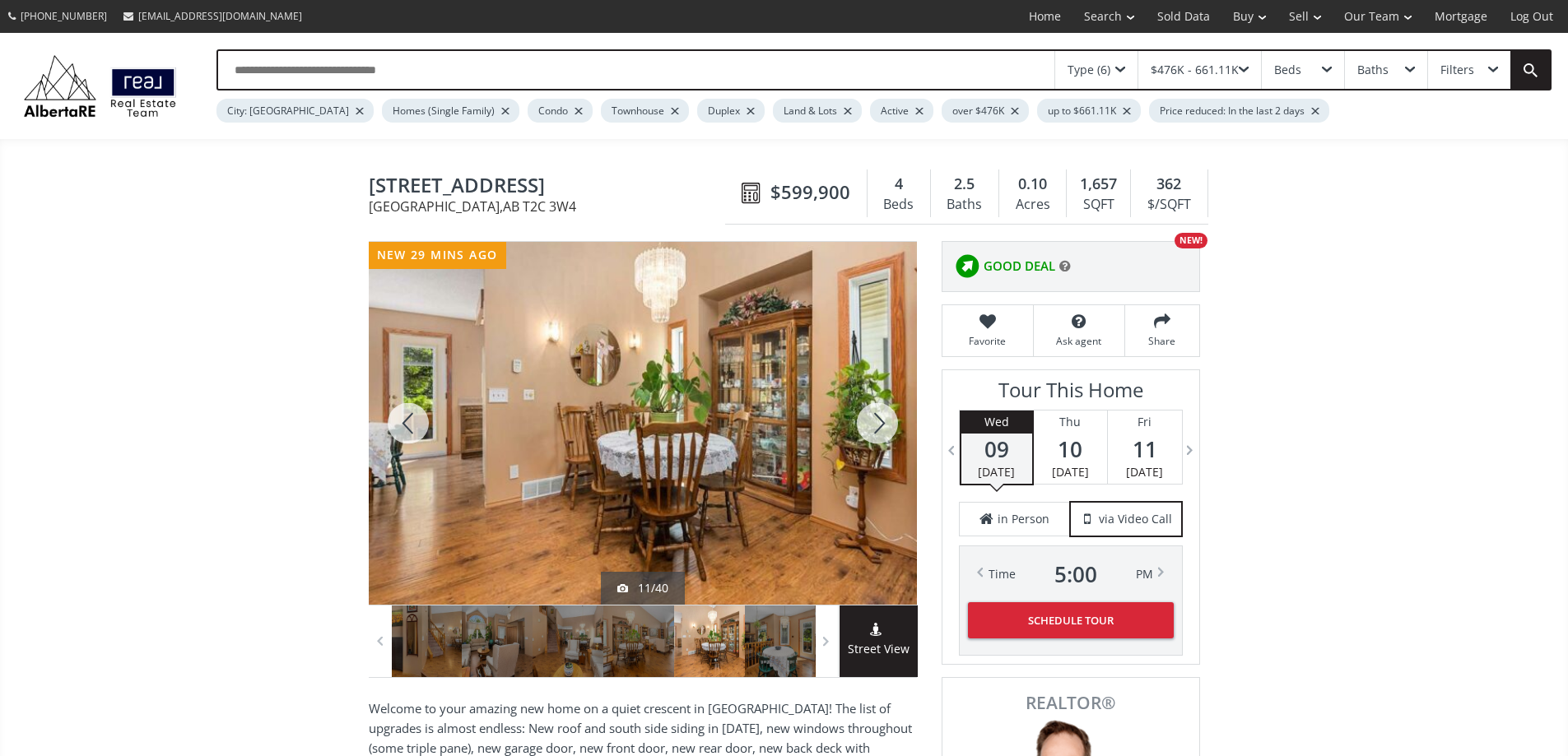 click at bounding box center [877, 423] 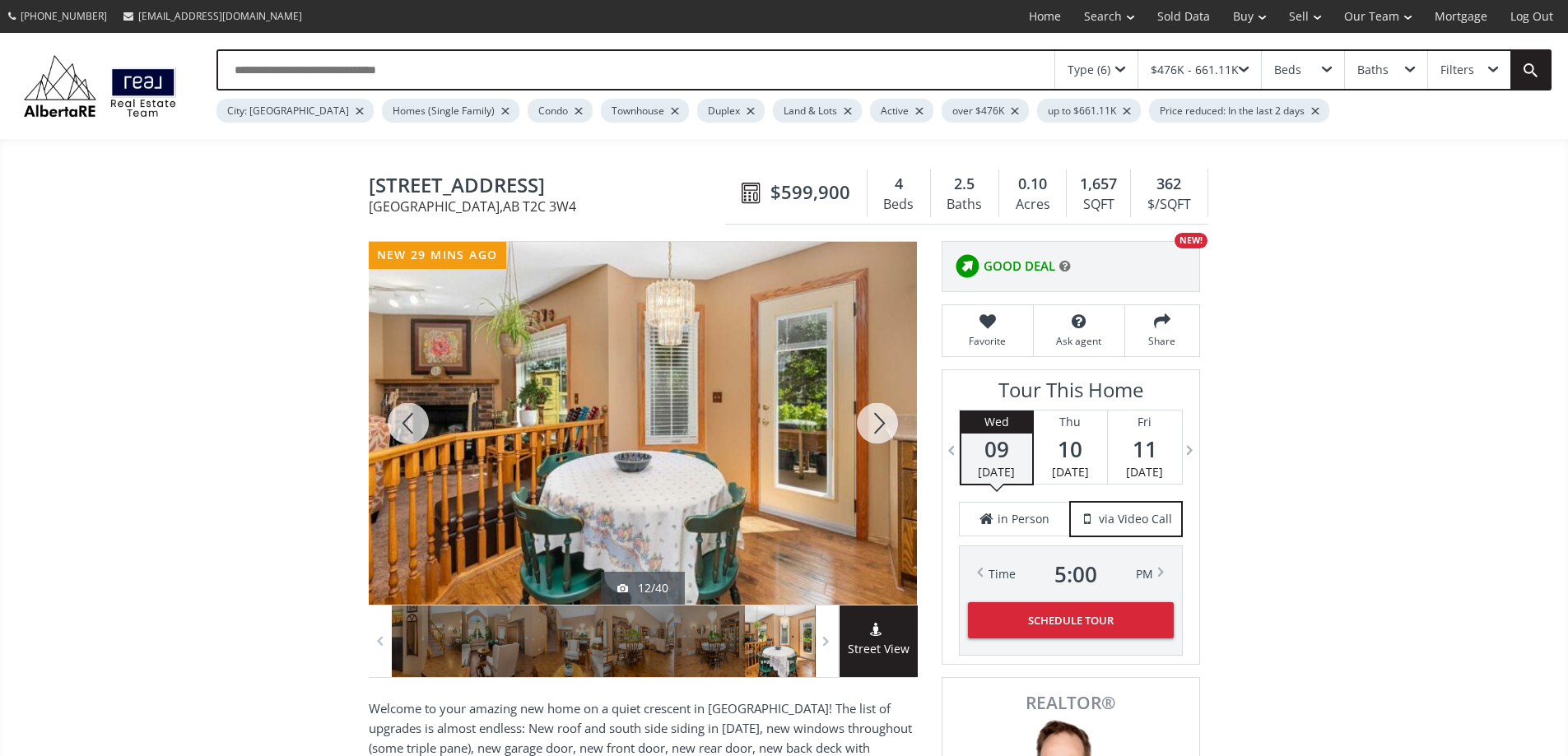 click at bounding box center (877, 423) 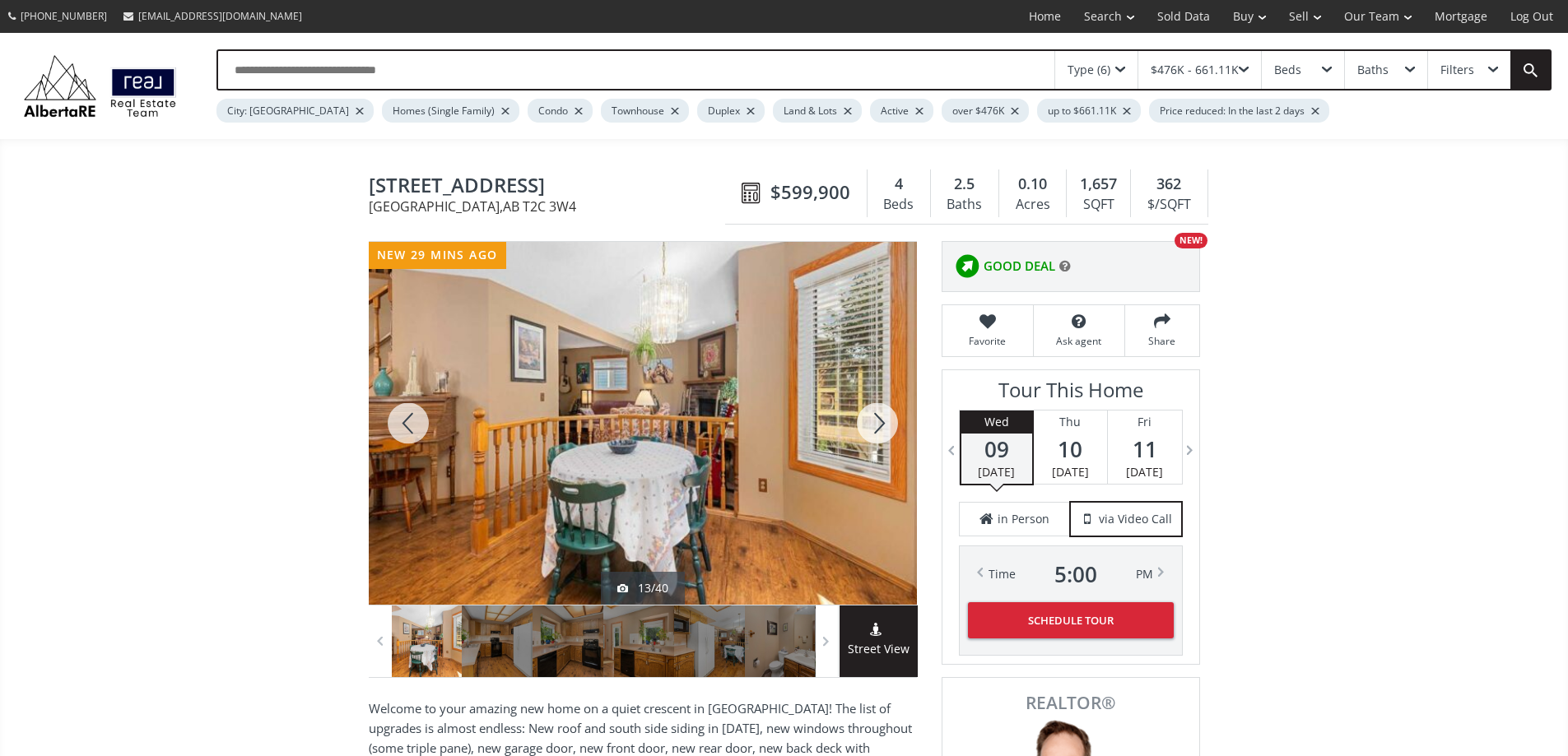 click at bounding box center (877, 423) 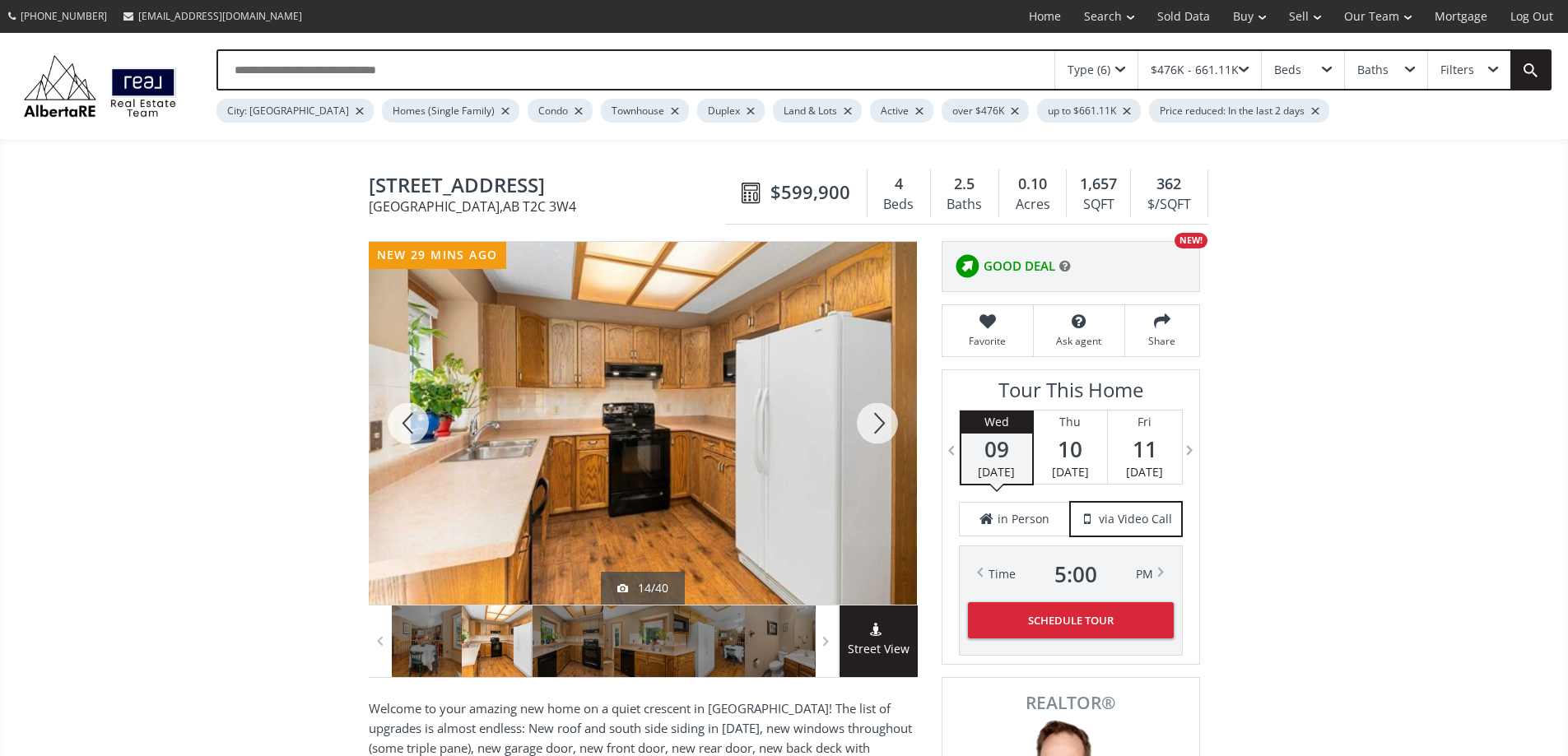 click at bounding box center [877, 423] 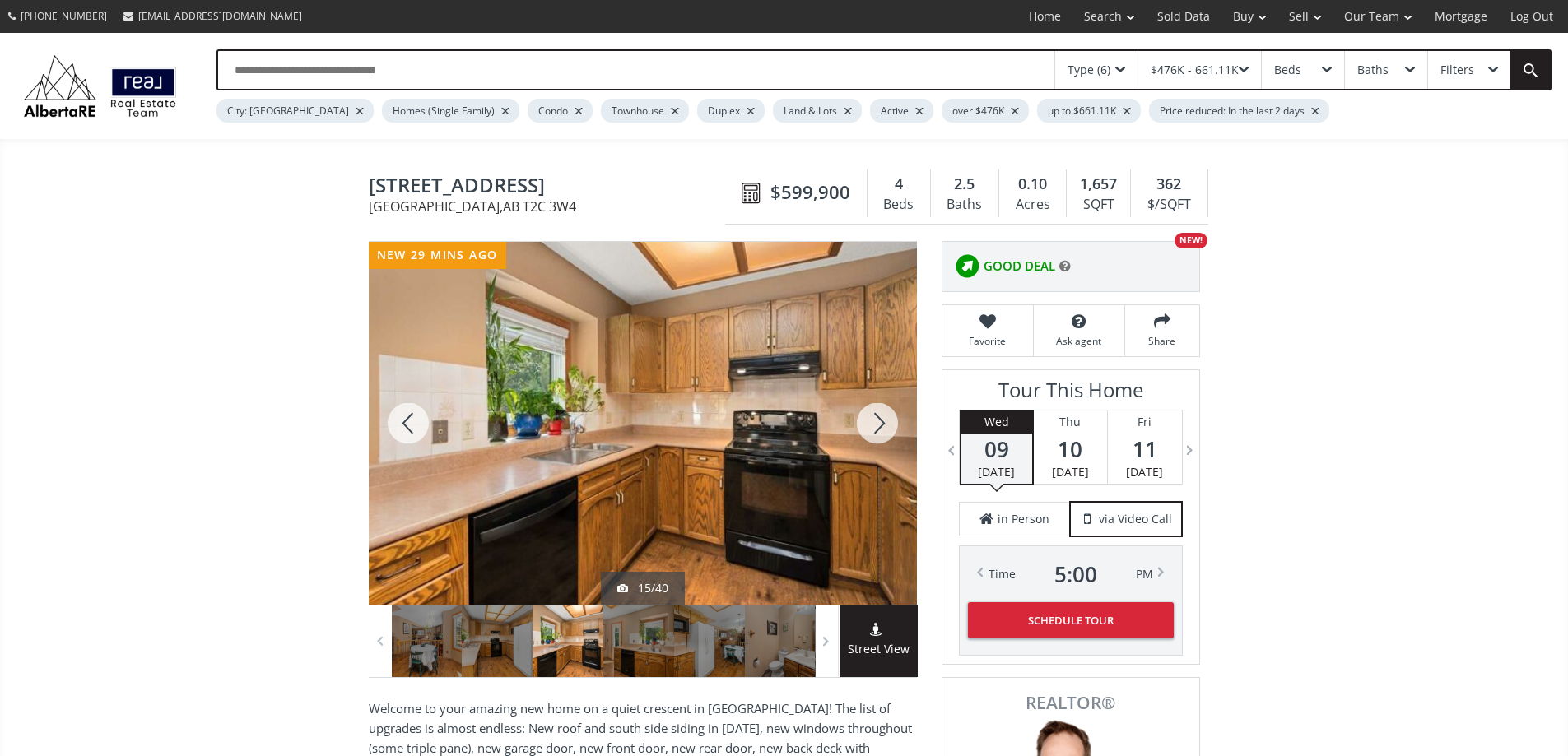 click at bounding box center (877, 423) 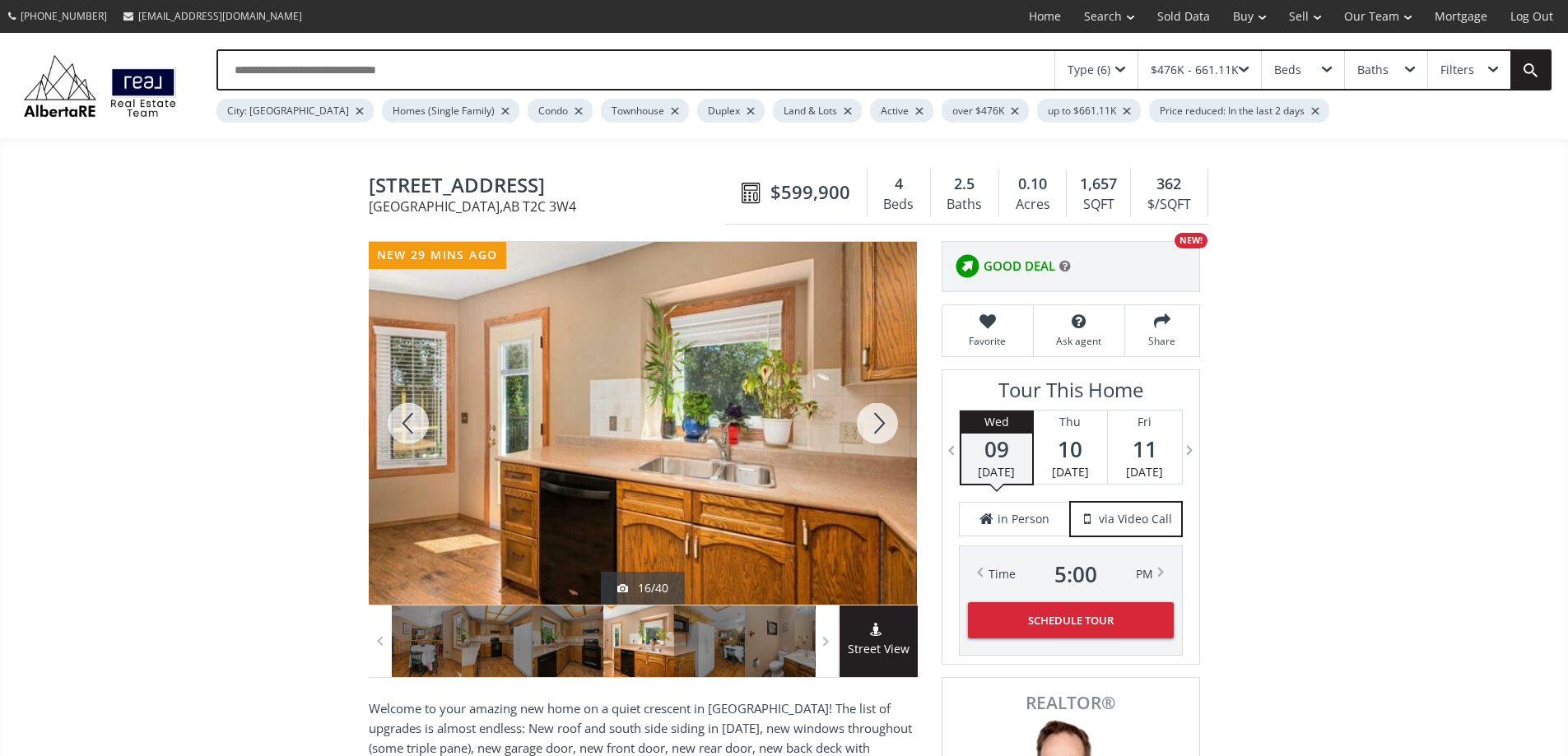 click at bounding box center [877, 423] 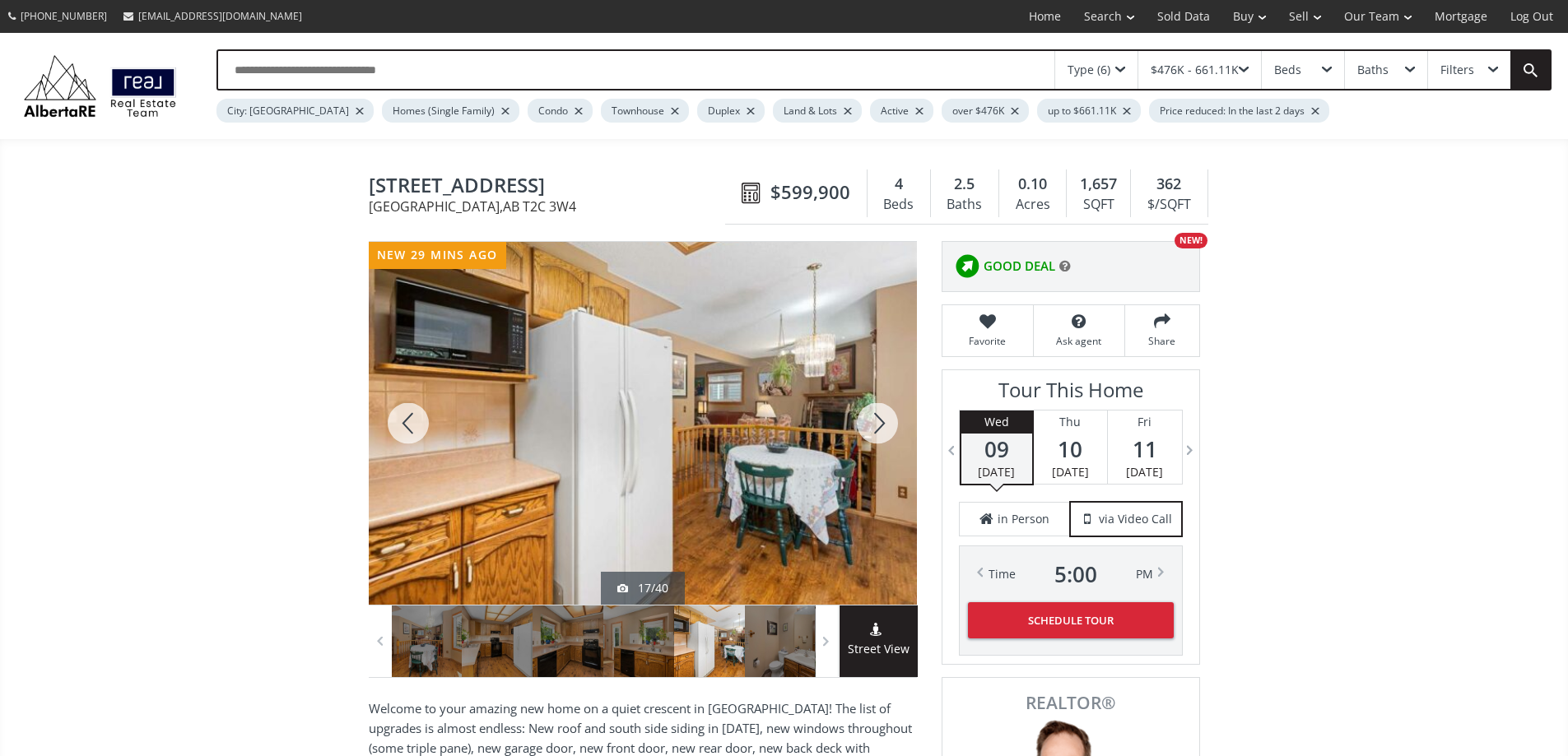 click at bounding box center (877, 423) 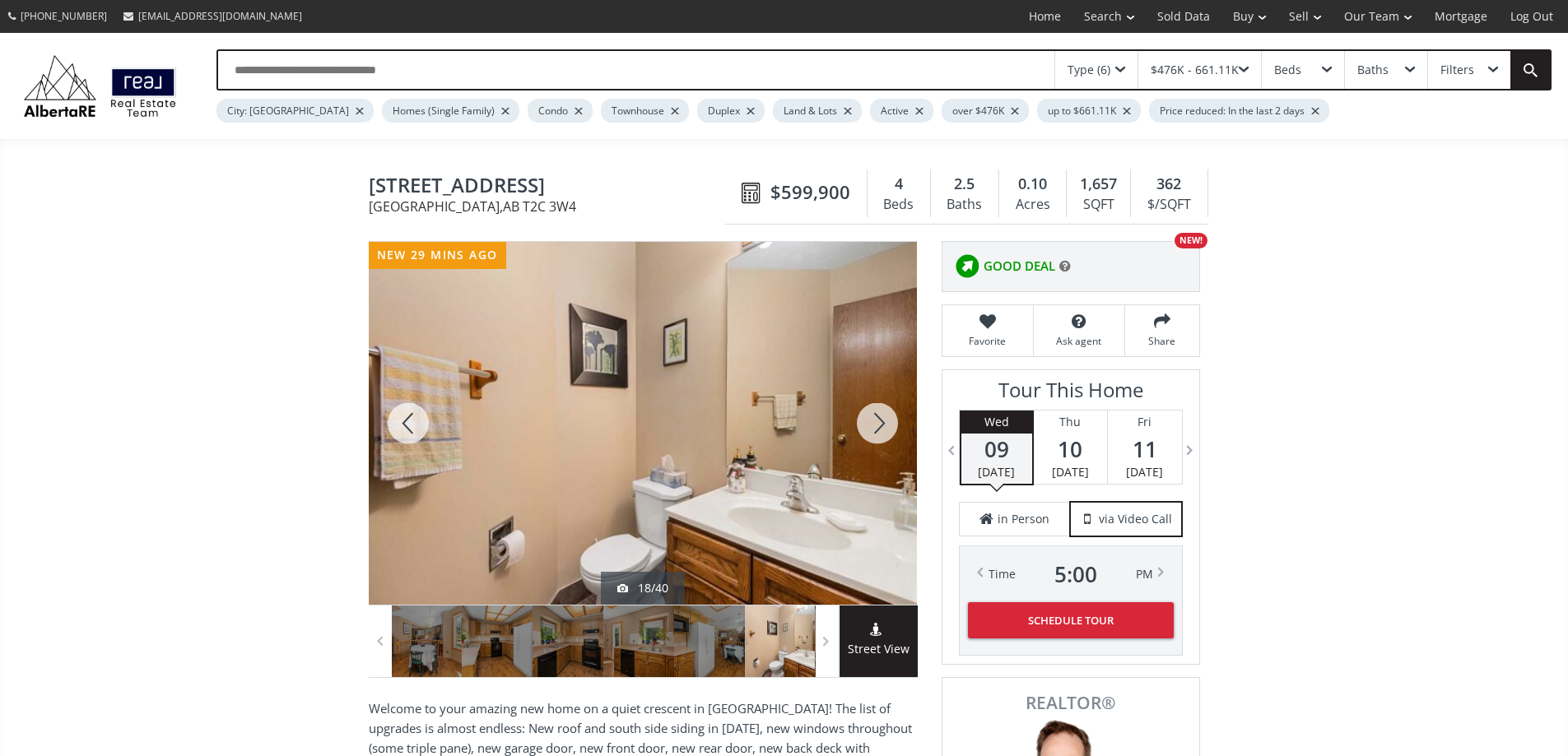 click at bounding box center (877, 423) 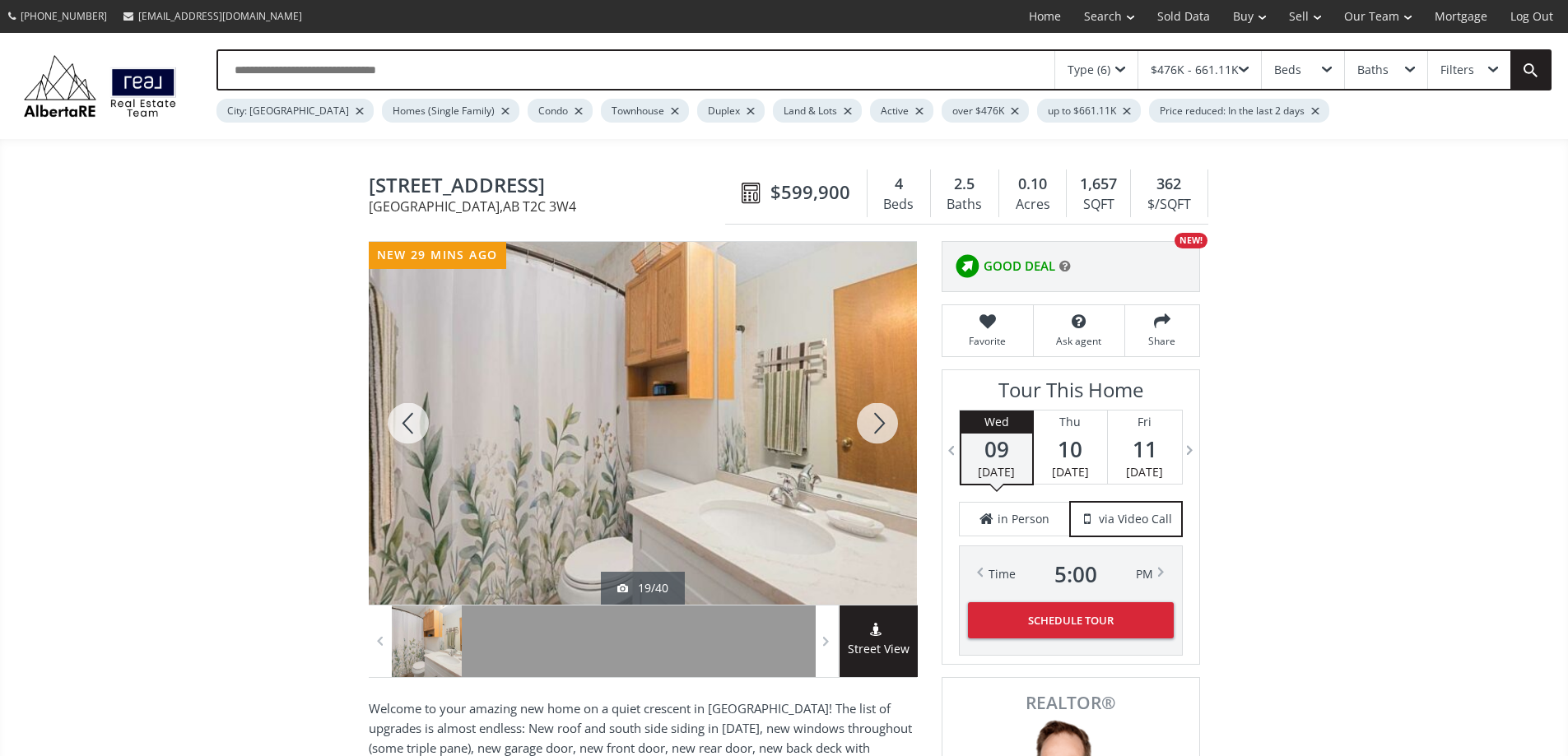 click at bounding box center (877, 423) 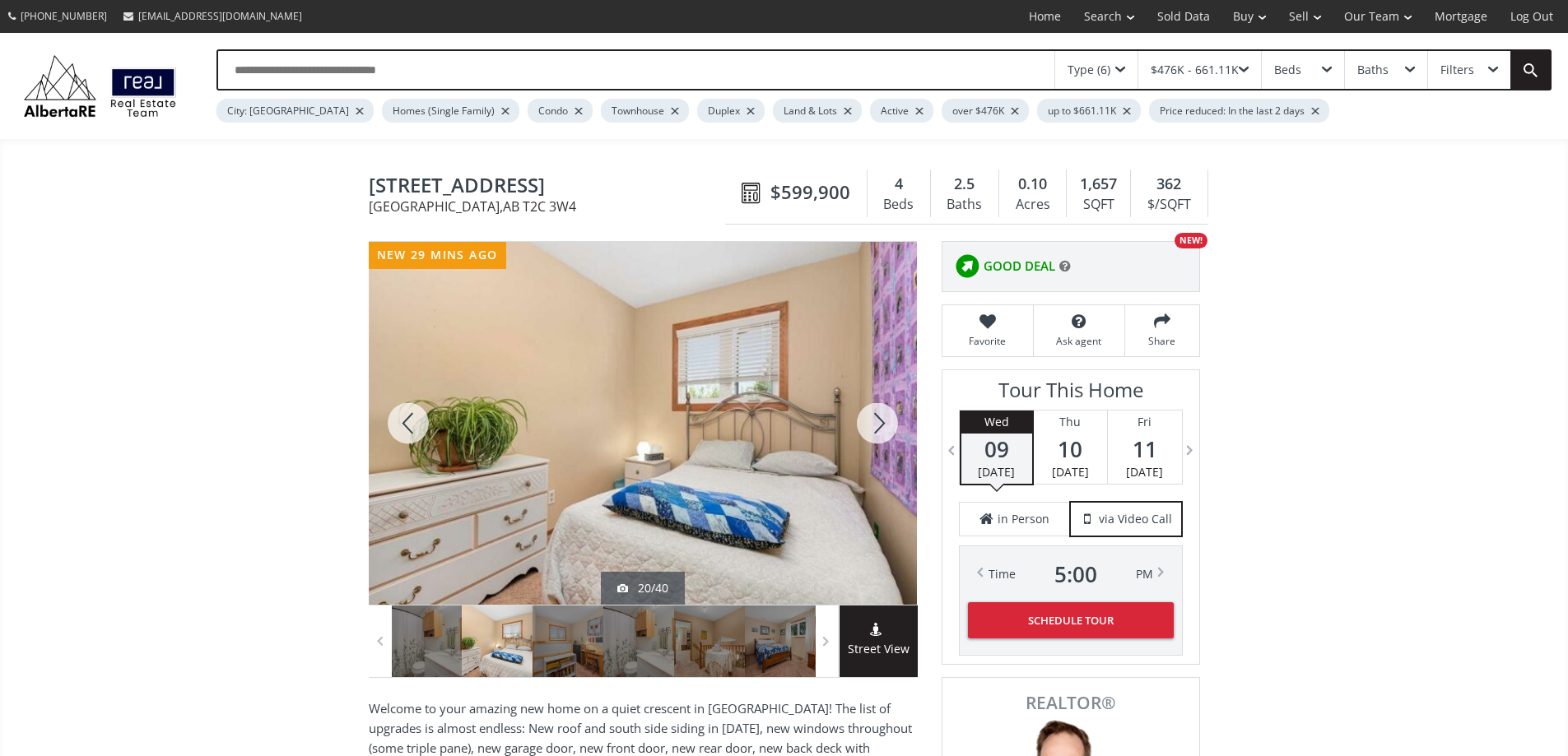 click at bounding box center [877, 423] 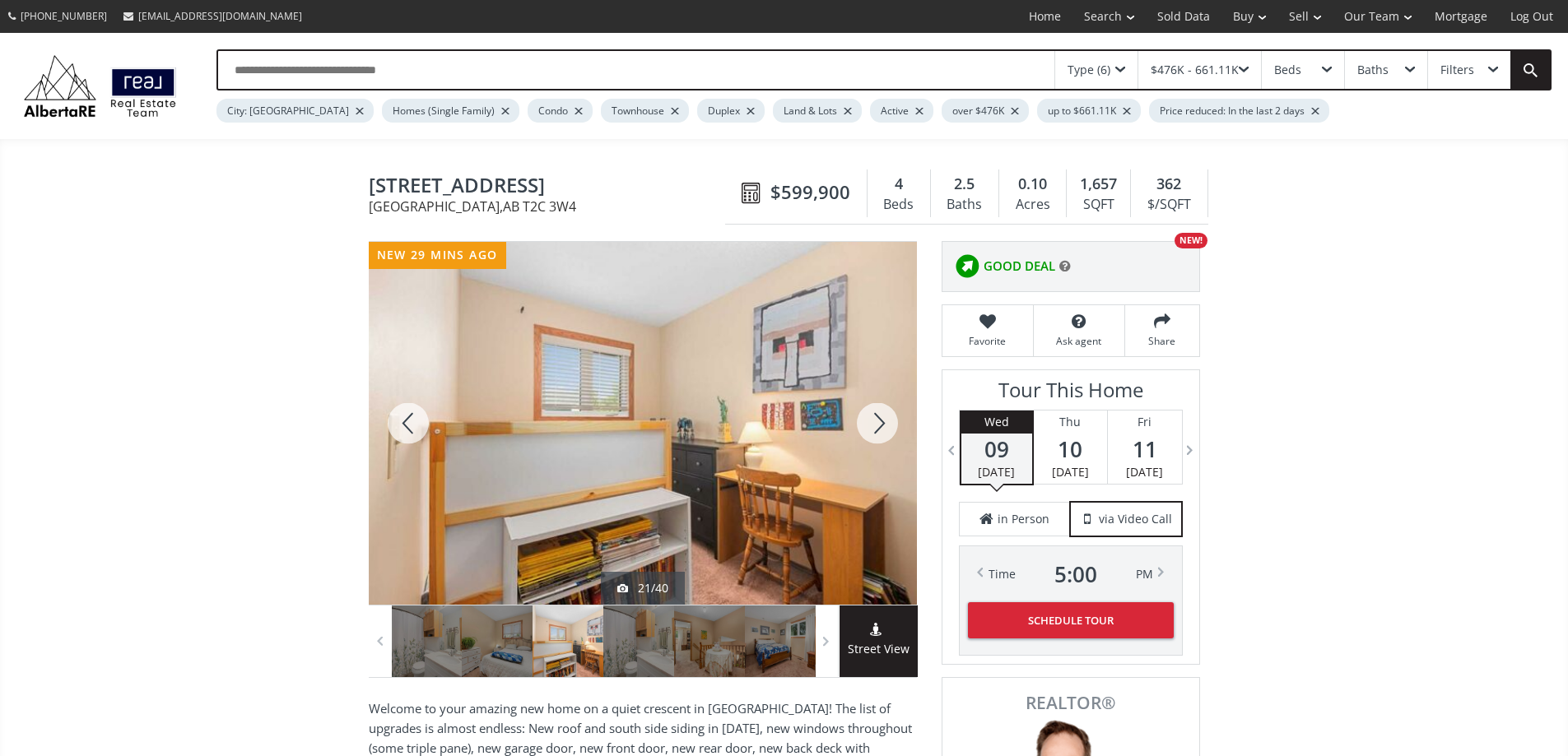 click at bounding box center (877, 423) 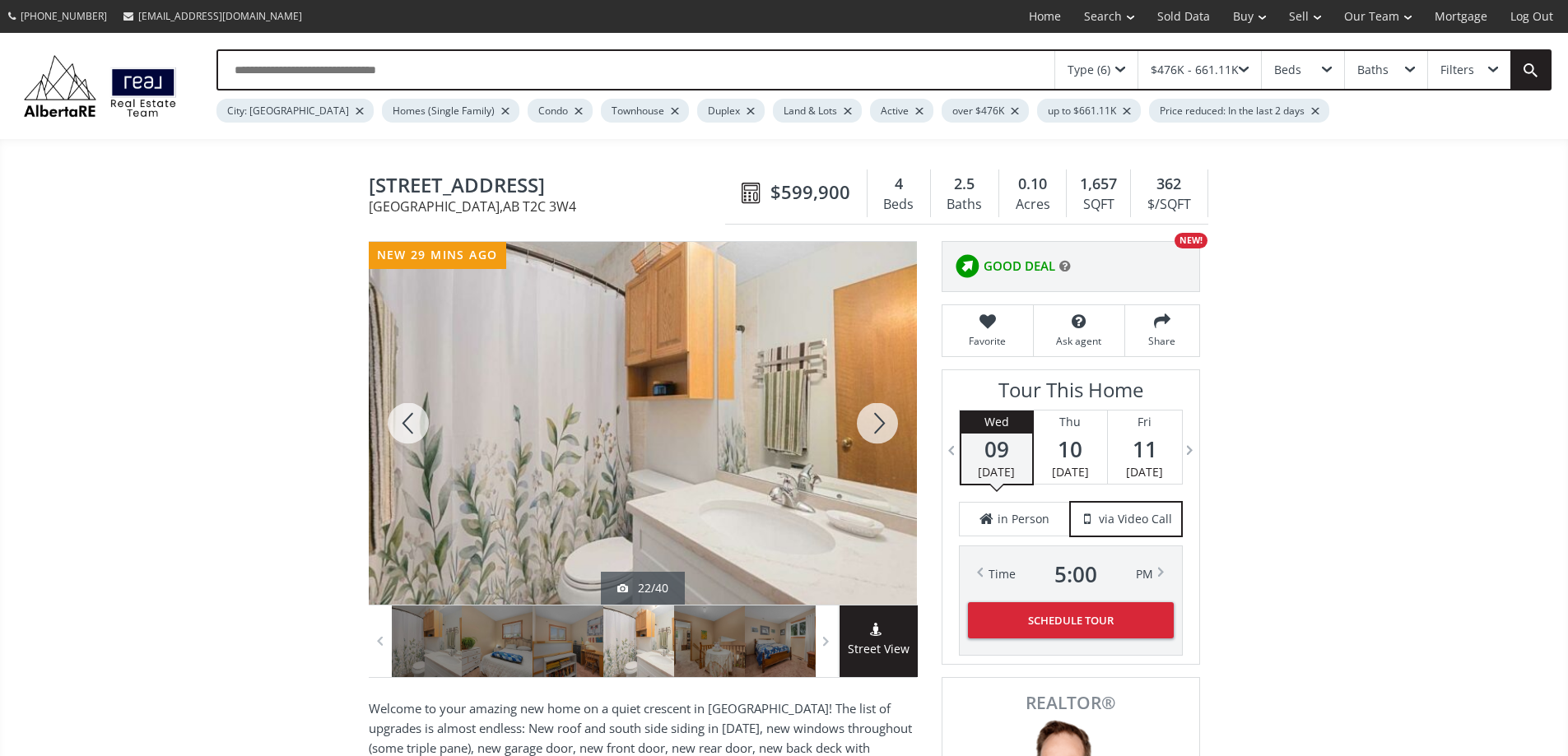 click at bounding box center [877, 423] 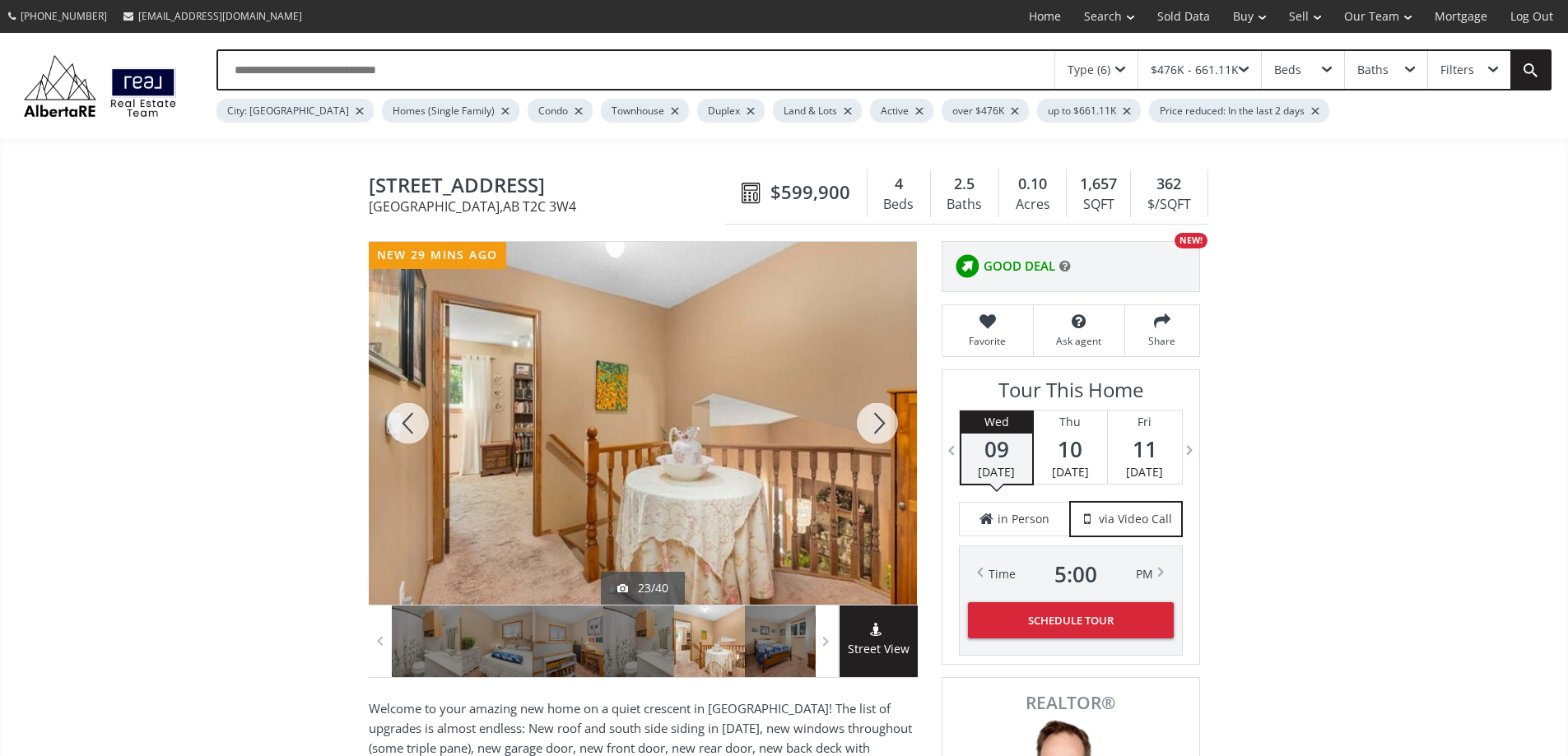 click at bounding box center (877, 423) 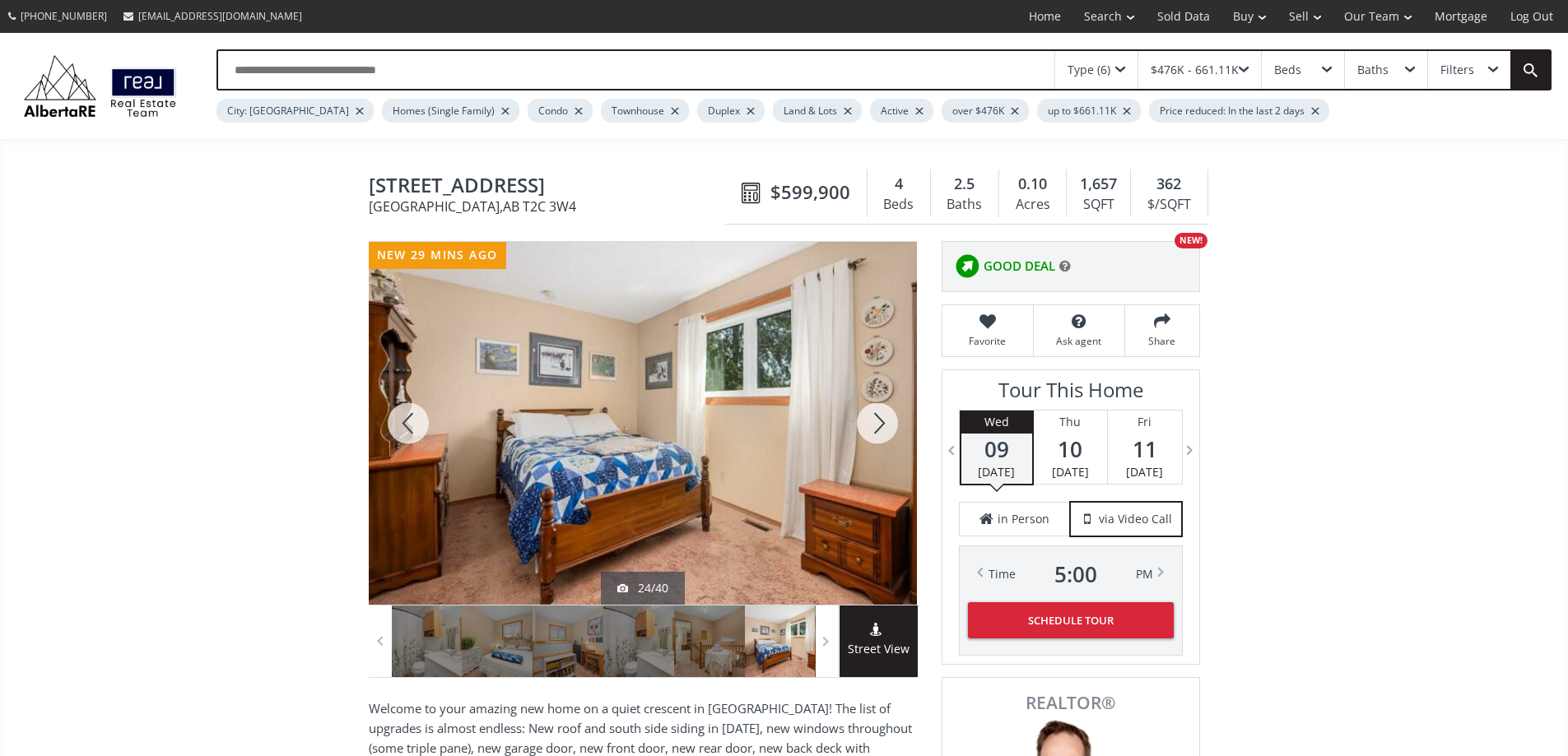 click at bounding box center (877, 423) 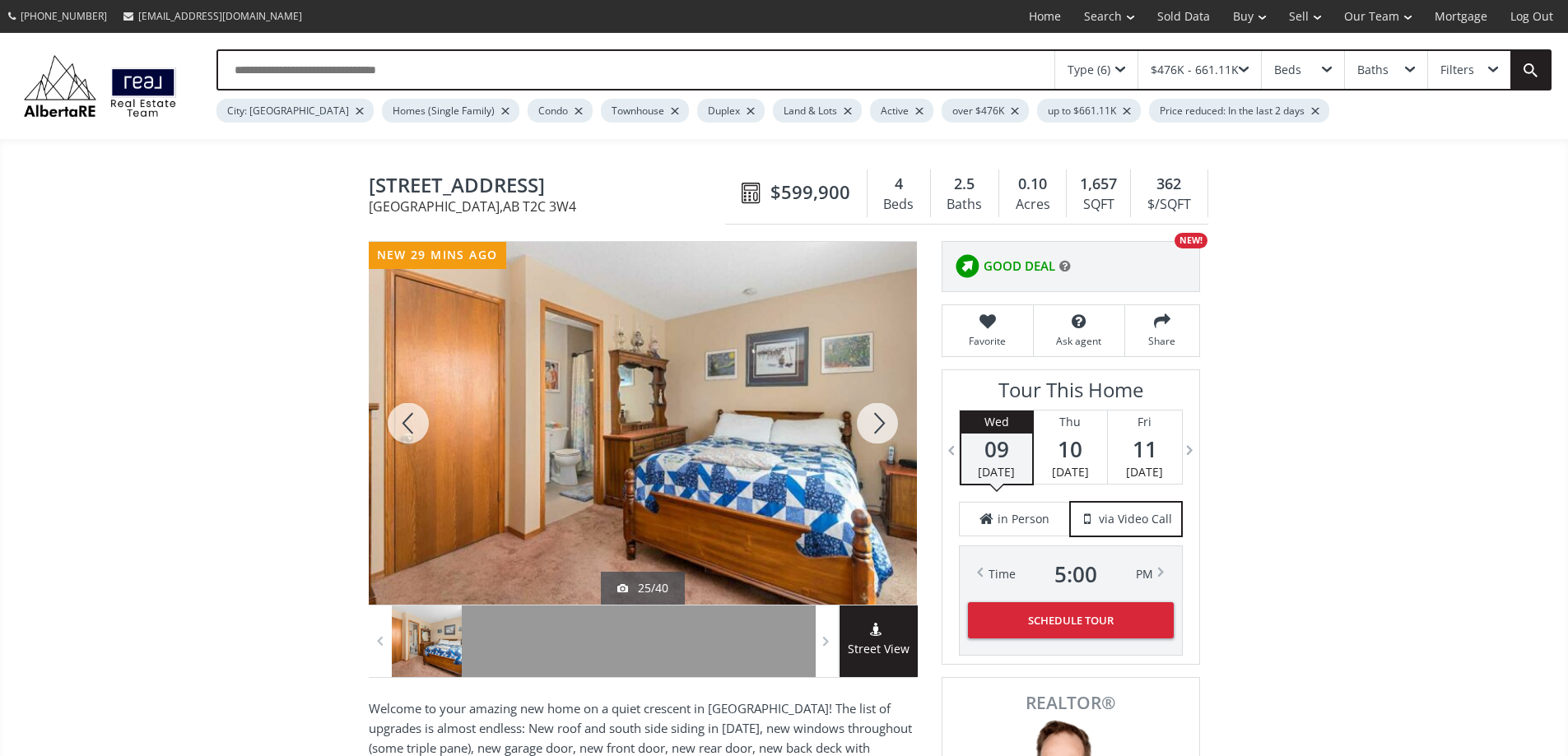 click at bounding box center [877, 423] 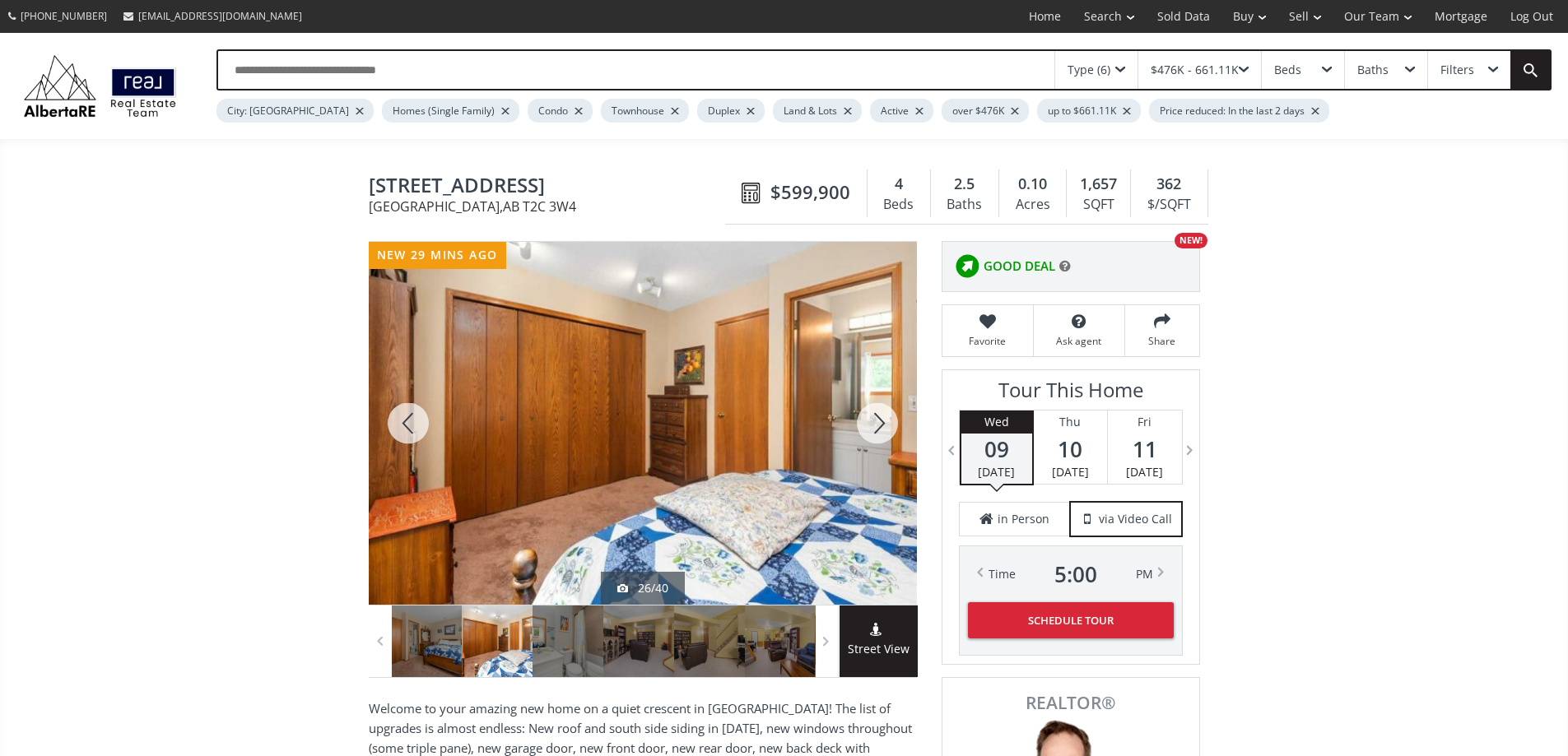 click at bounding box center (877, 423) 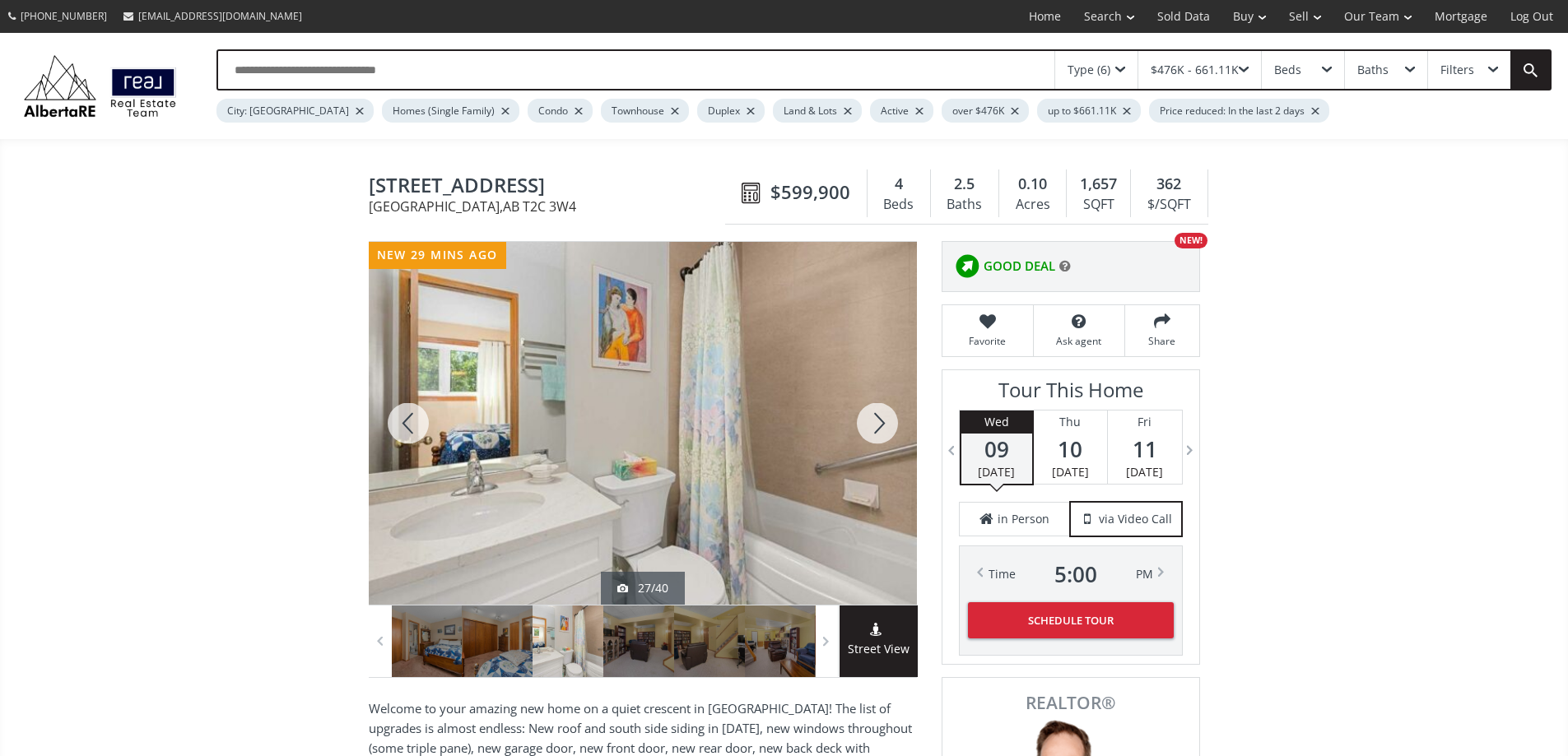 click at bounding box center [877, 423] 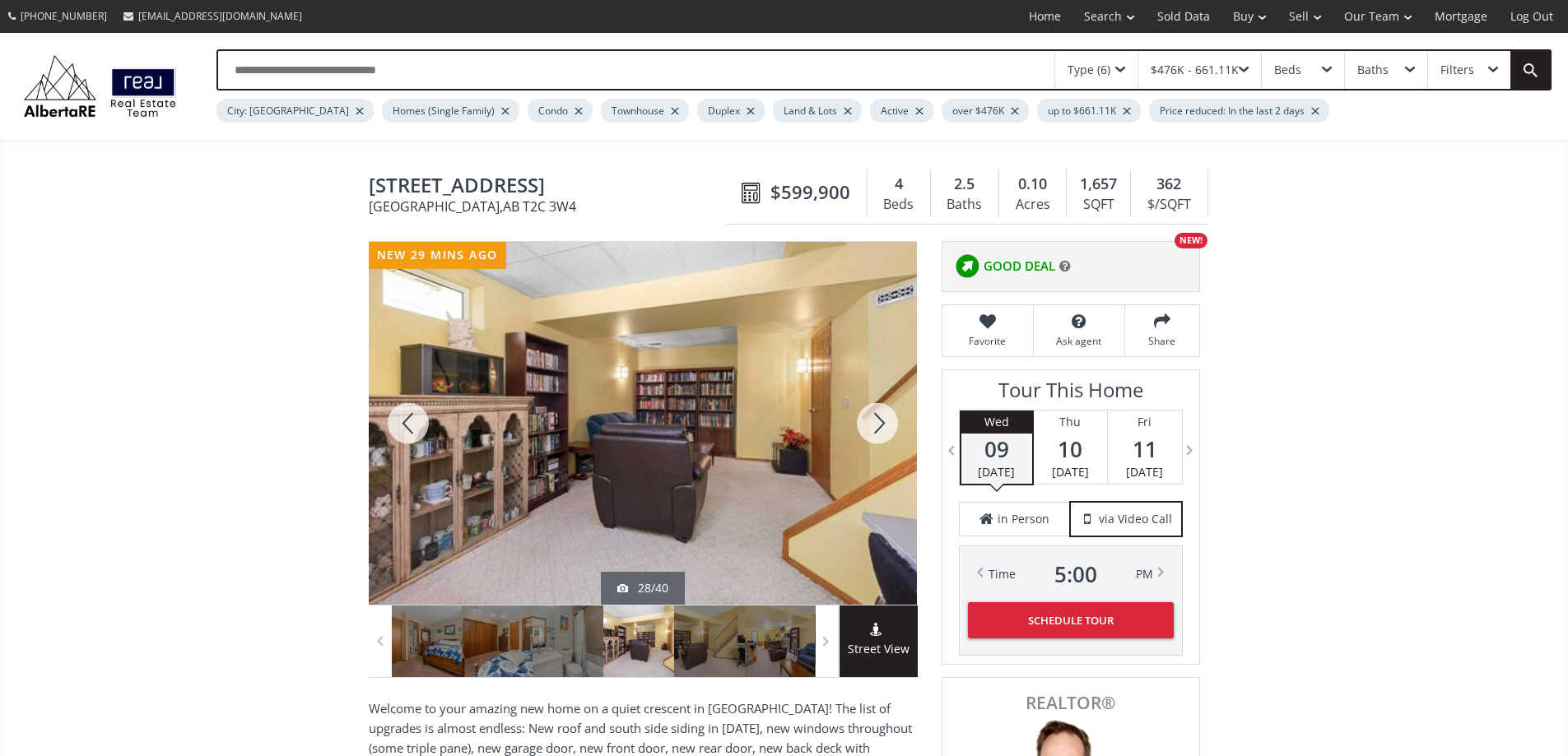 click at bounding box center [877, 423] 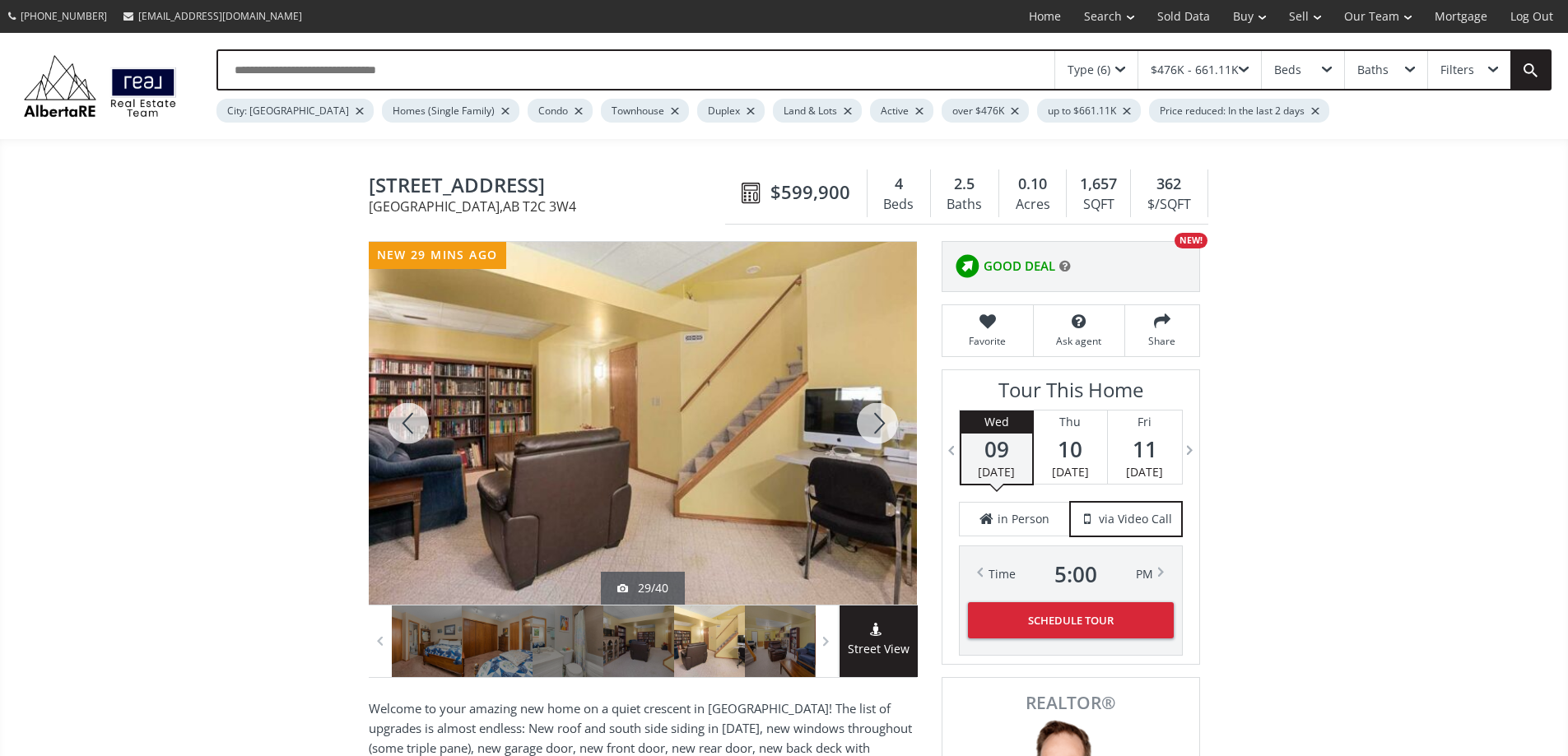 click at bounding box center [877, 423] 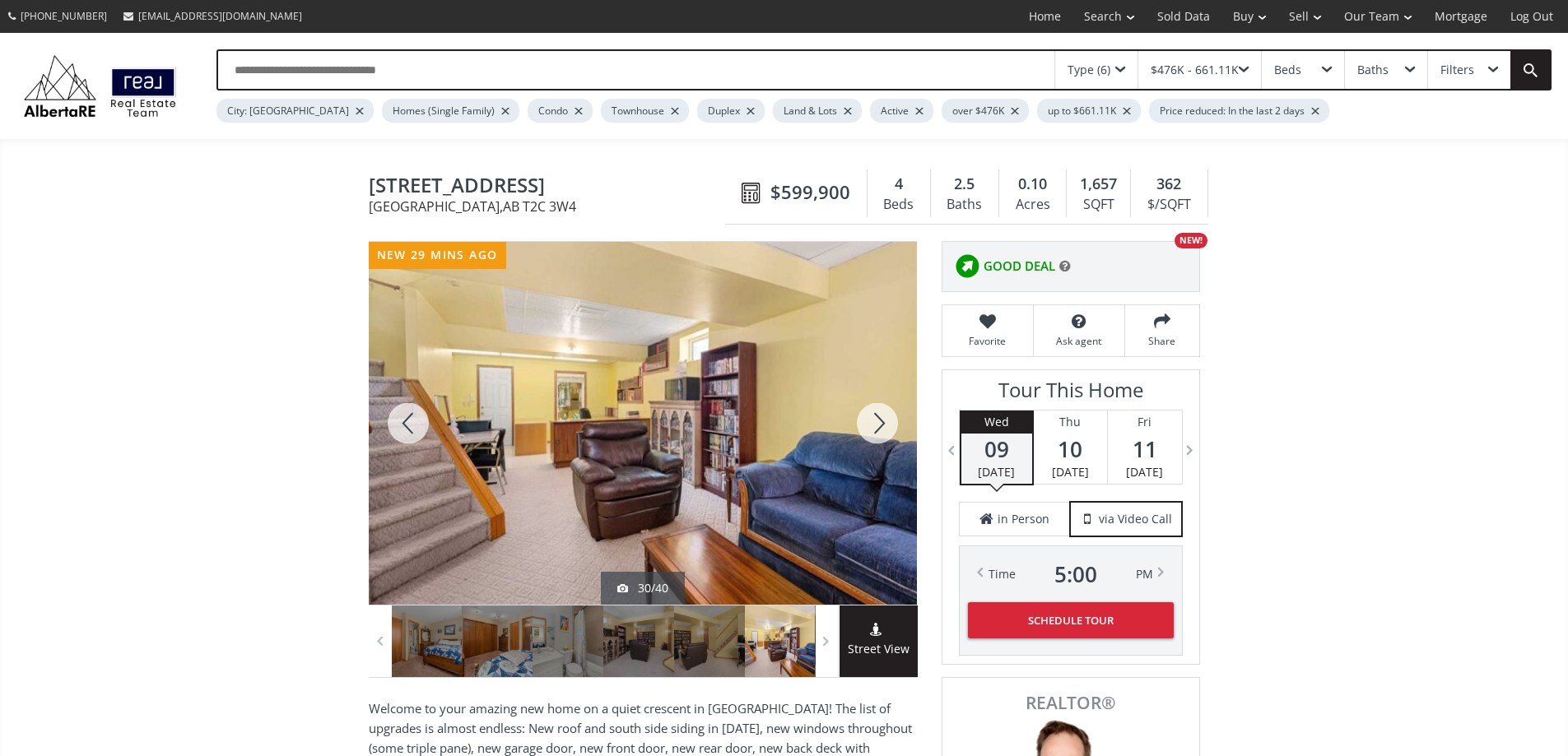 click at bounding box center (877, 423) 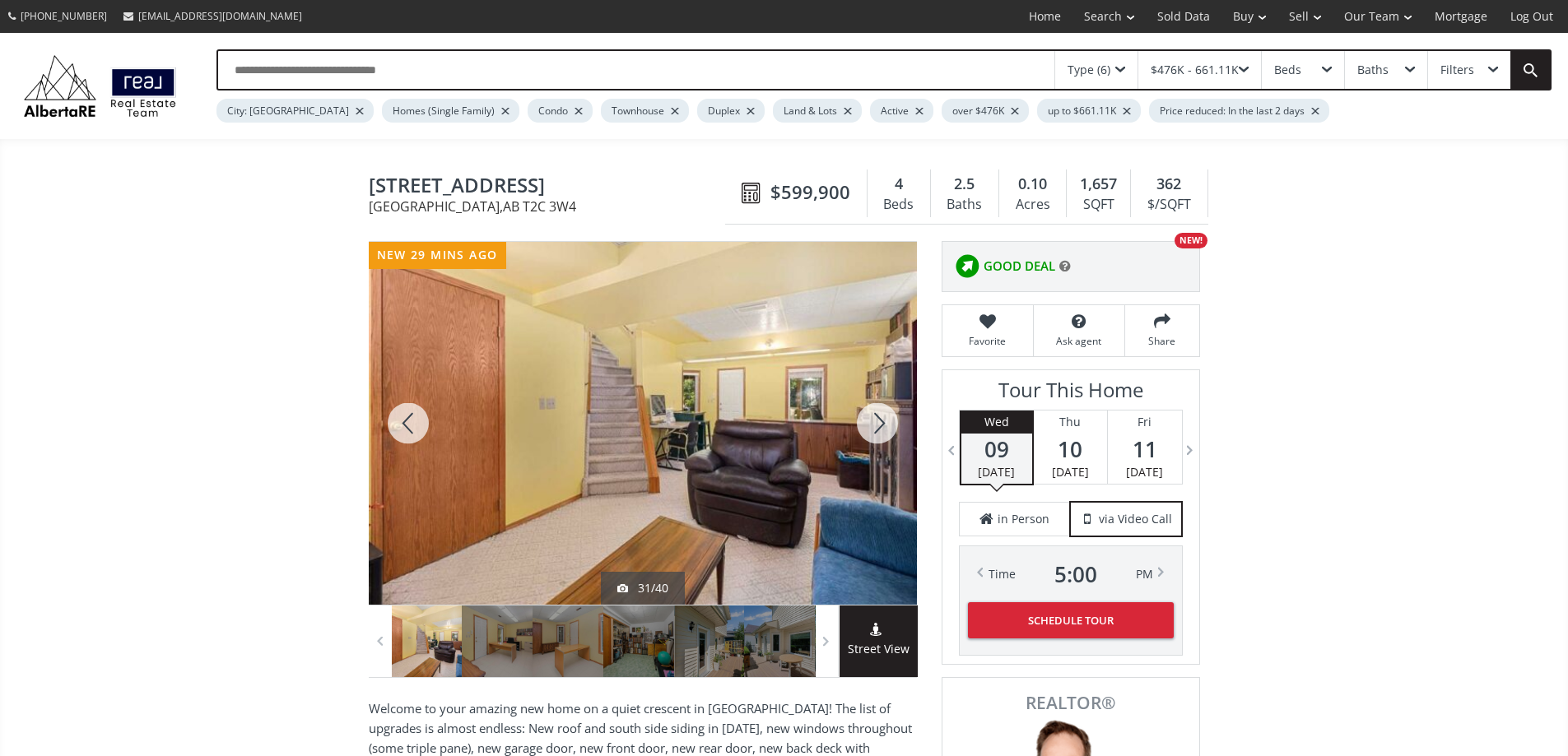 click at bounding box center (877, 423) 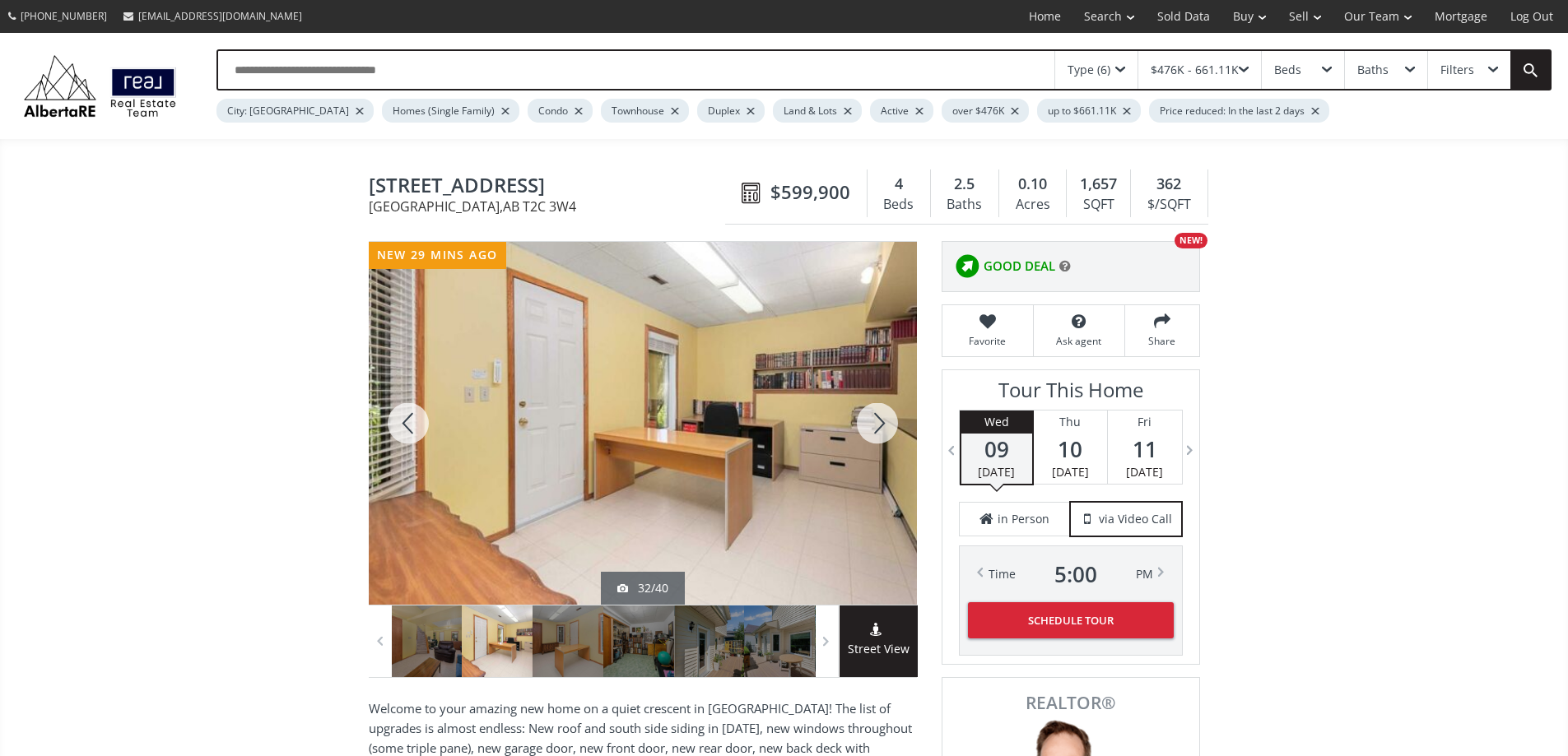 click at bounding box center (877, 423) 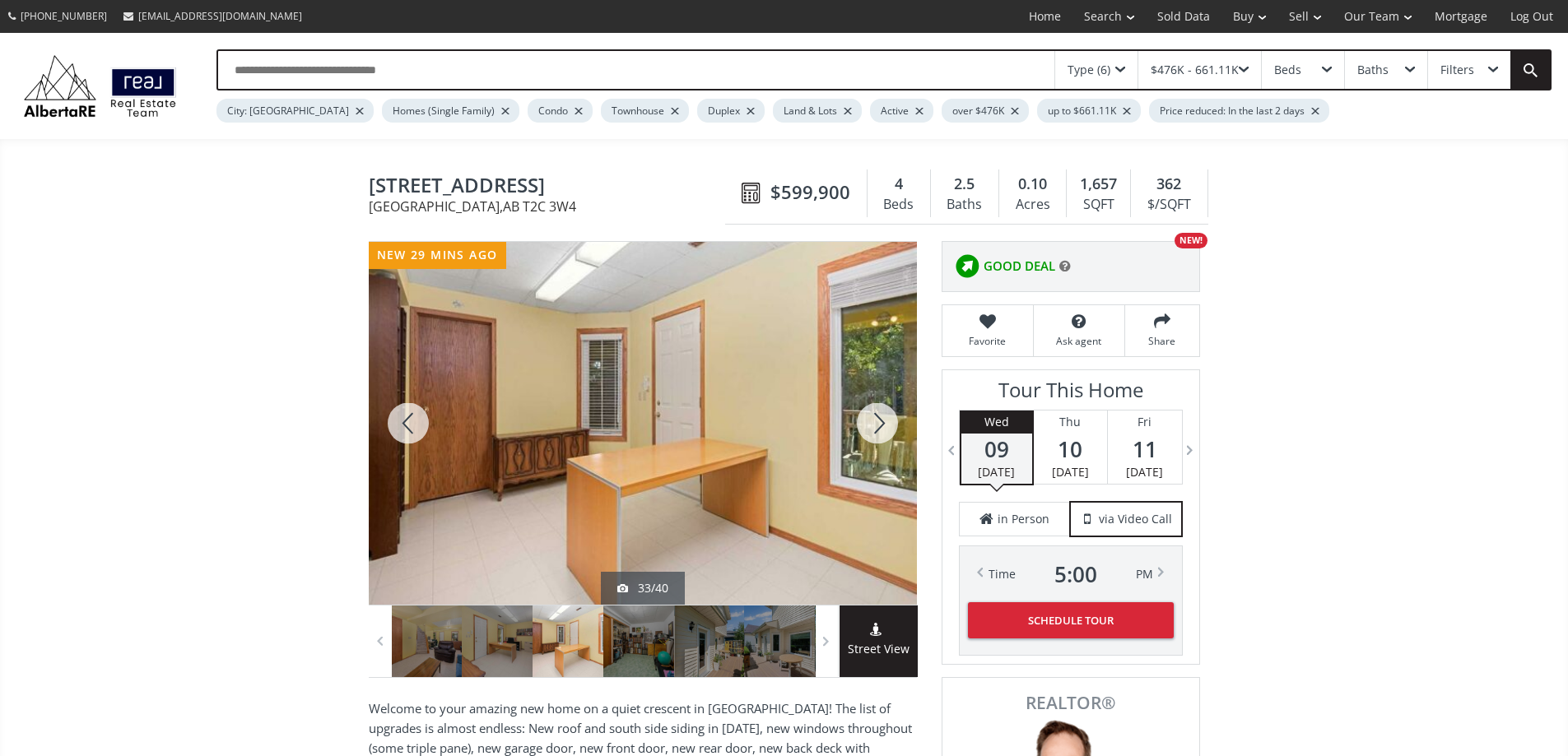 click at bounding box center [877, 423] 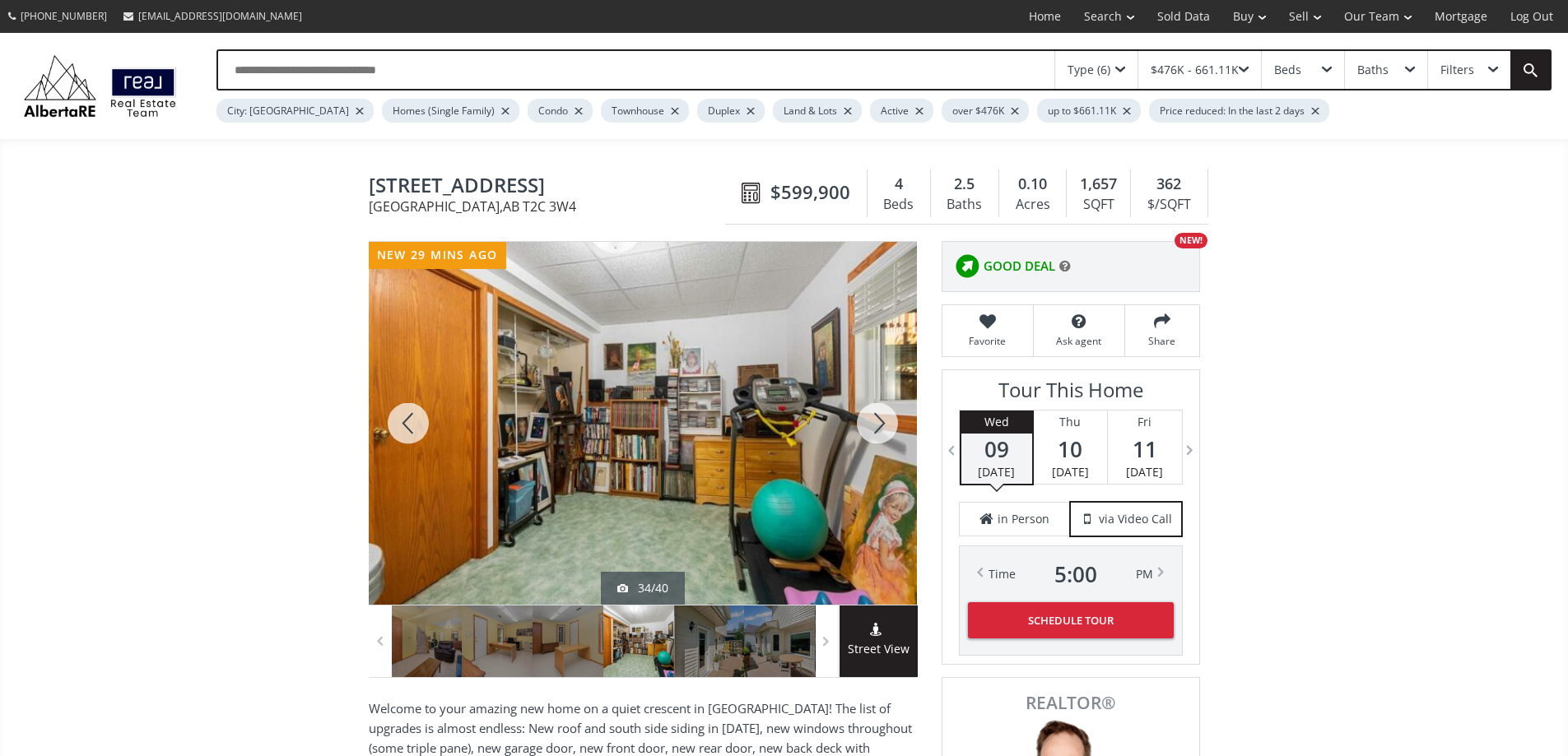 click at bounding box center [877, 423] 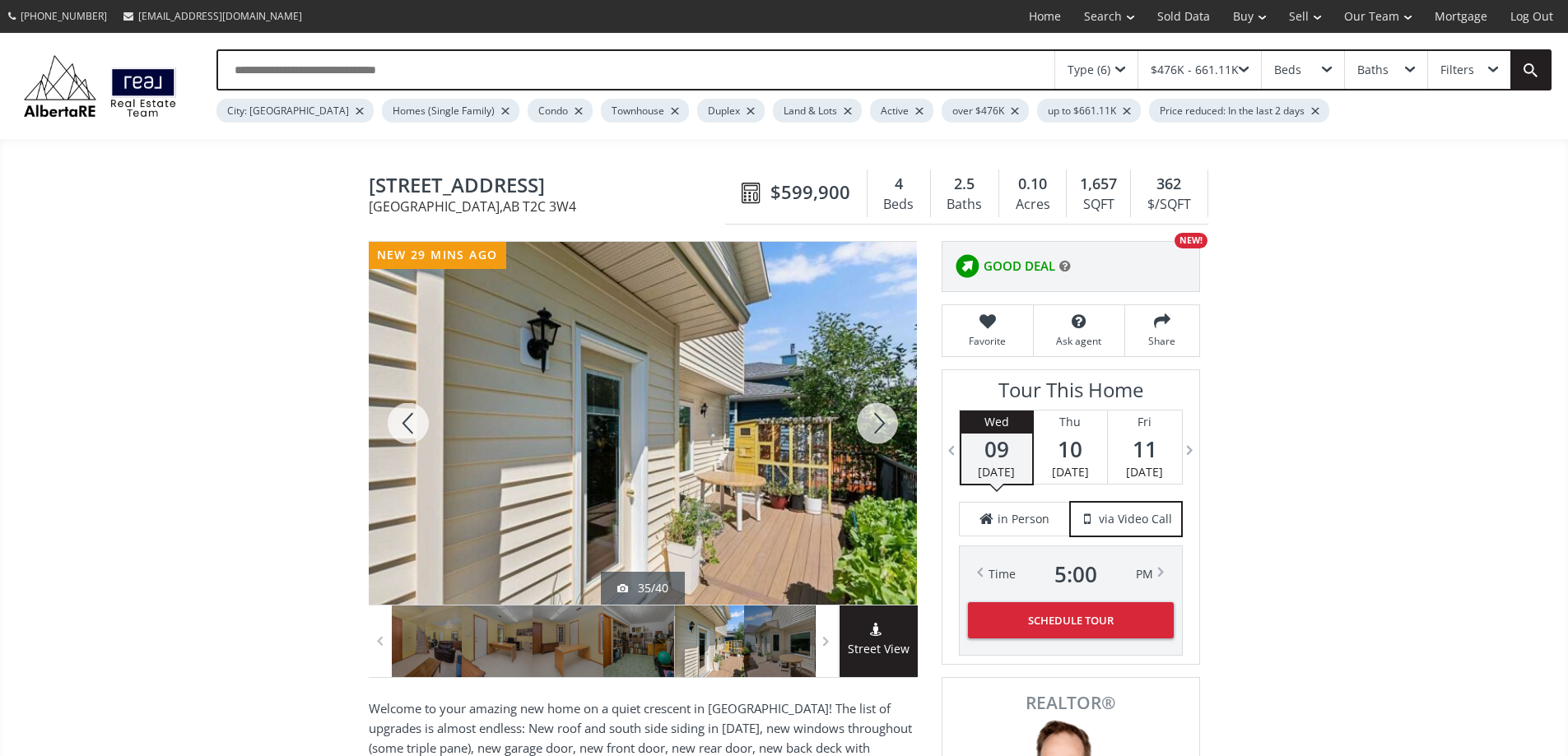 click at bounding box center (877, 423) 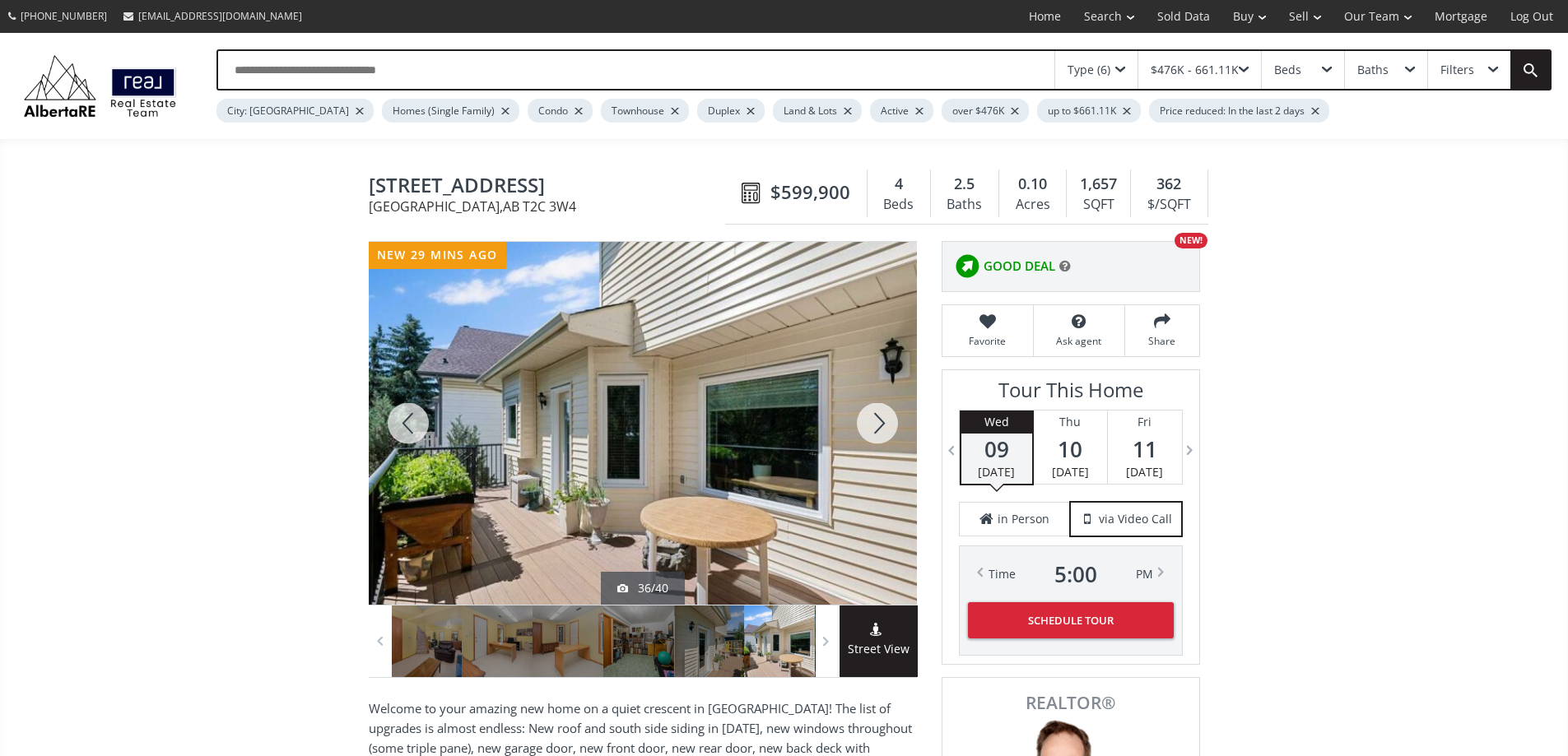 click at bounding box center (877, 423) 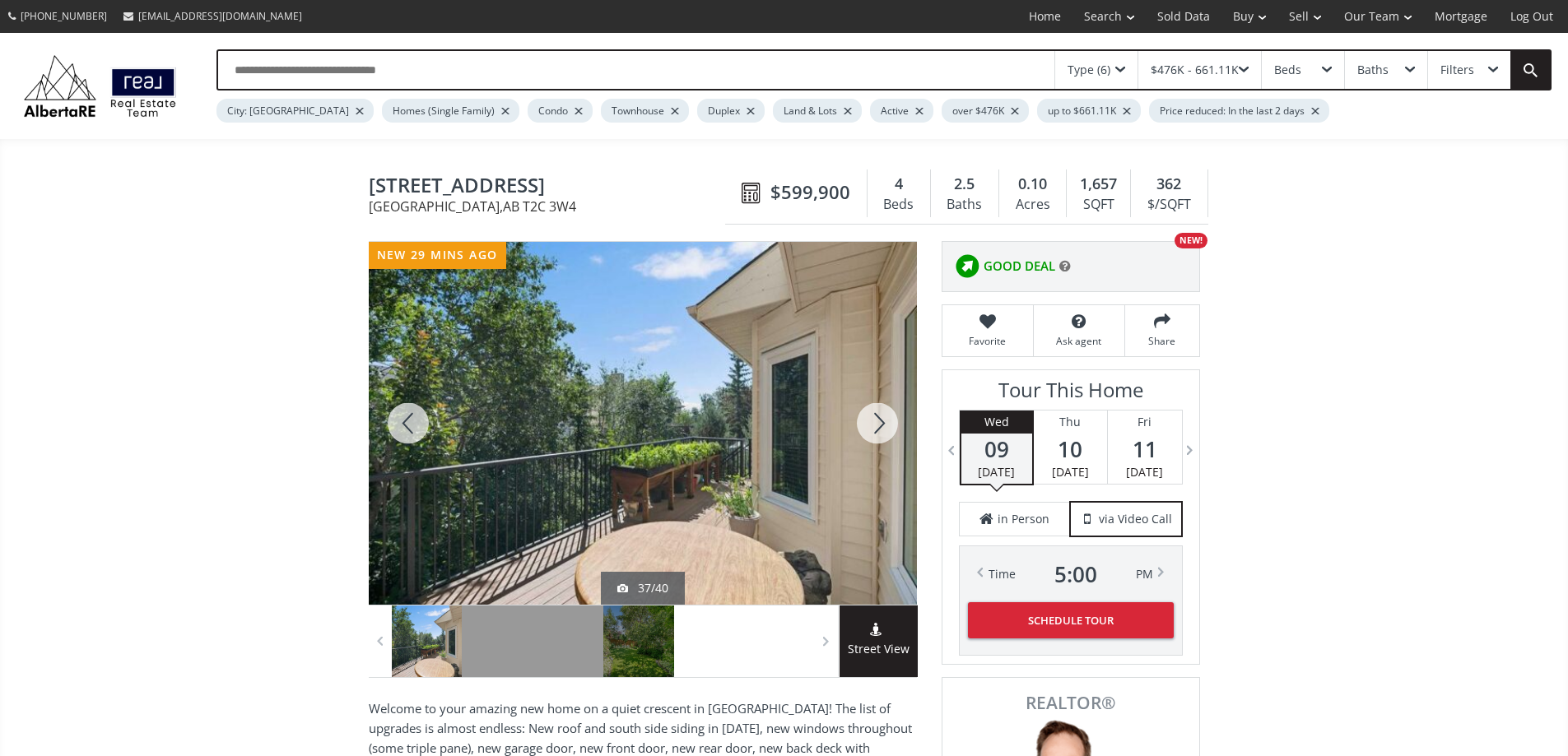 click at bounding box center [877, 423] 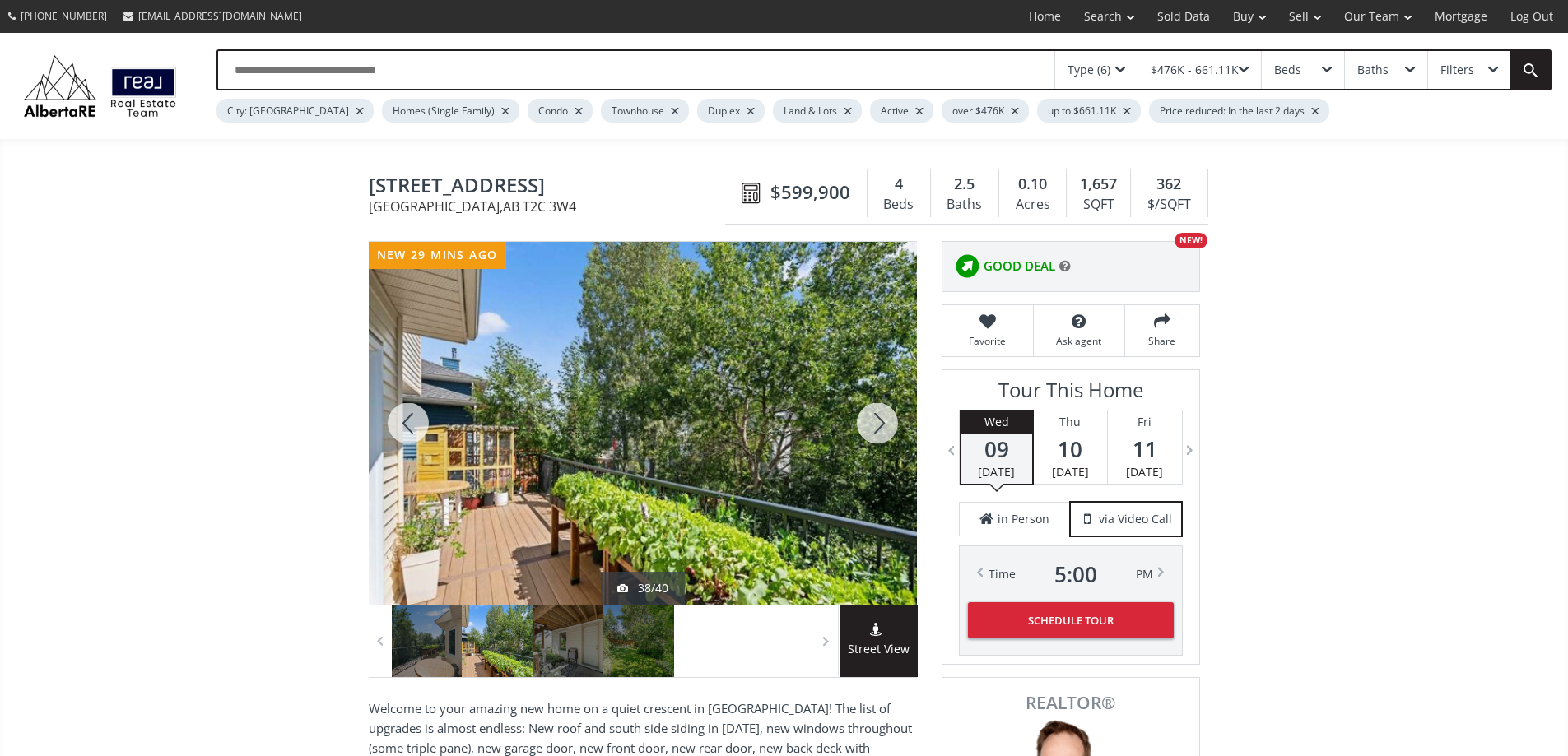 click at bounding box center [877, 423] 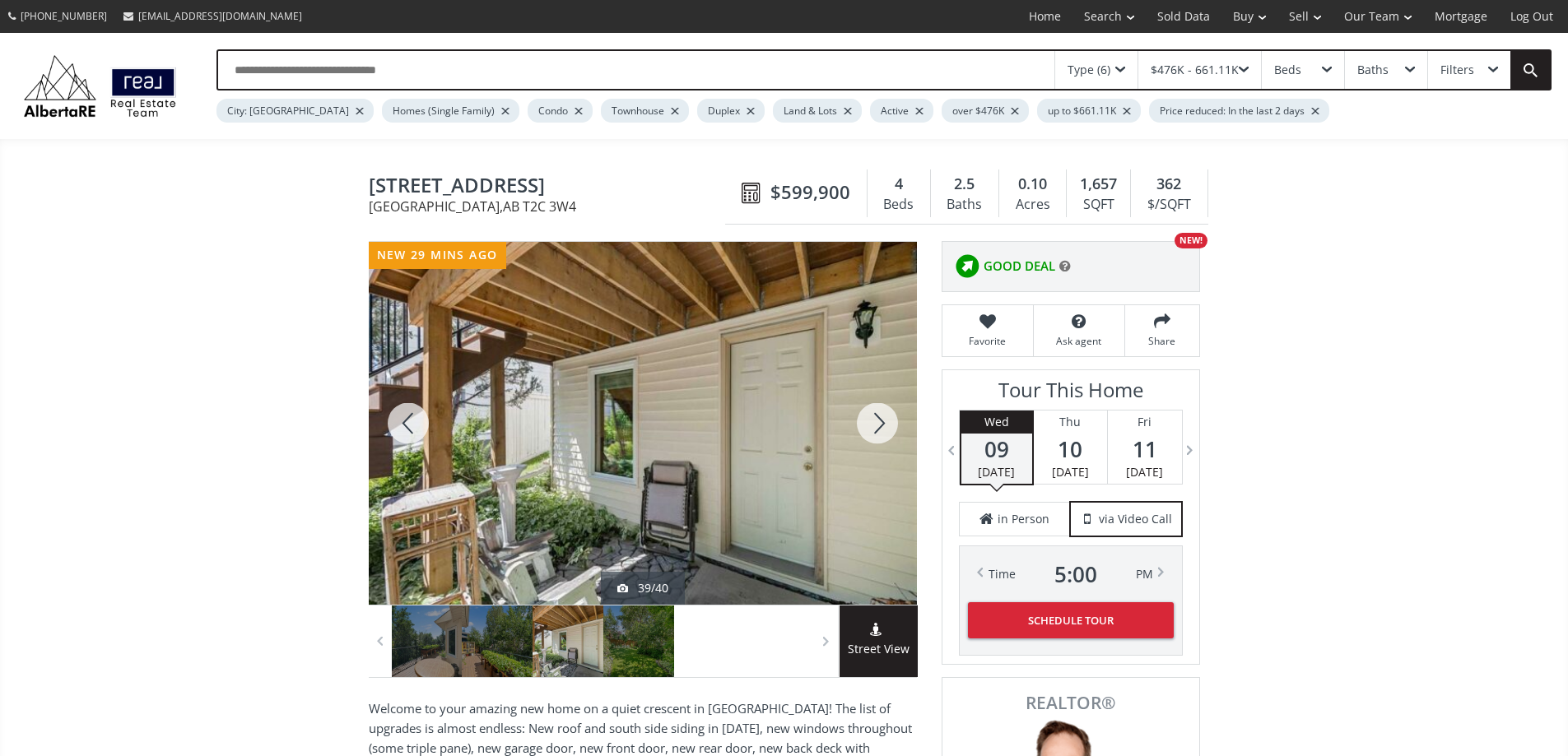 click at bounding box center [877, 423] 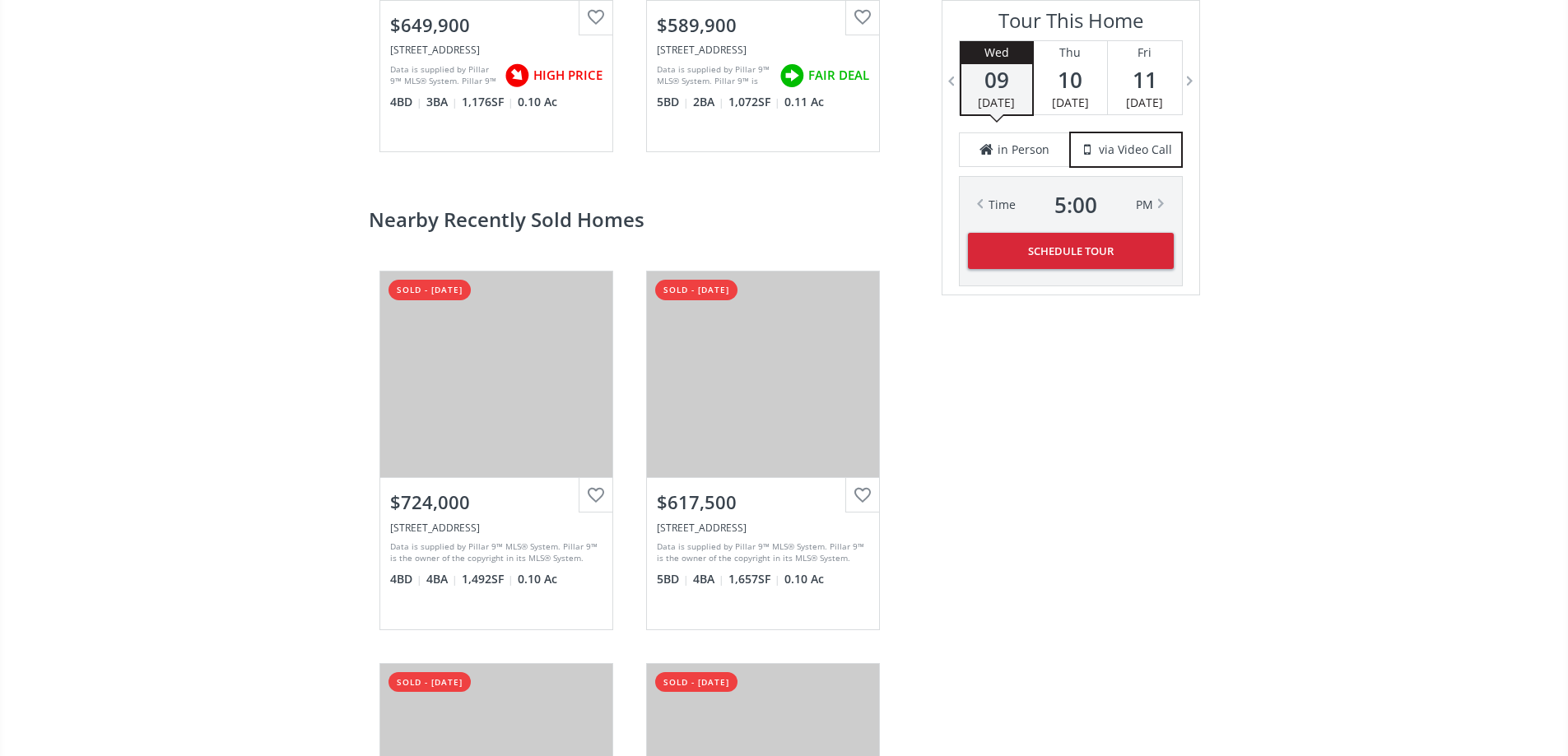 scroll, scrollTop: 3126, scrollLeft: 0, axis: vertical 